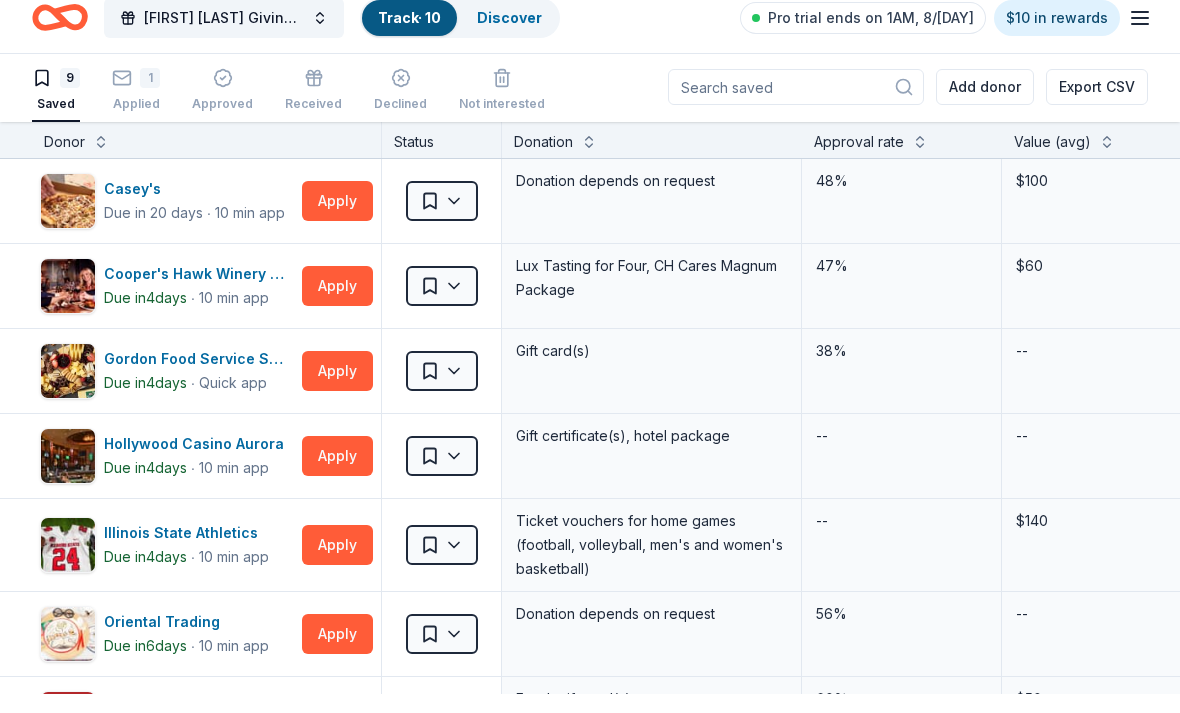 scroll, scrollTop: 1, scrollLeft: 0, axis: vertical 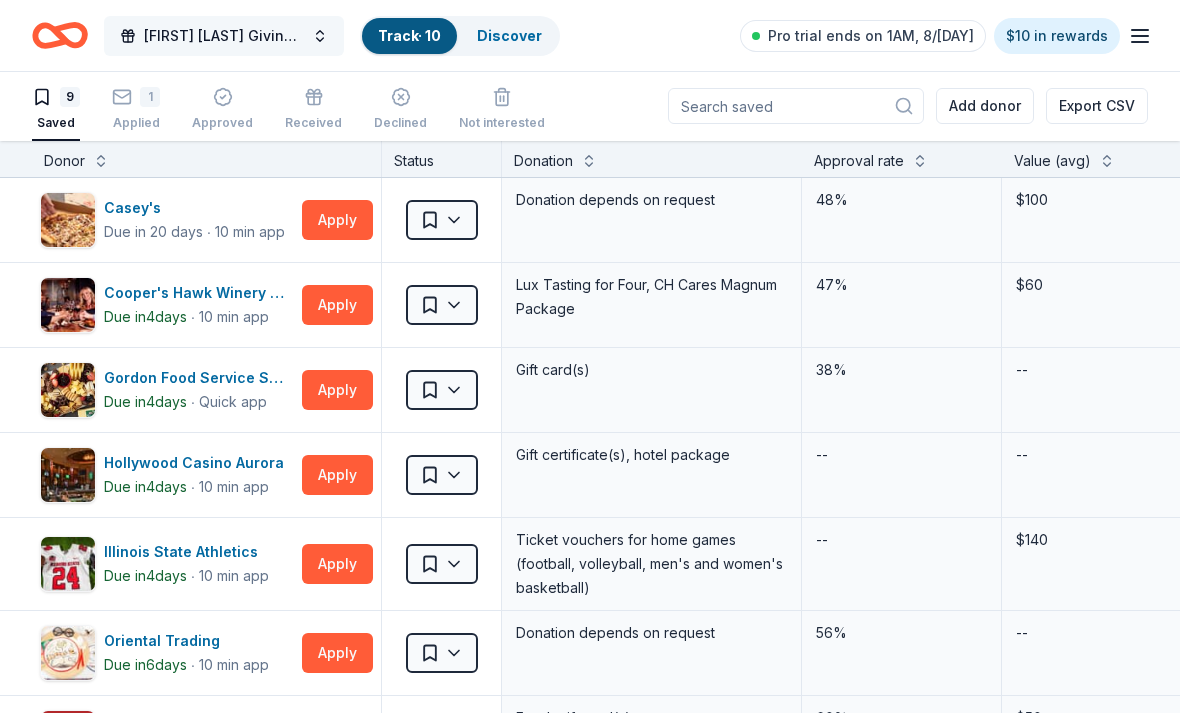 click on "[FIRST] [LAST] Giving Greens Golf Outing" at bounding box center (224, 36) 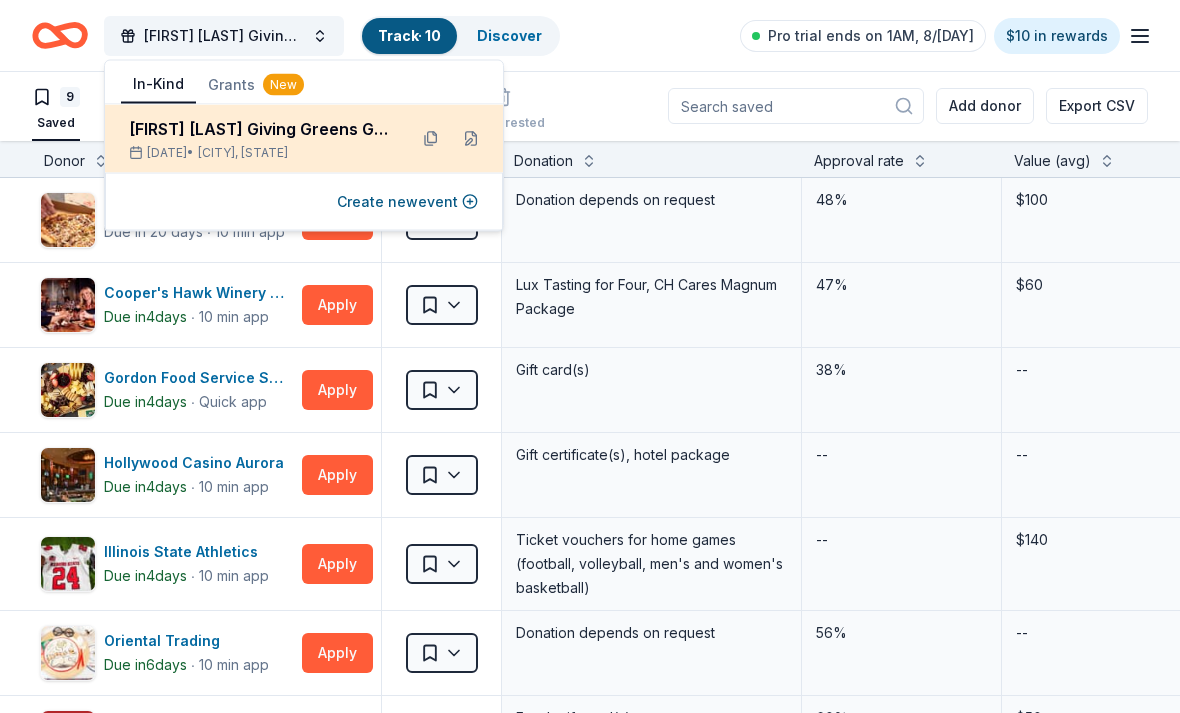 click on "Sep 06, 2025  •  Tuscola, IL" at bounding box center [260, 153] 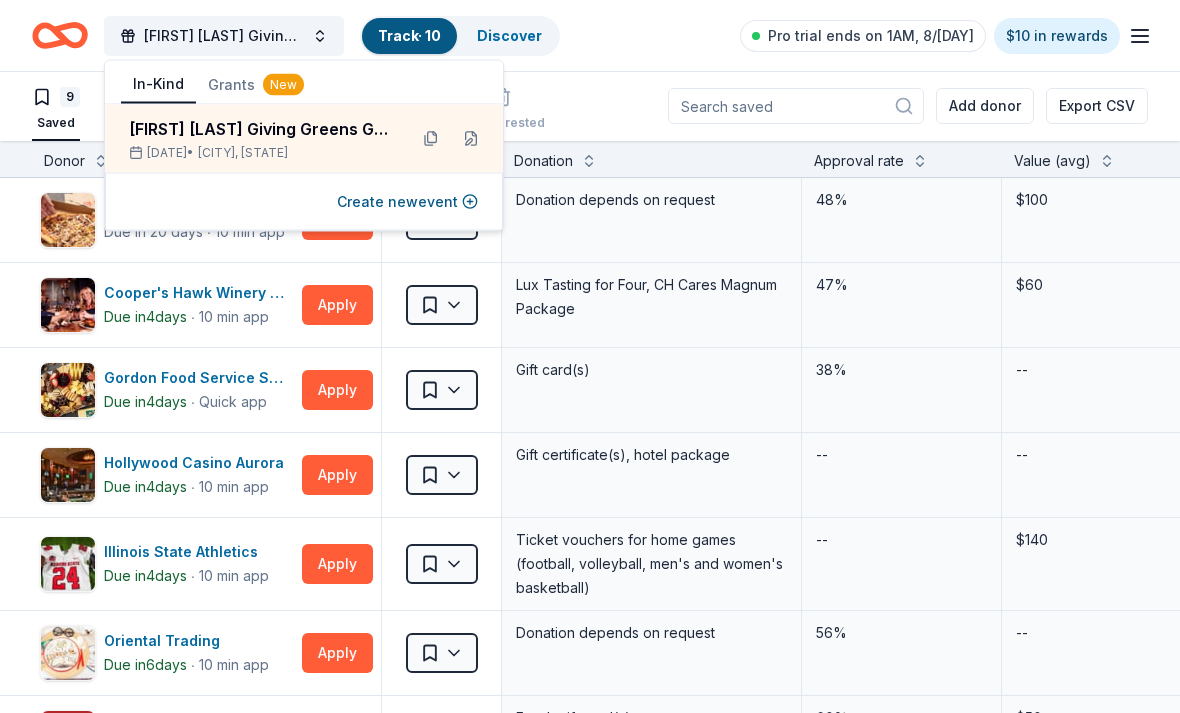 click 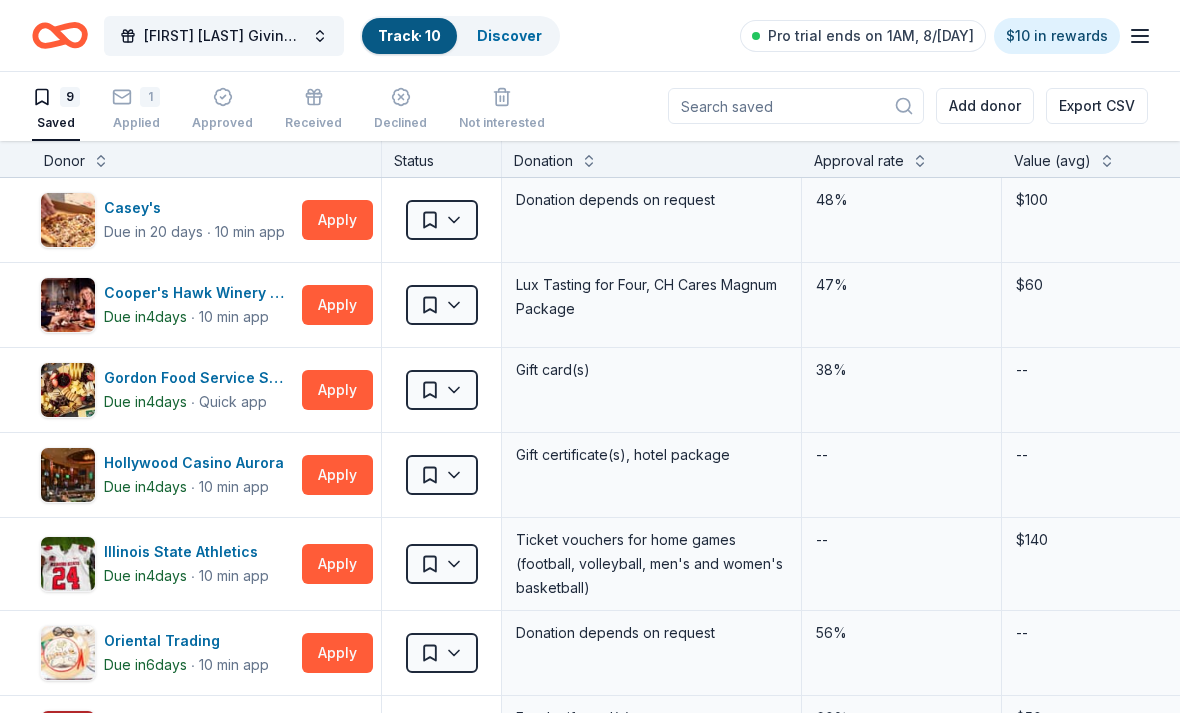 click 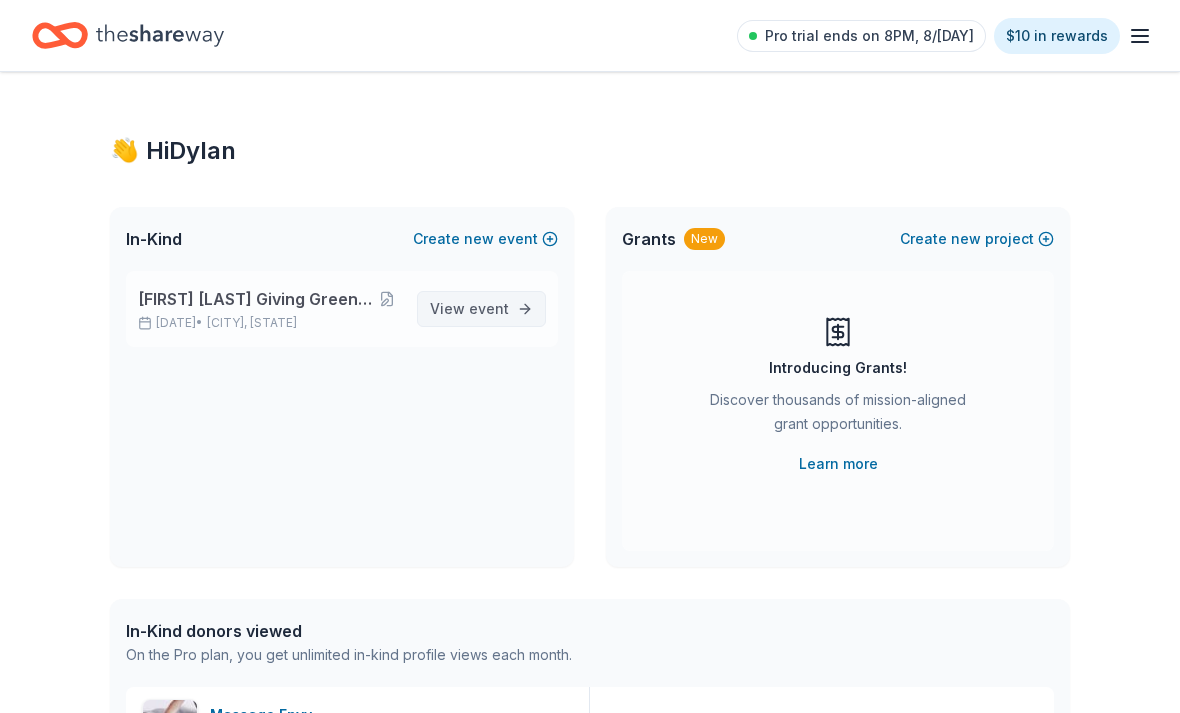 click on "event" at bounding box center [489, 308] 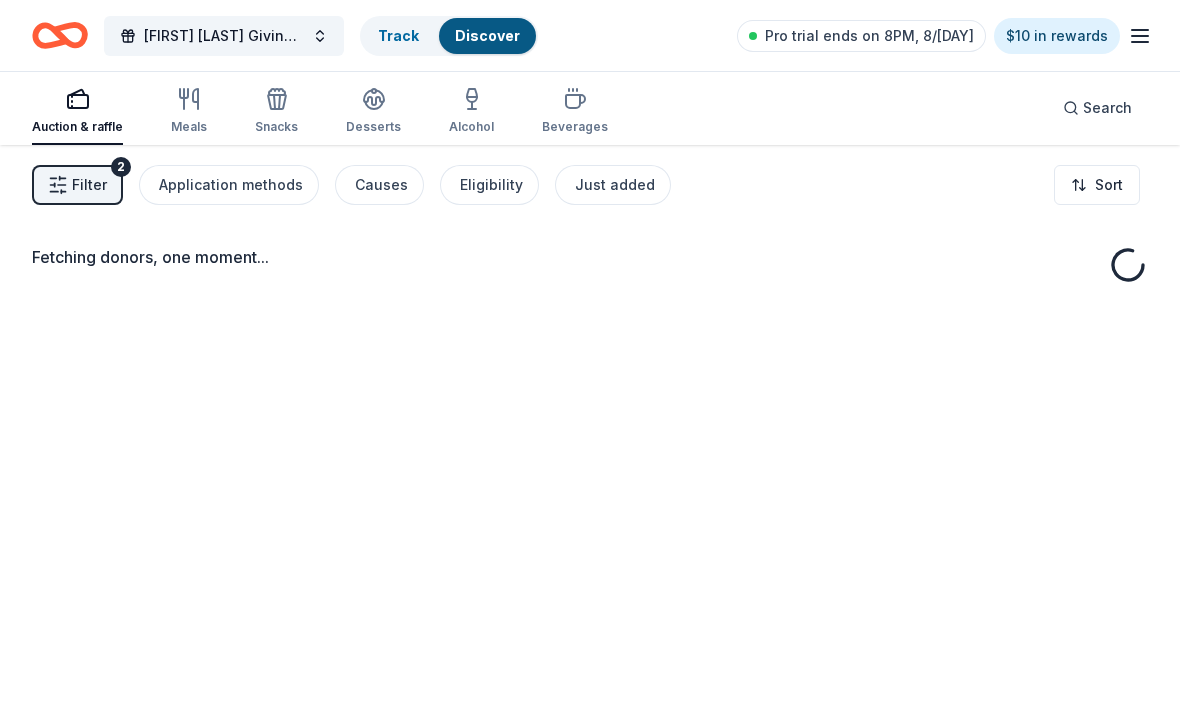 scroll, scrollTop: 0, scrollLeft: 0, axis: both 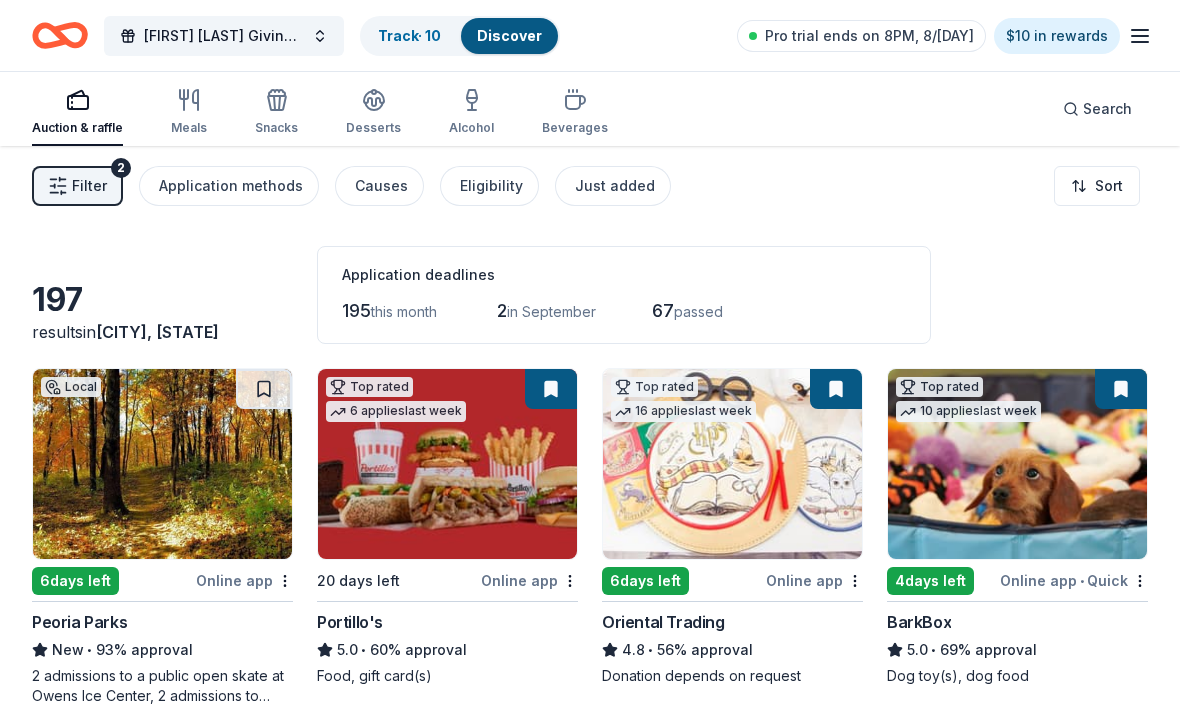 click at bounding box center [1017, 464] 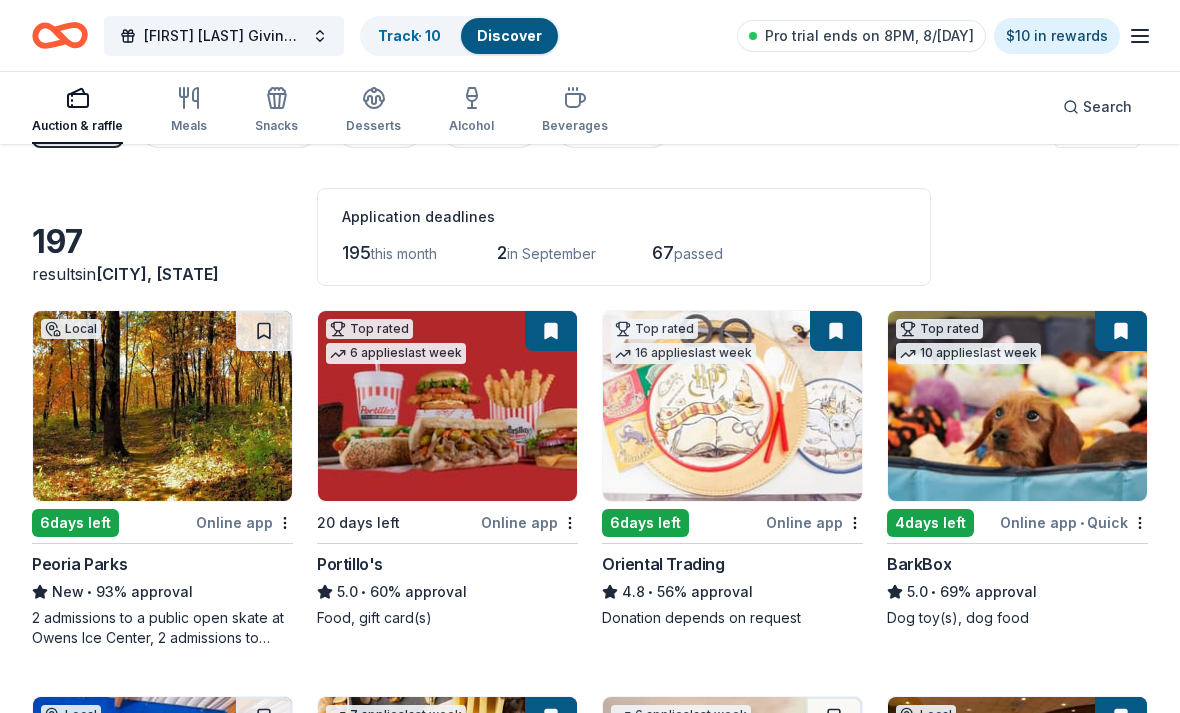 scroll, scrollTop: 0, scrollLeft: 0, axis: both 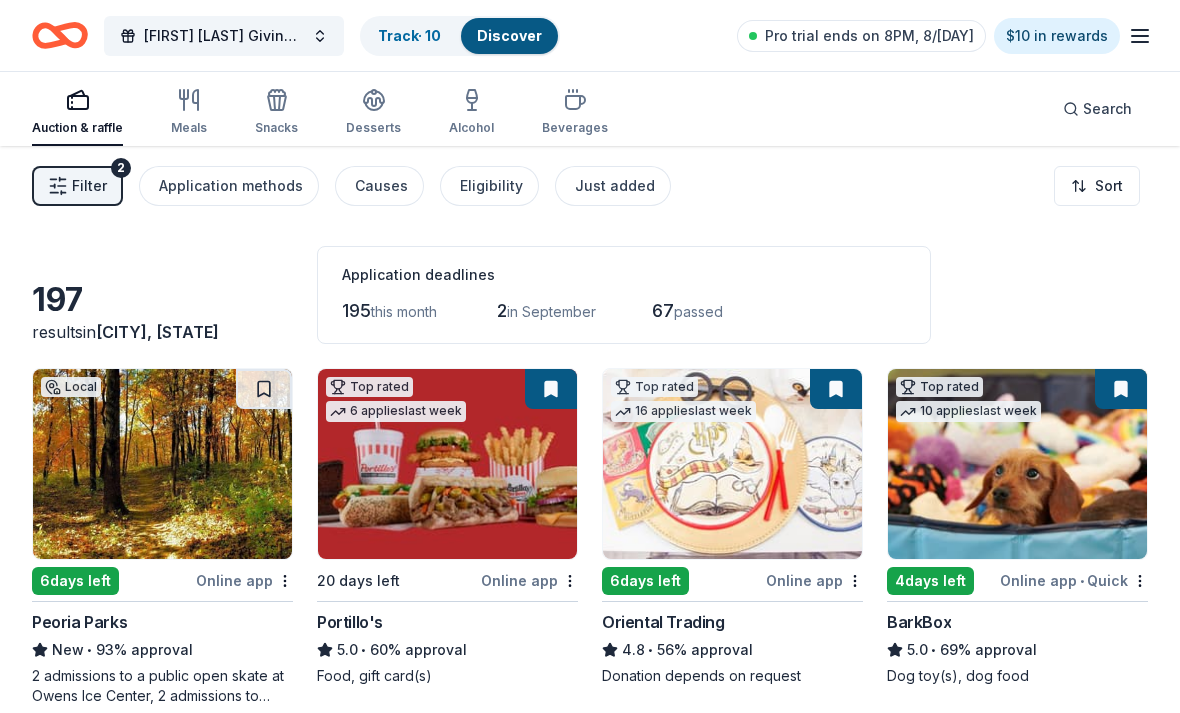 click on "Discover" at bounding box center [509, 35] 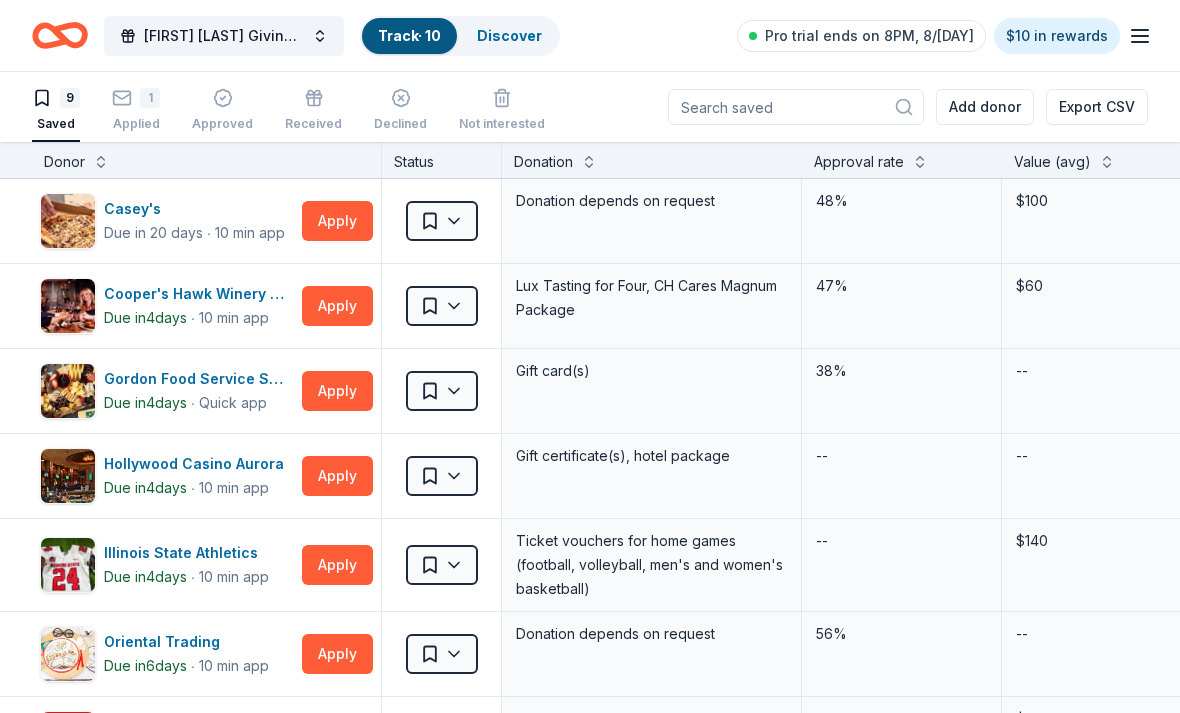 click at bounding box center [796, 107] 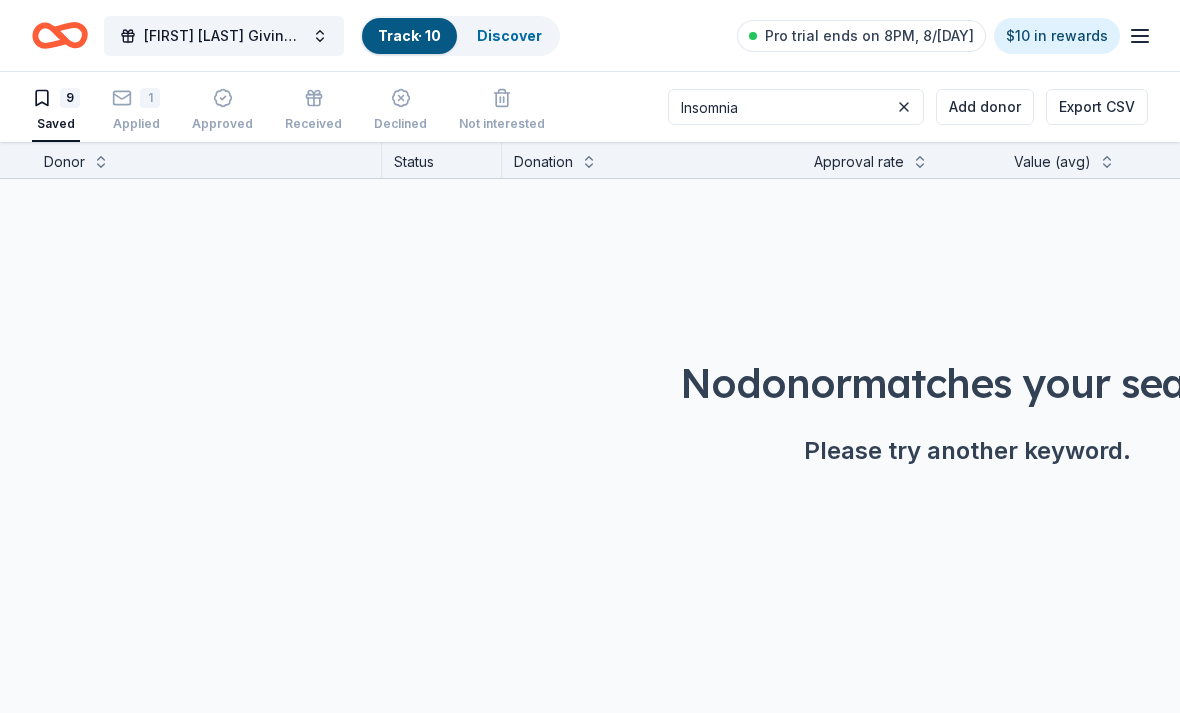 type on "Insomnia" 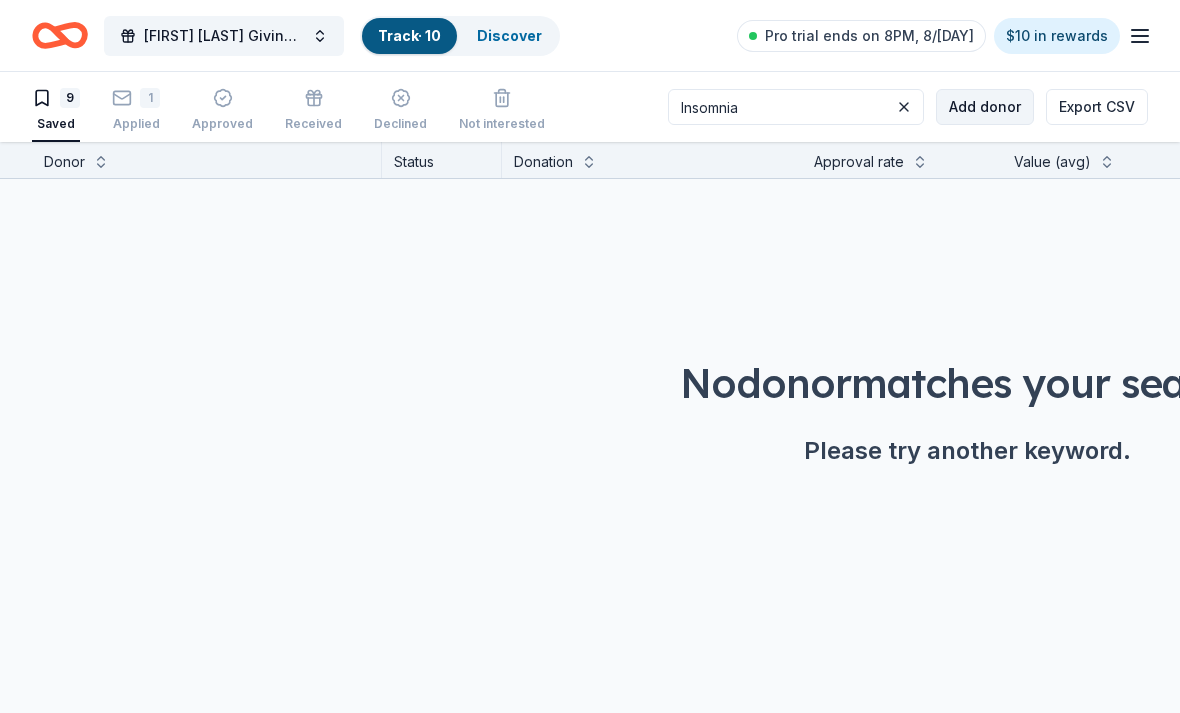 click on "Add donor" at bounding box center (985, 107) 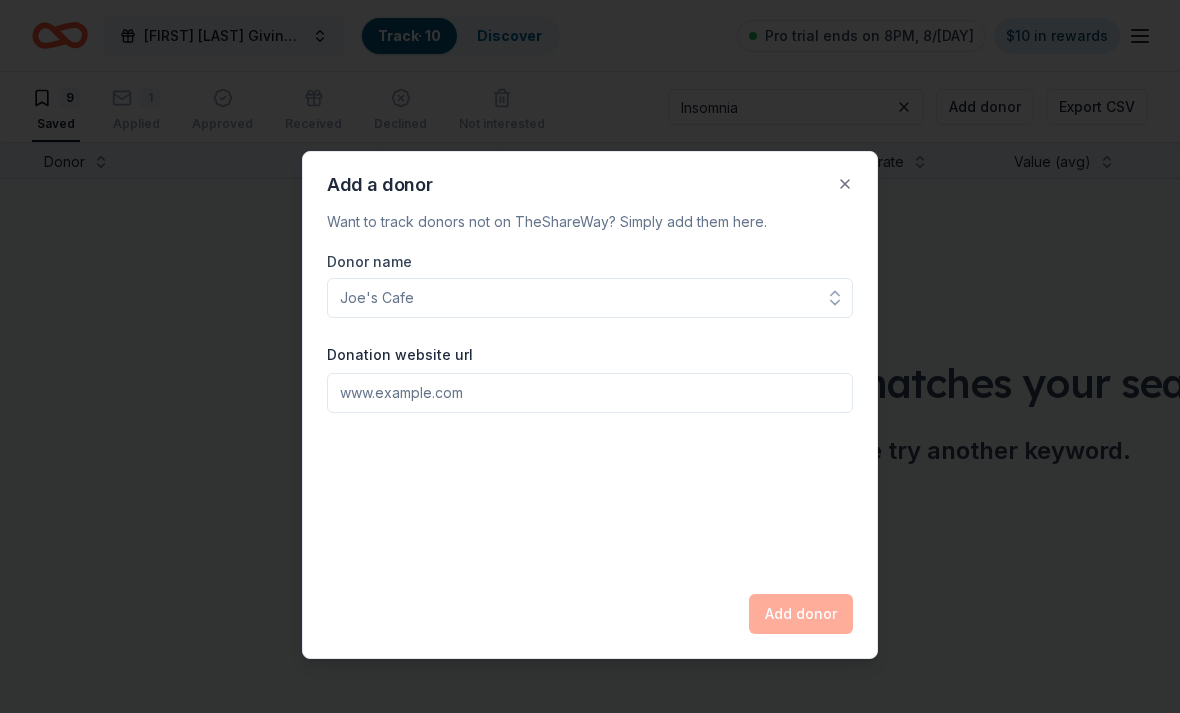 type on "b" 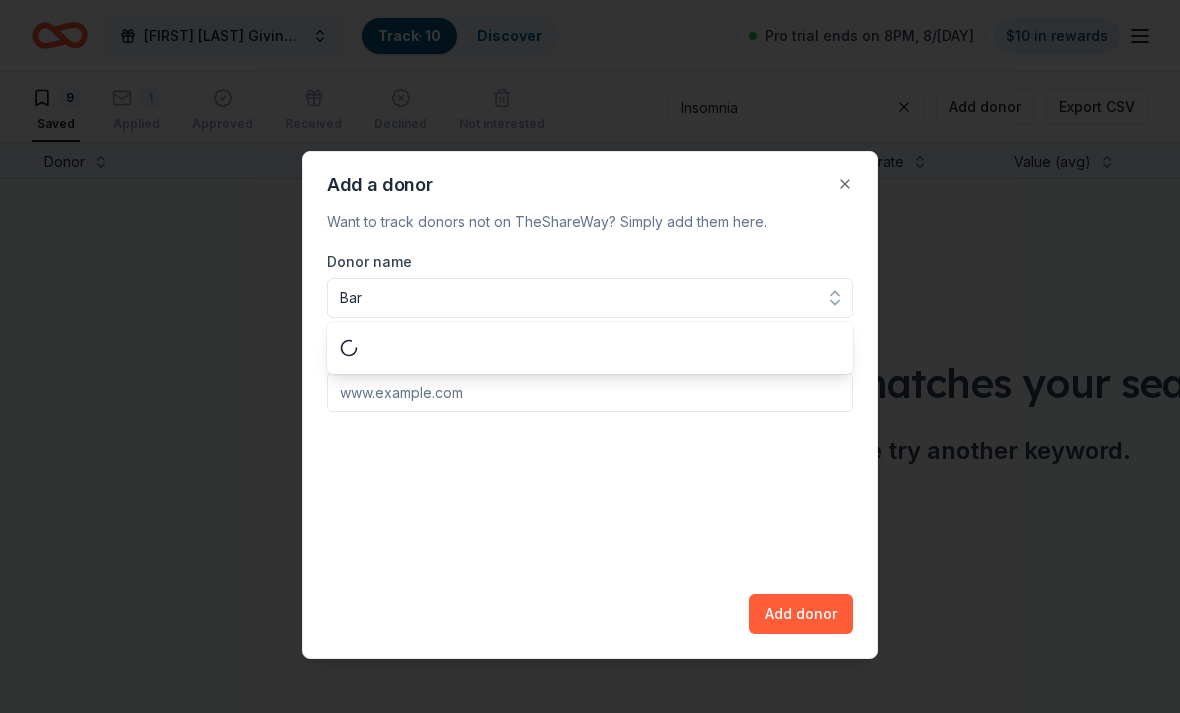 type on "Bark" 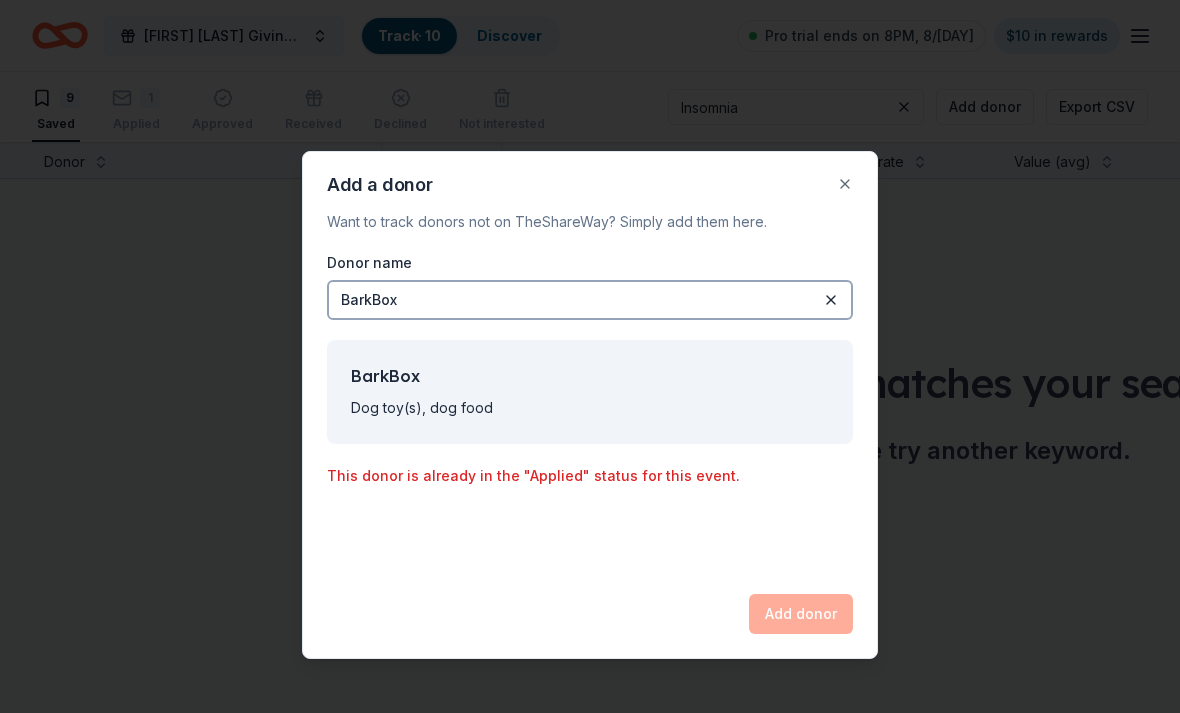 click on "Add donor" at bounding box center [801, 614] 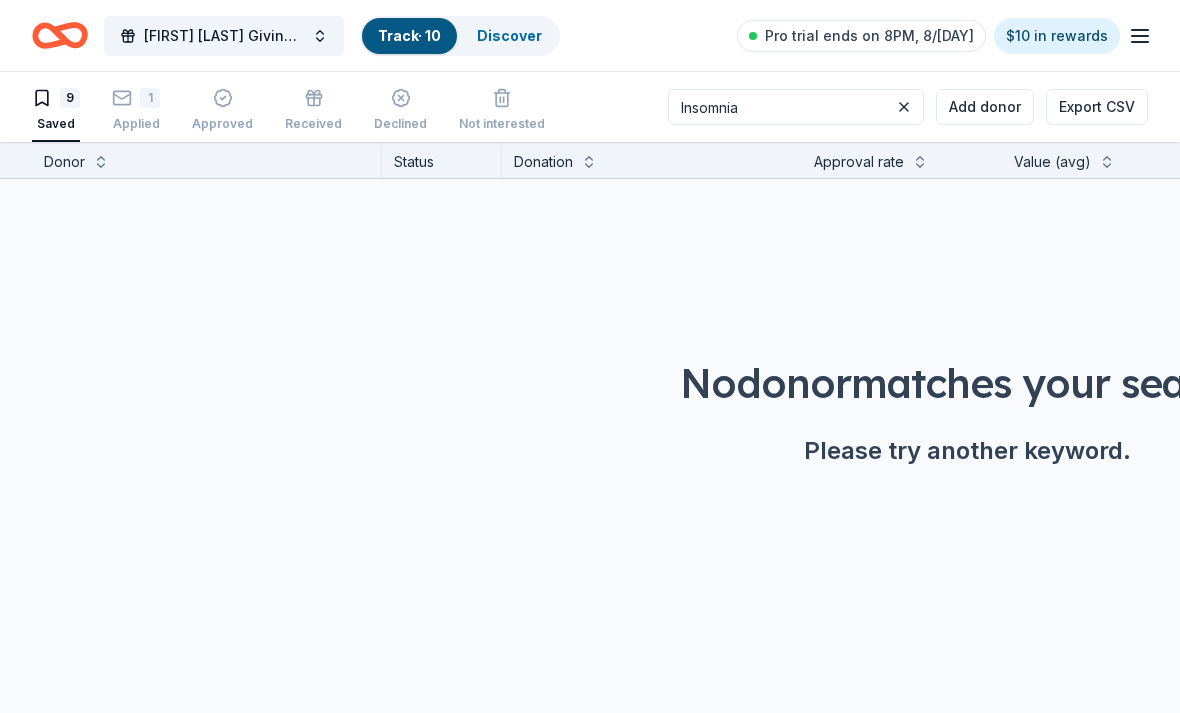 click on "No  donor  matches your search. Please try another keyword." at bounding box center [967, 355] 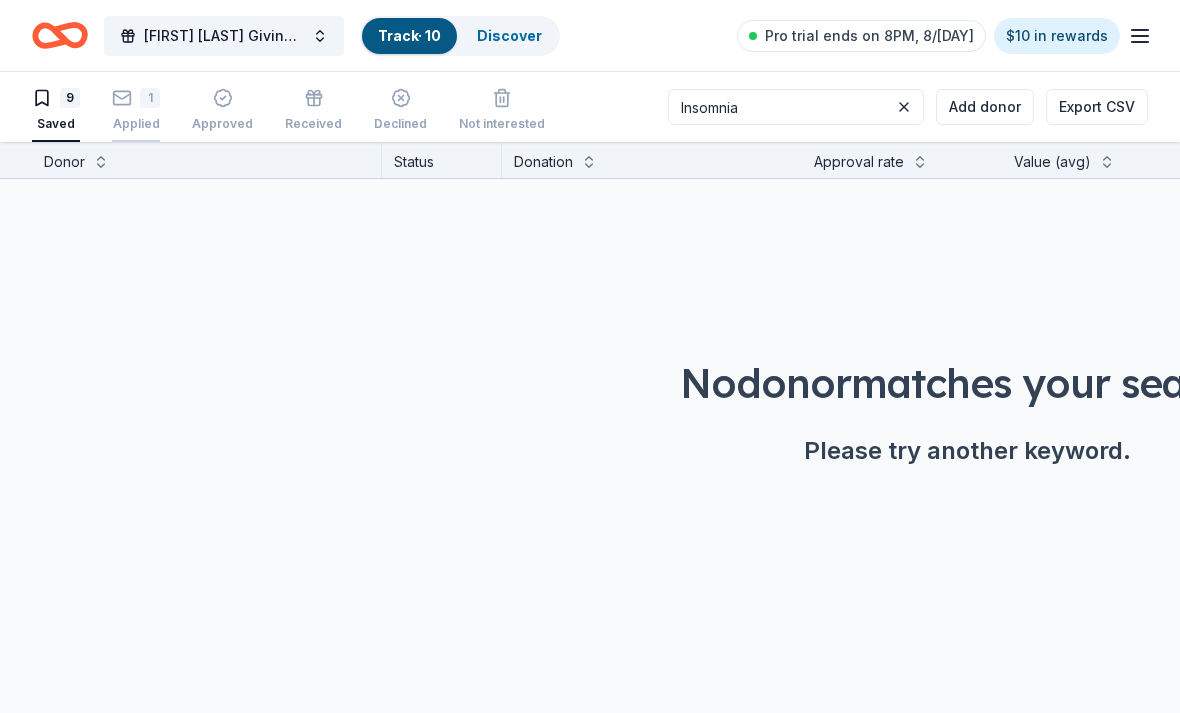 click on "1 Applied" at bounding box center (136, 110) 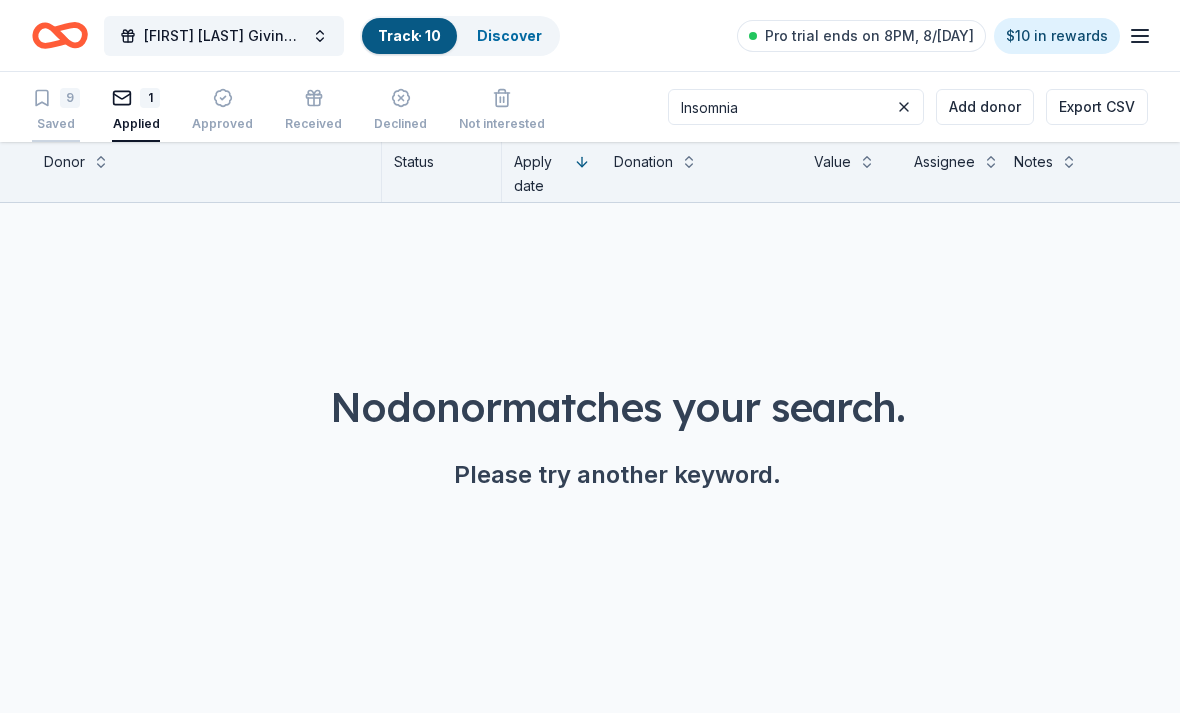 click on "Saved" at bounding box center [56, 124] 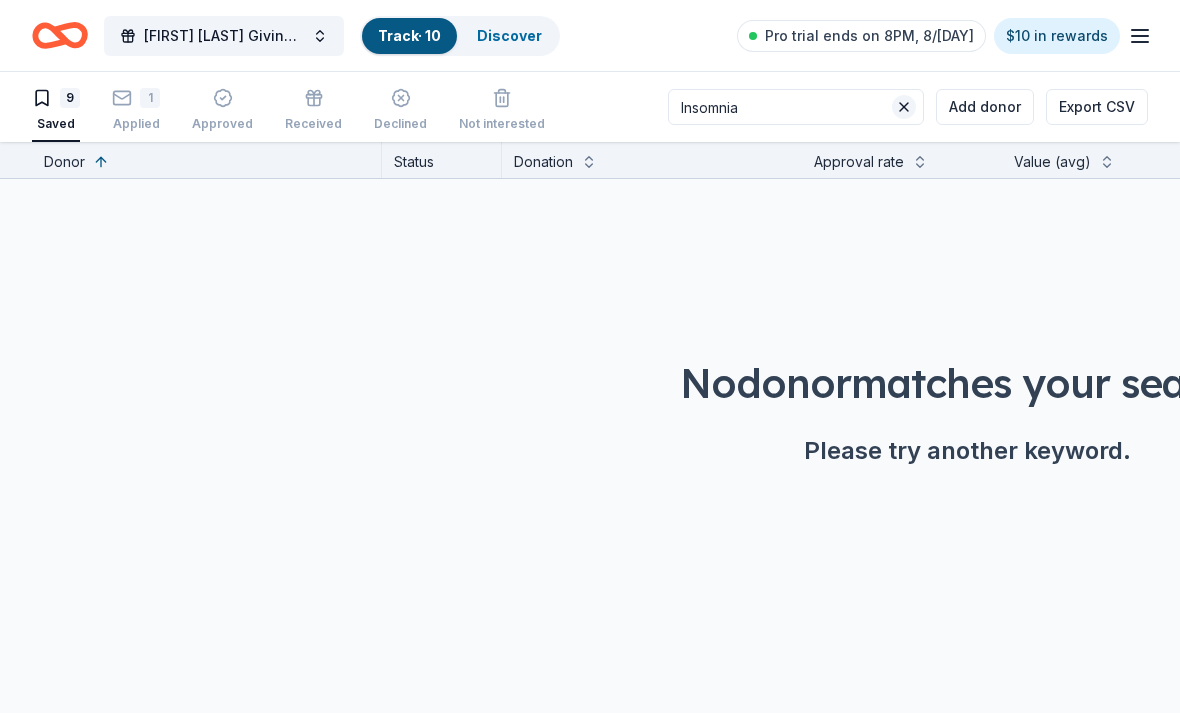 click at bounding box center (904, 107) 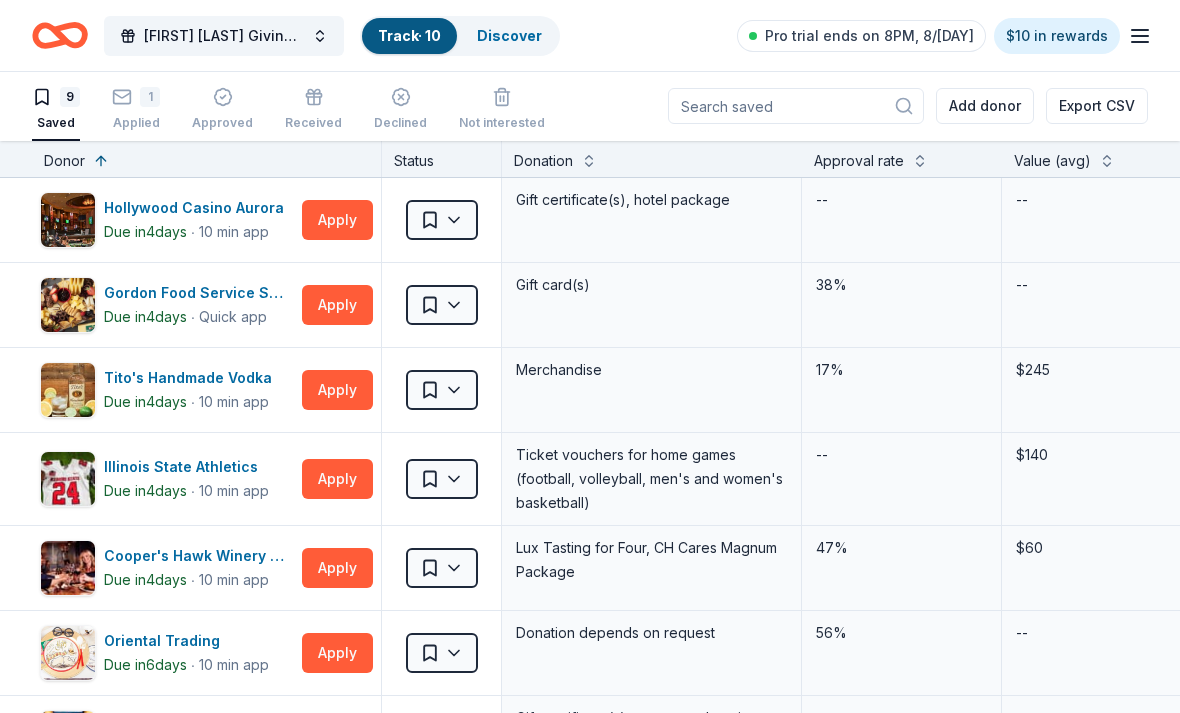 scroll, scrollTop: 0, scrollLeft: 0, axis: both 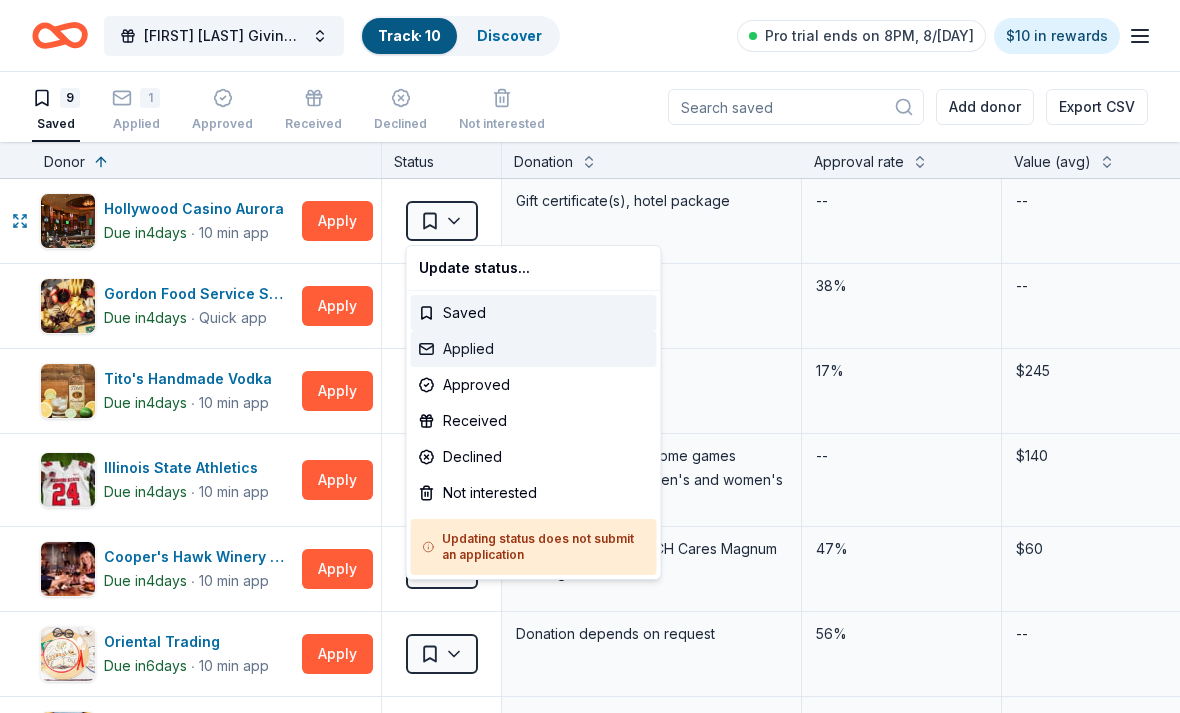 click on "Applied" at bounding box center [534, 349] 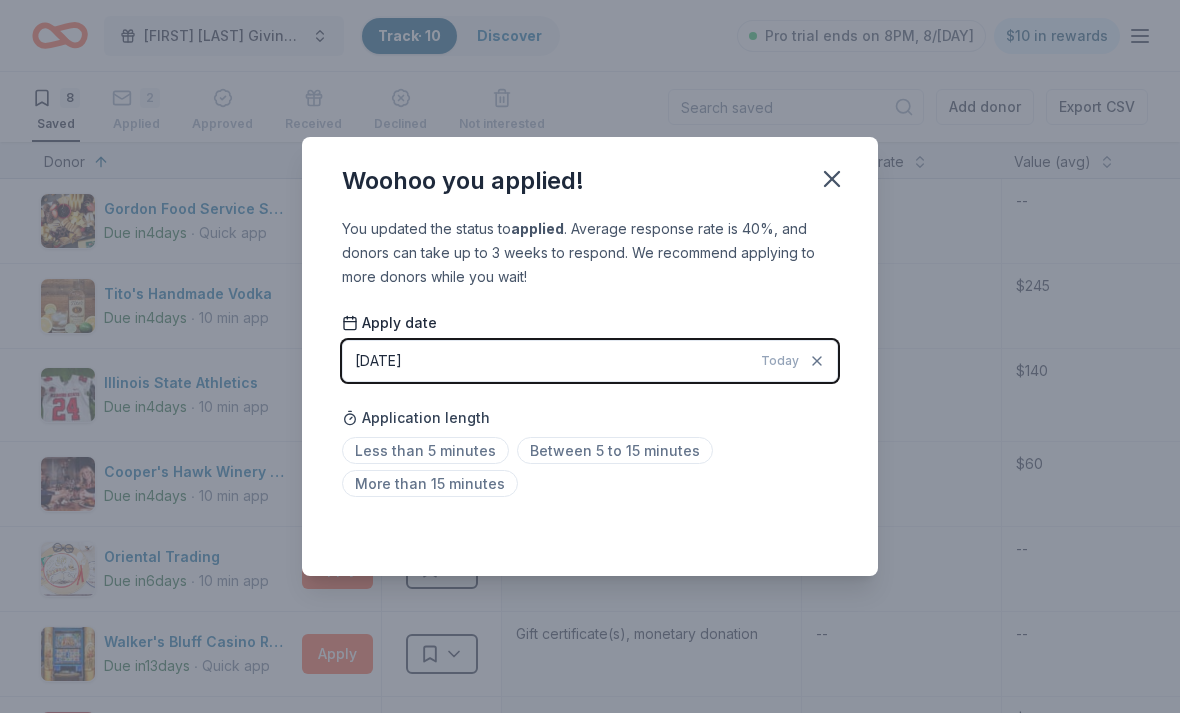 click on "08/03/2025 Today" at bounding box center [590, 361] 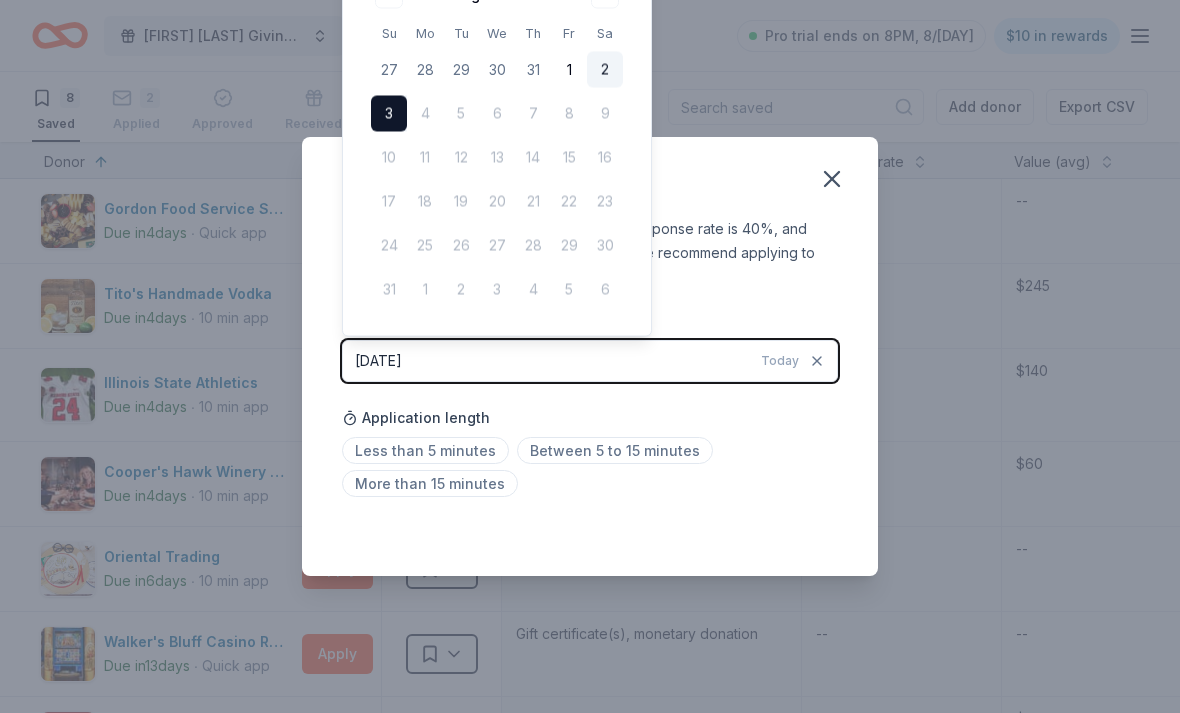 click on "2" at bounding box center [605, 70] 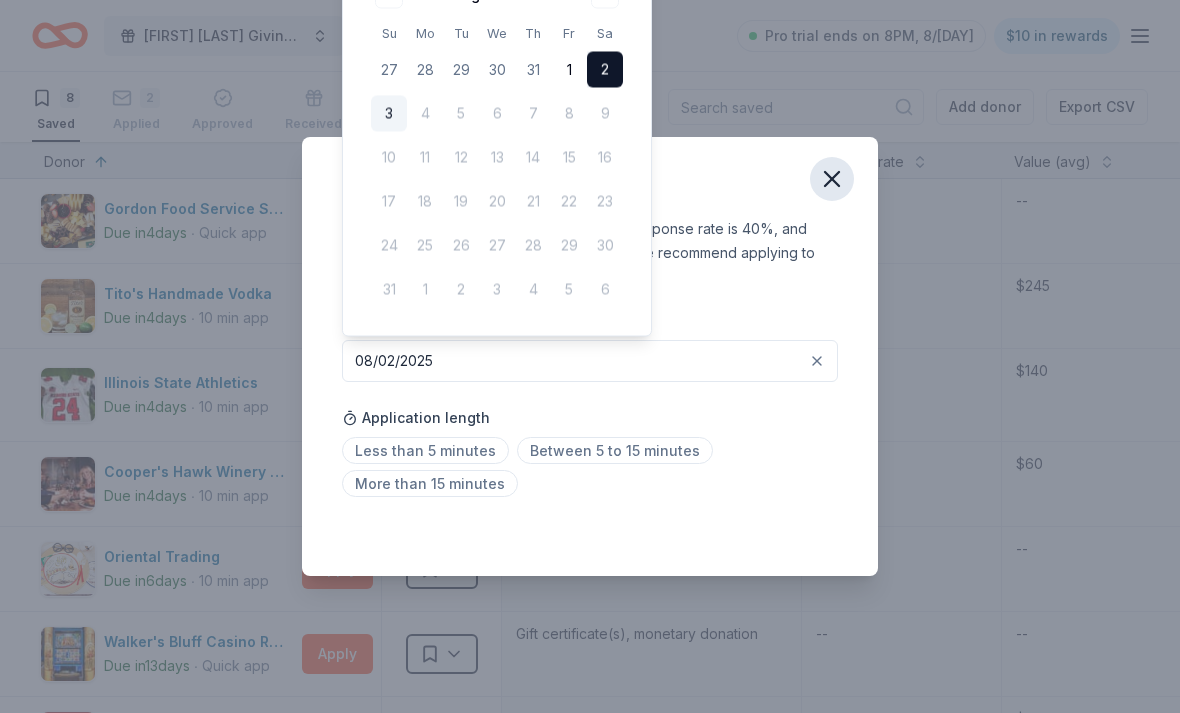 click at bounding box center [832, 179] 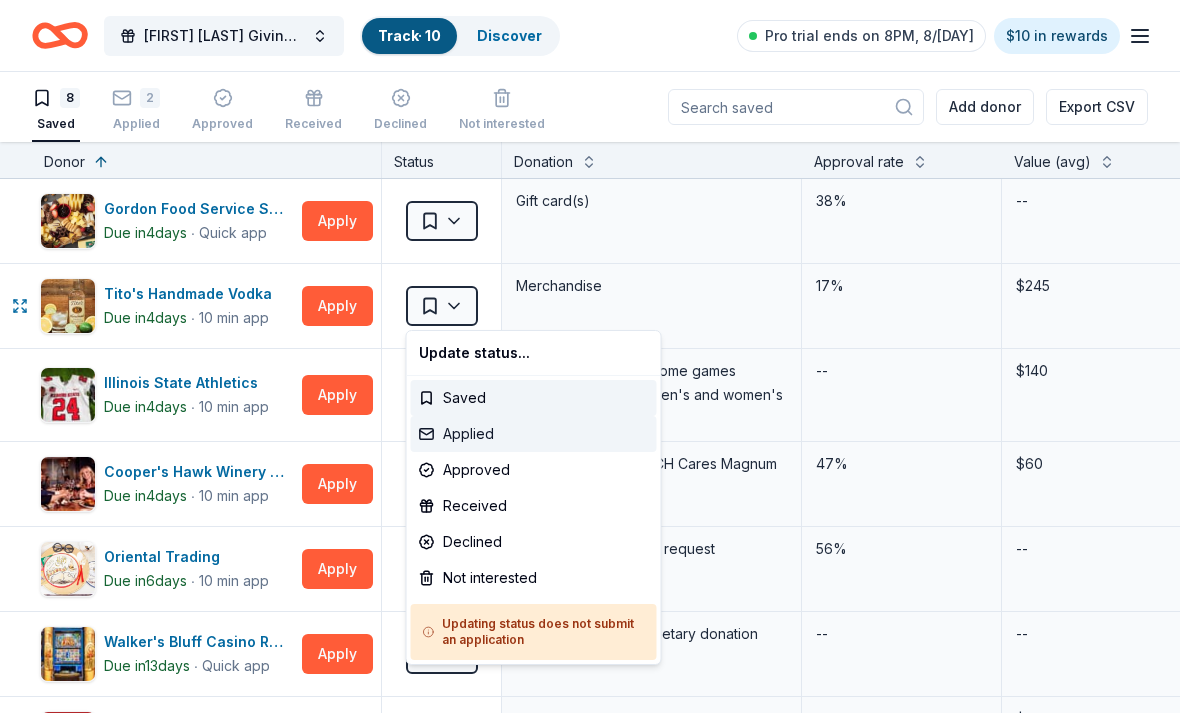click on "Applied" at bounding box center (534, 434) 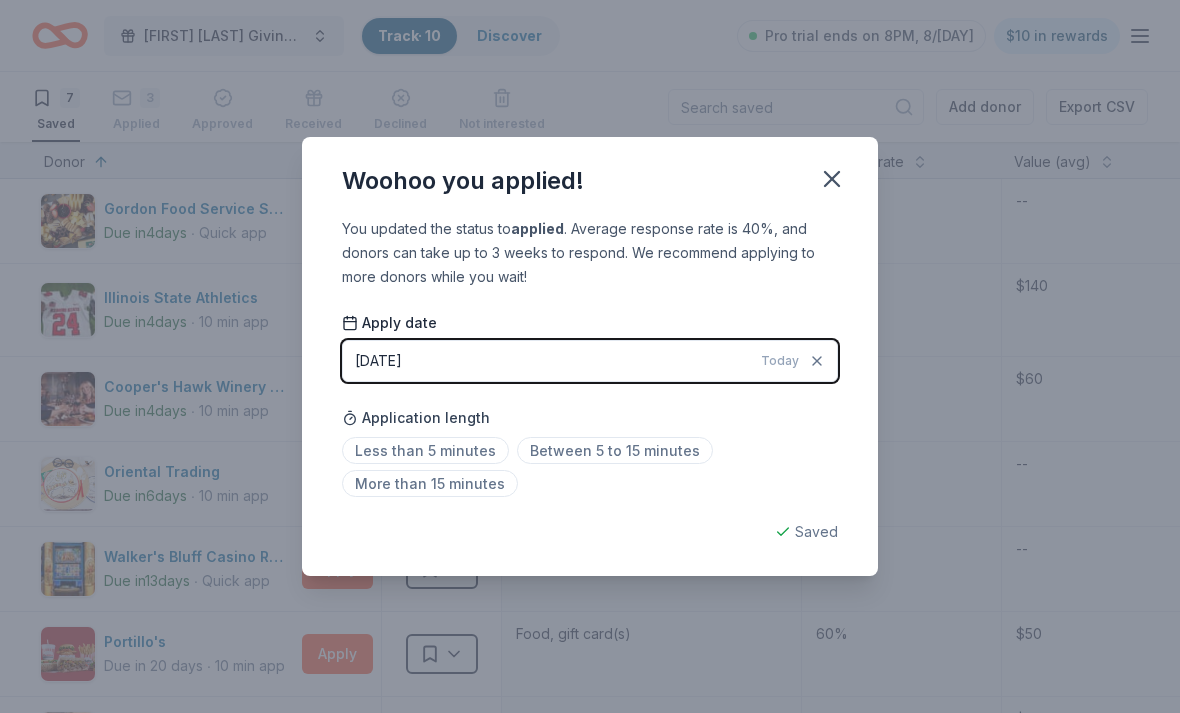 click on "08/03/2025 Today" at bounding box center (590, 361) 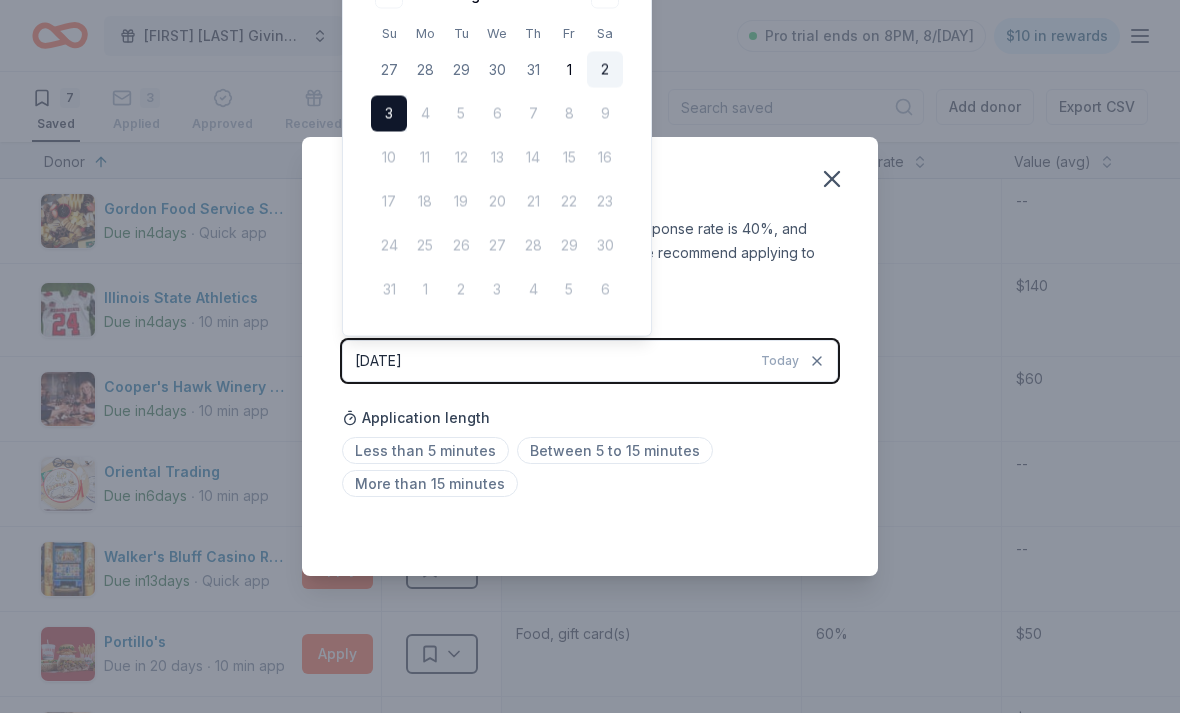click on "2" at bounding box center (605, 70) 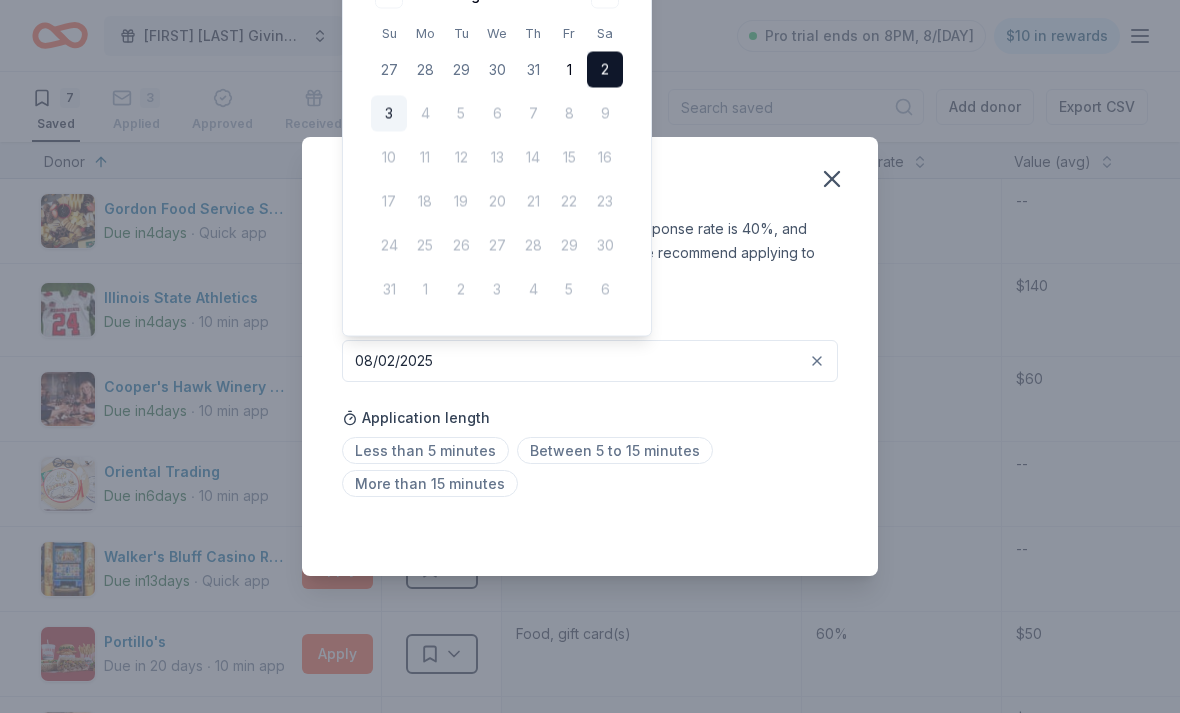 click on "Less than 5 minutes Between 5 to 15 minutes More than 15 minutes" at bounding box center (590, 471) 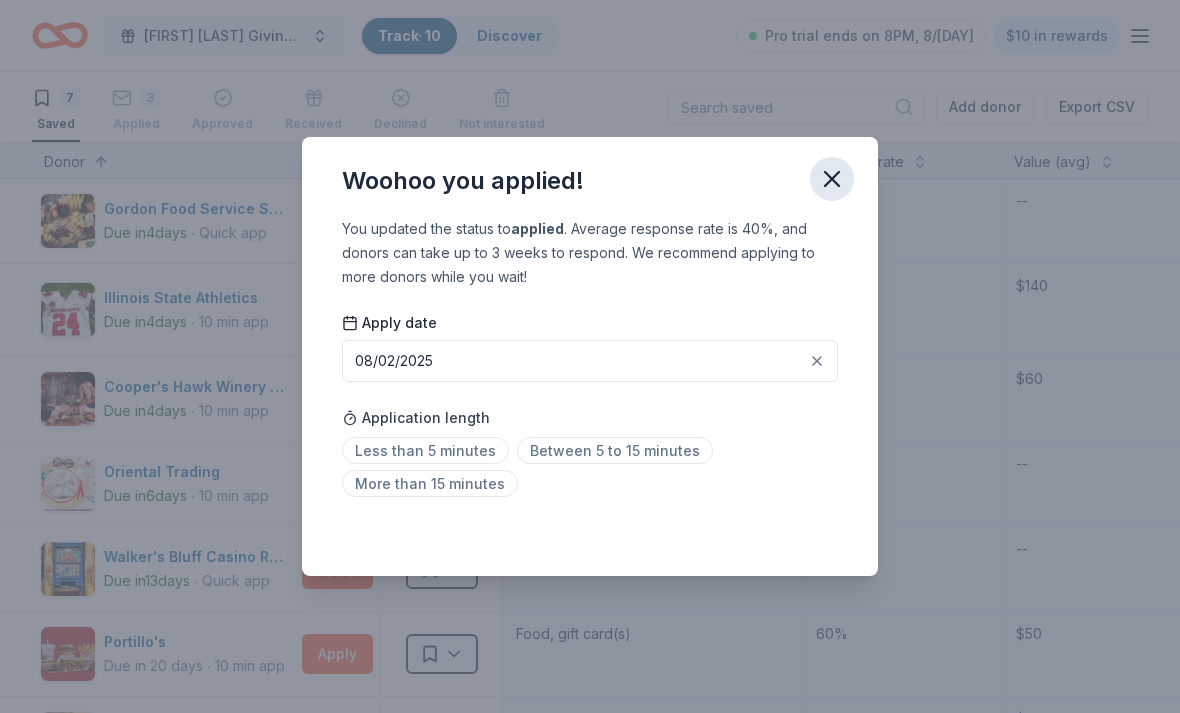 click 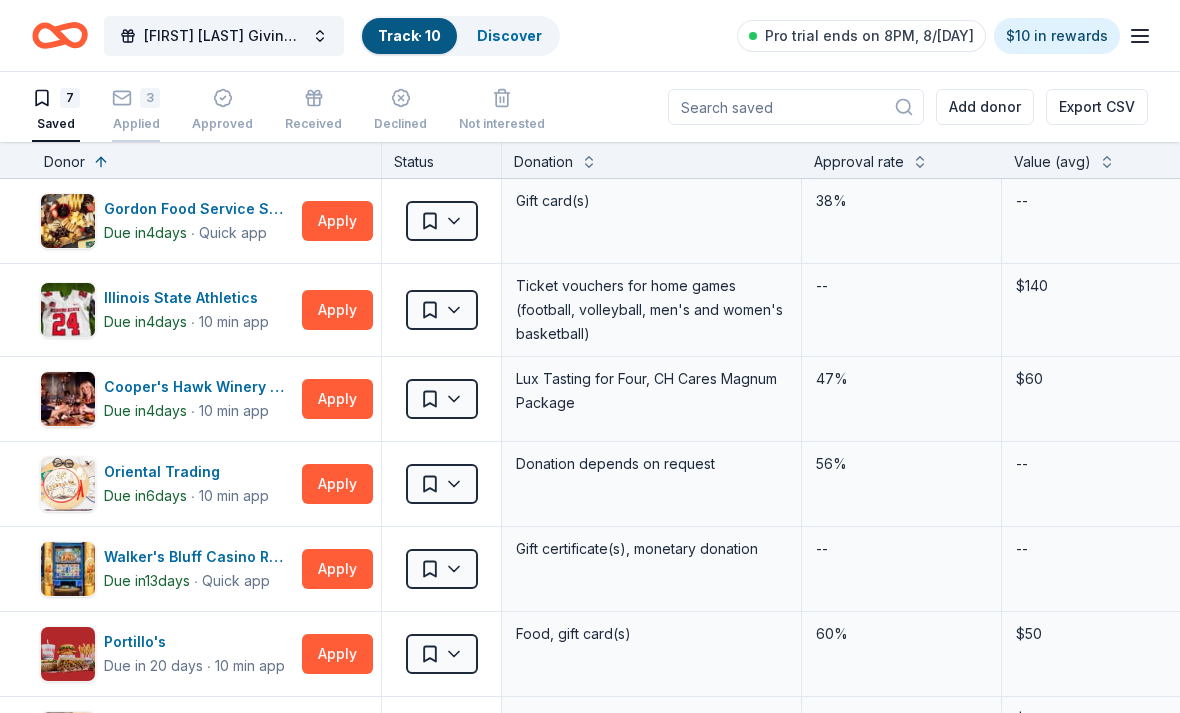 click on "Applied" at bounding box center (136, 113) 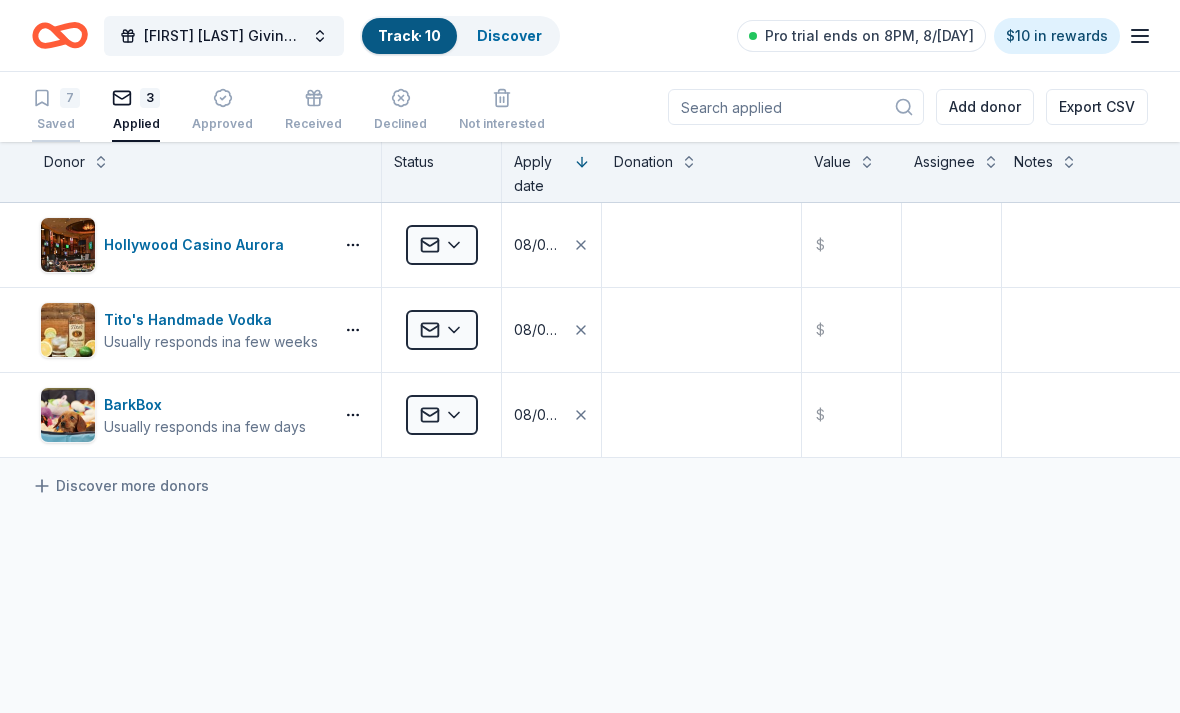 click on "Saved" at bounding box center (56, 124) 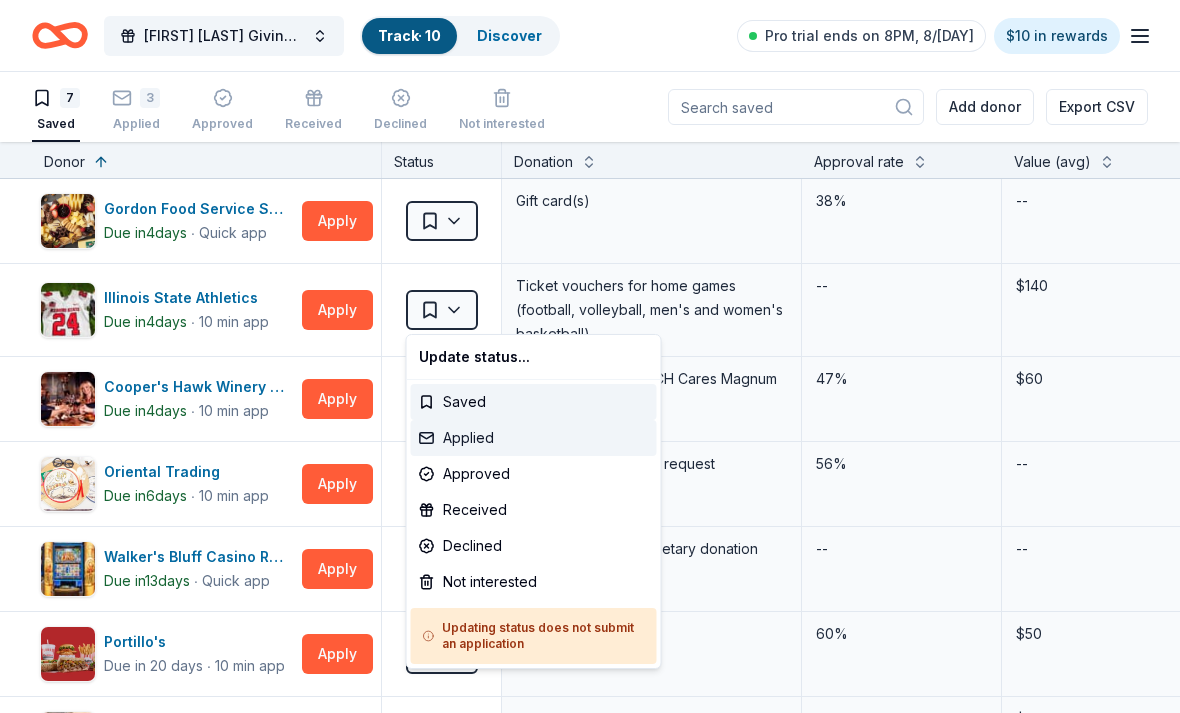 click on "Applied" at bounding box center (534, 438) 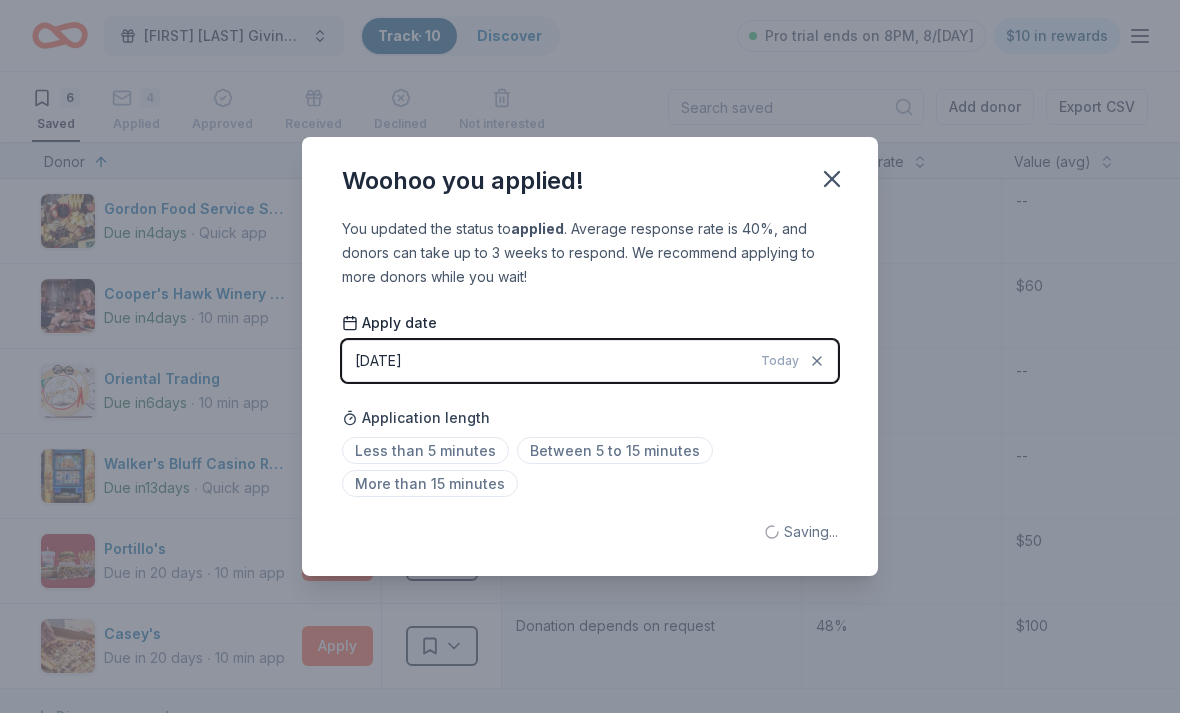click on "08/03/2025 Today" at bounding box center (590, 361) 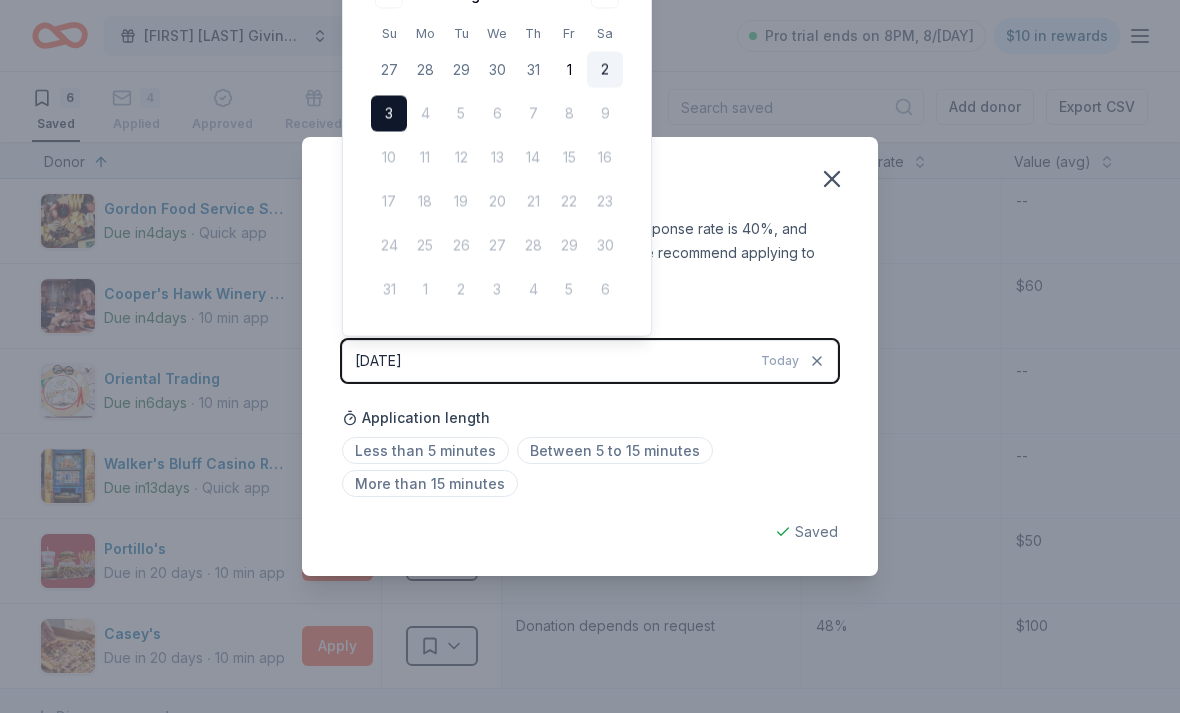 click on "2" at bounding box center [605, 70] 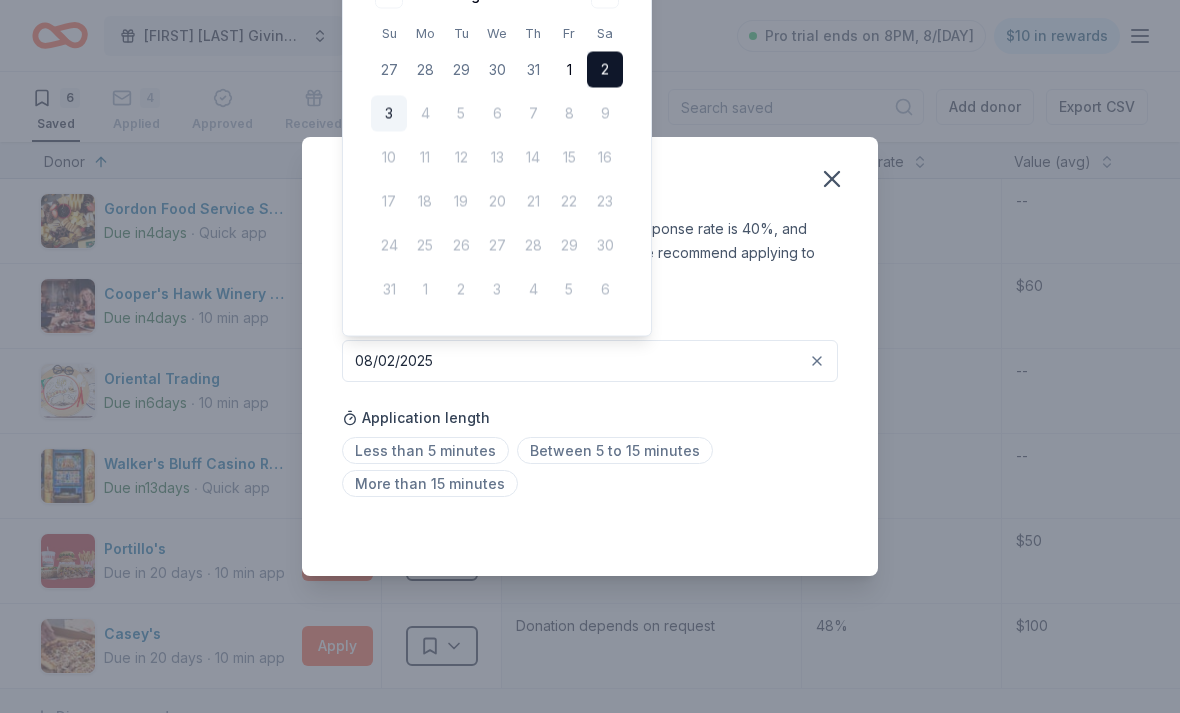 click on "Woohoo you applied!" at bounding box center [590, 177] 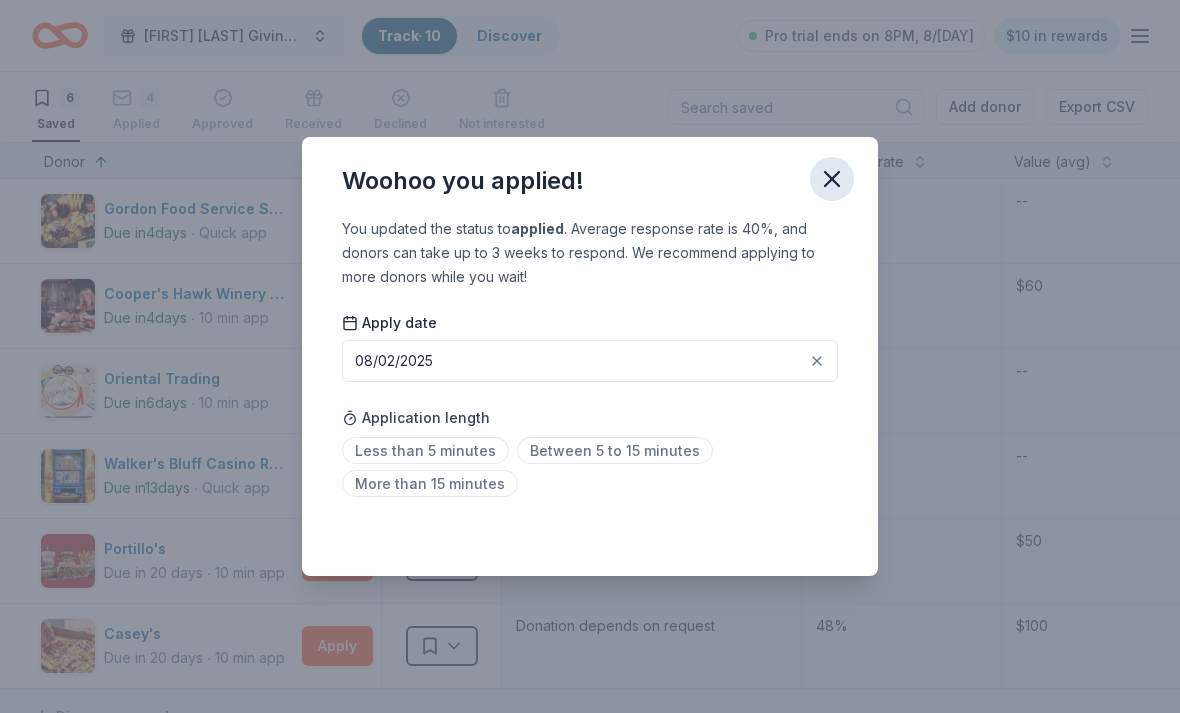 click 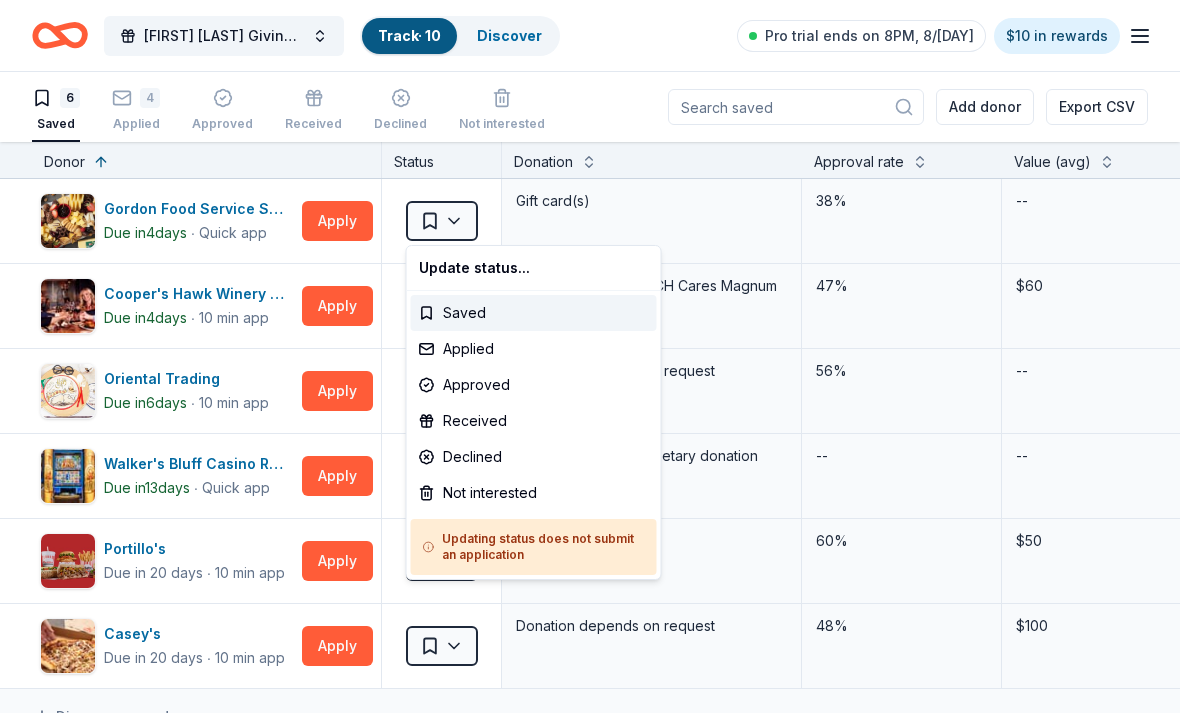 click on "Dylan M Taylor Giving Greens Golf Outing Track  · 10 Discover Pro trial ends on 8PM, 8/9 $10 in rewards 6 Saved 4 Applied Approved Received Declined Not interested Add donor Export CSV Donor Status Donation Approval rate Value (avg) Apply method Assignee Notes Gordon Food Service Store Due in  4  days ∙ Quick app Apply Saved Gift card(s) 38% -- Website Mail Cooper's Hawk Winery and Restaurants Due in  4  days ∙ 10 min app Apply Saved Lux Tasting for Four, CH Cares Magnum Package 47% $60 Website Oriental Trading Due in  6  days ∙ 10 min app Apply Saved Donation depends on request 56% -- Website Walker's Bluff Casino Resort Due in  13  days ∙ Quick app Apply Saved Gift certificate(s), monetary donation -- -- Website Portillo's Due in 20 days ∙ 10 min app Apply Saved Food, gift card(s) 60% $50 Website Casey's Due in 20 days ∙ 10 min app Apply Saved Donation depends on request 48% $100 Website   Discover more donors Saved Update status... Saved Applied Approved Received Declined Not interested" at bounding box center [590, 356] 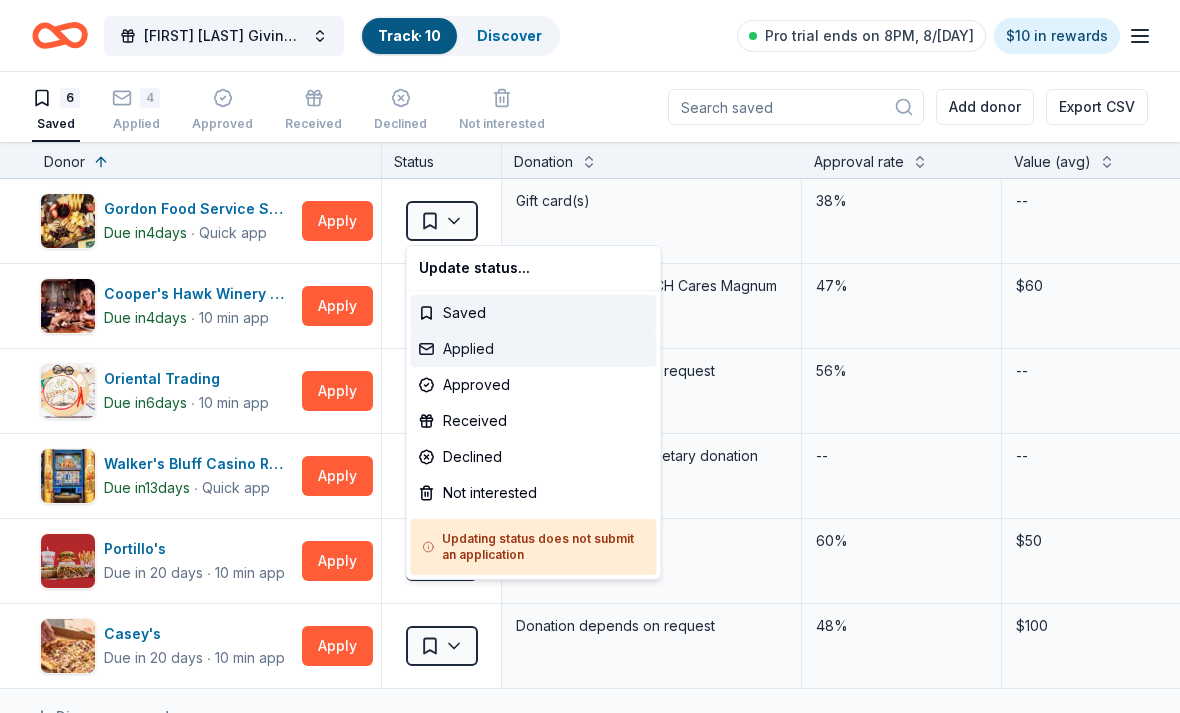 click on "Applied" at bounding box center (534, 349) 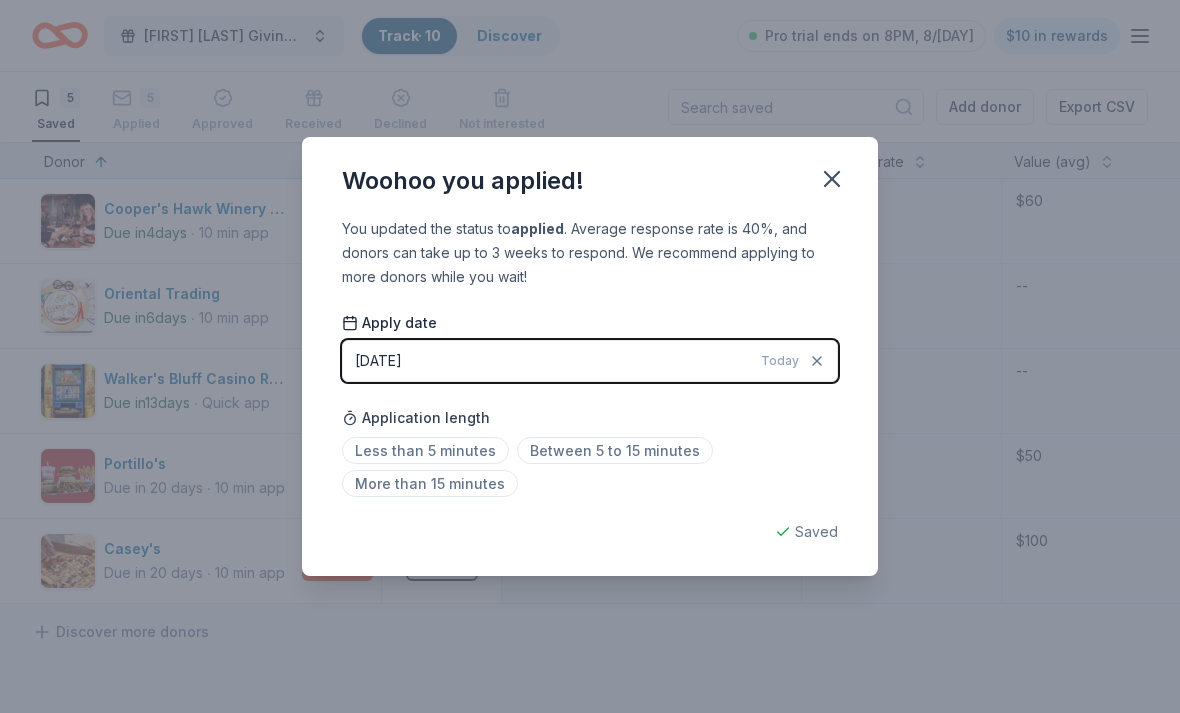 click on "08/03/2025 Today" at bounding box center (590, 361) 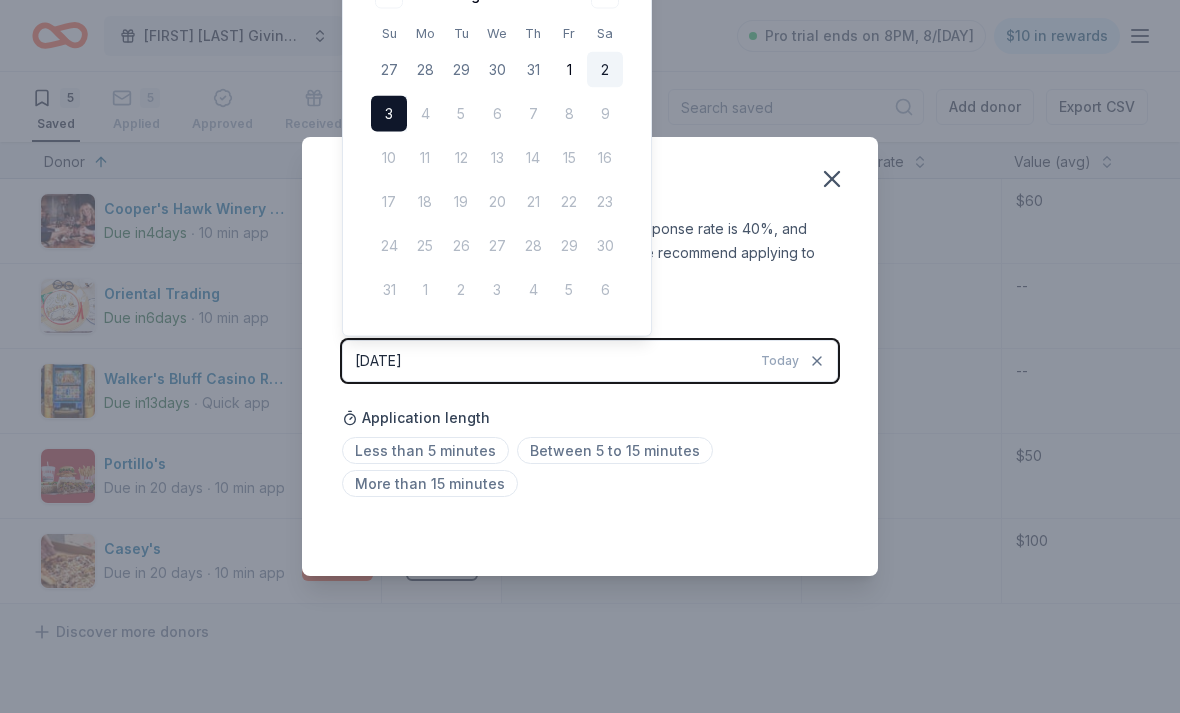 click on "2" at bounding box center (605, 70) 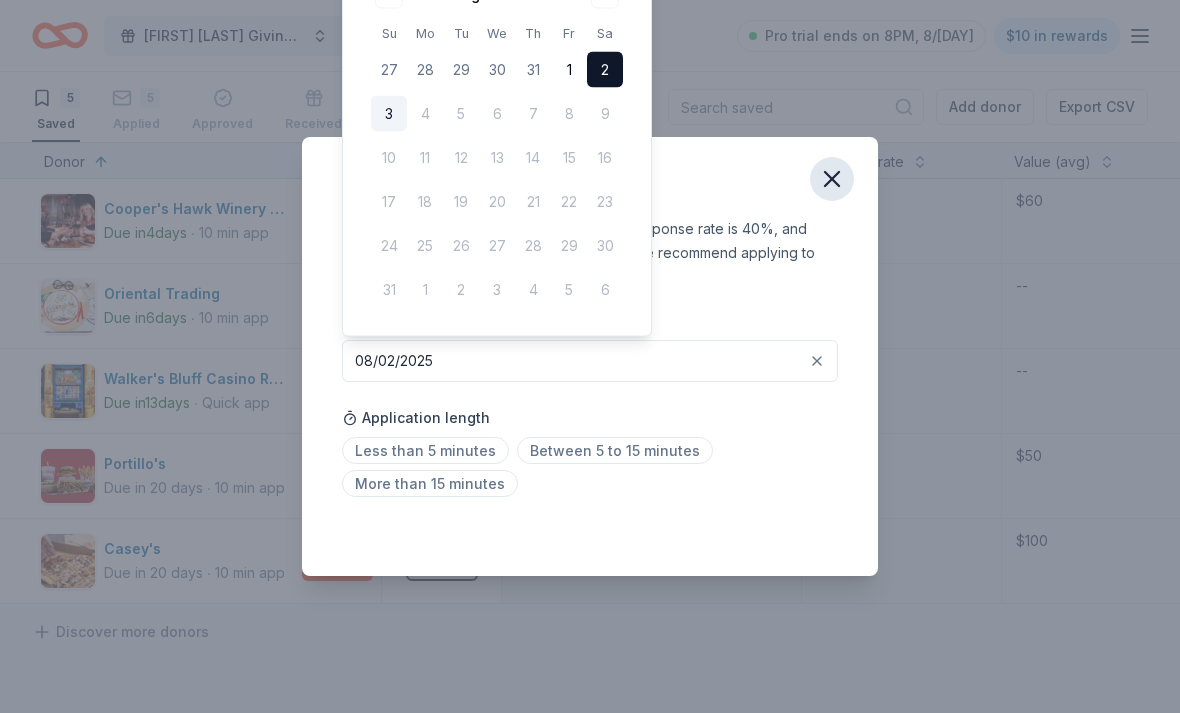 click 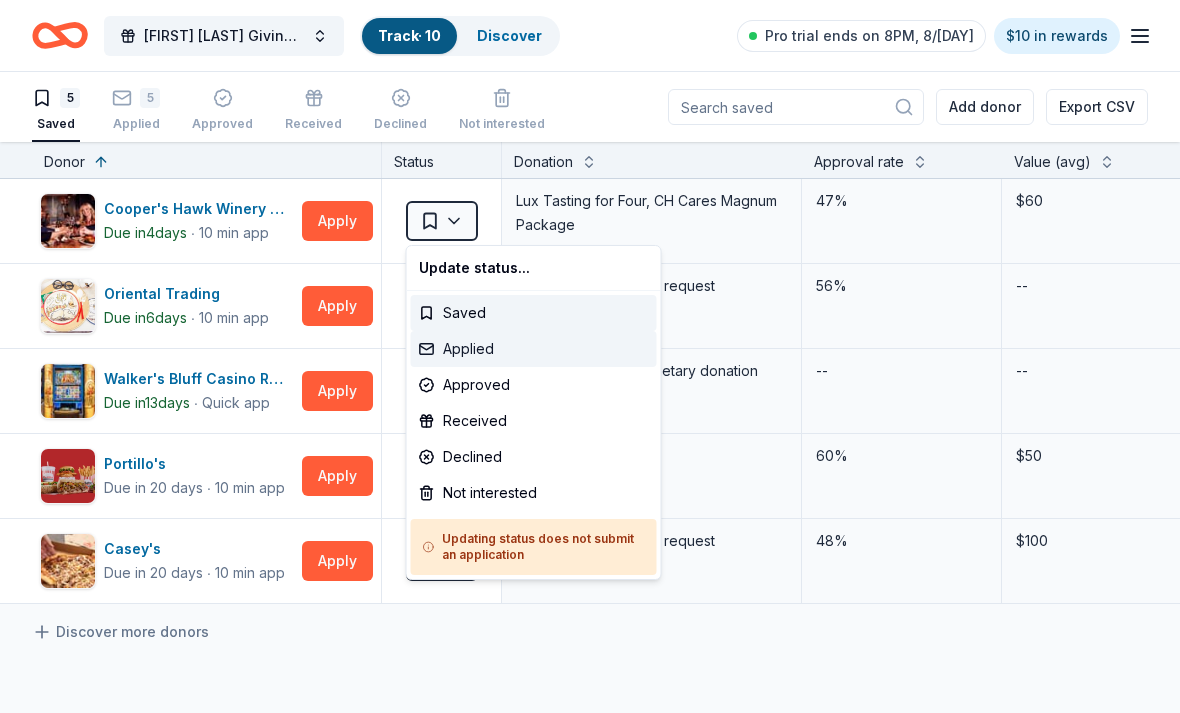 click on "Applied" at bounding box center (534, 349) 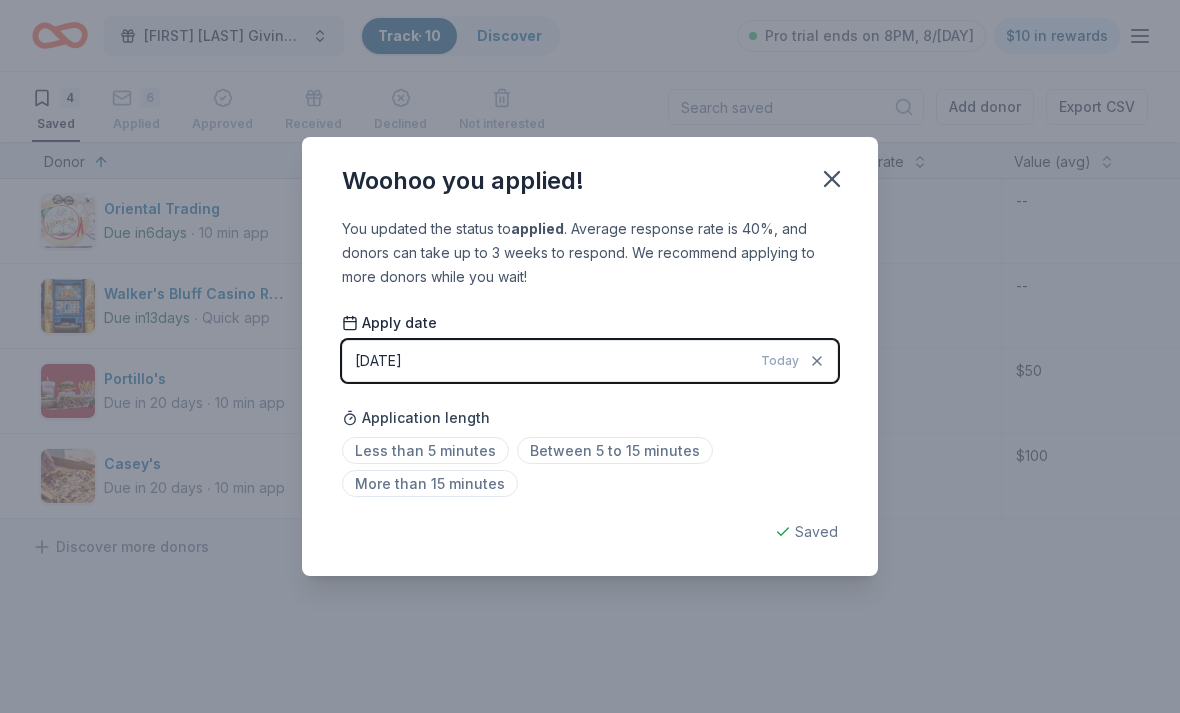 click on "08/03/2025 Today" at bounding box center [590, 361] 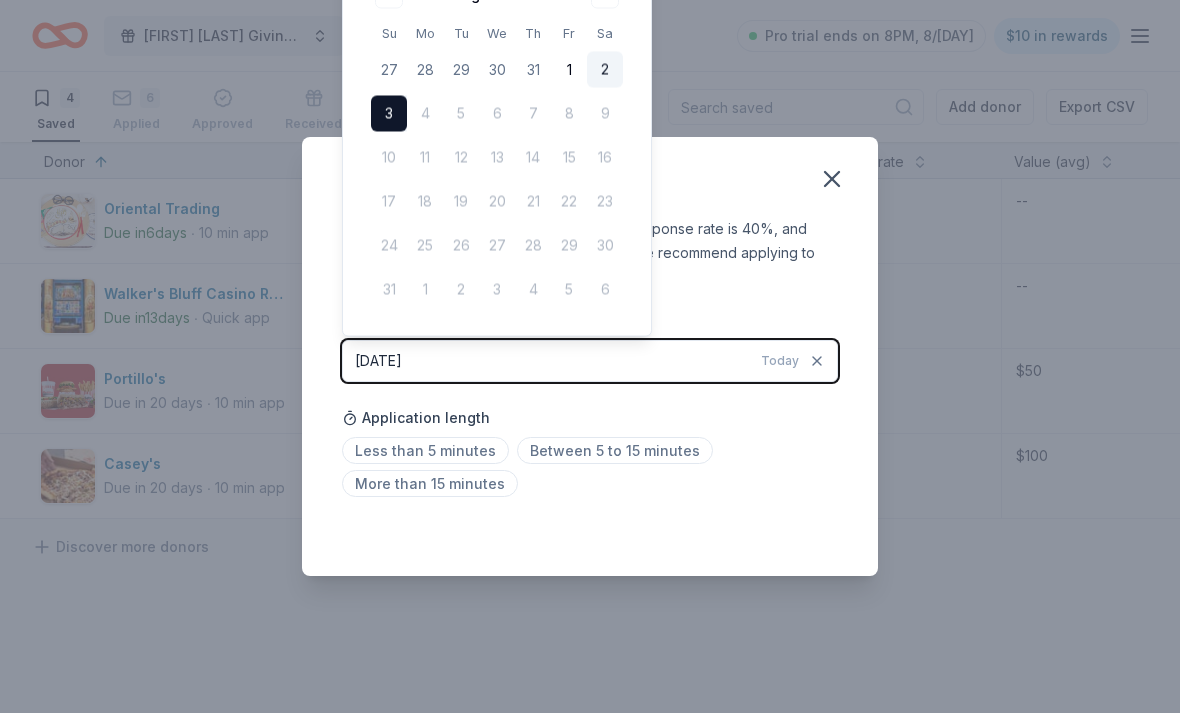 click on "2" at bounding box center (605, 70) 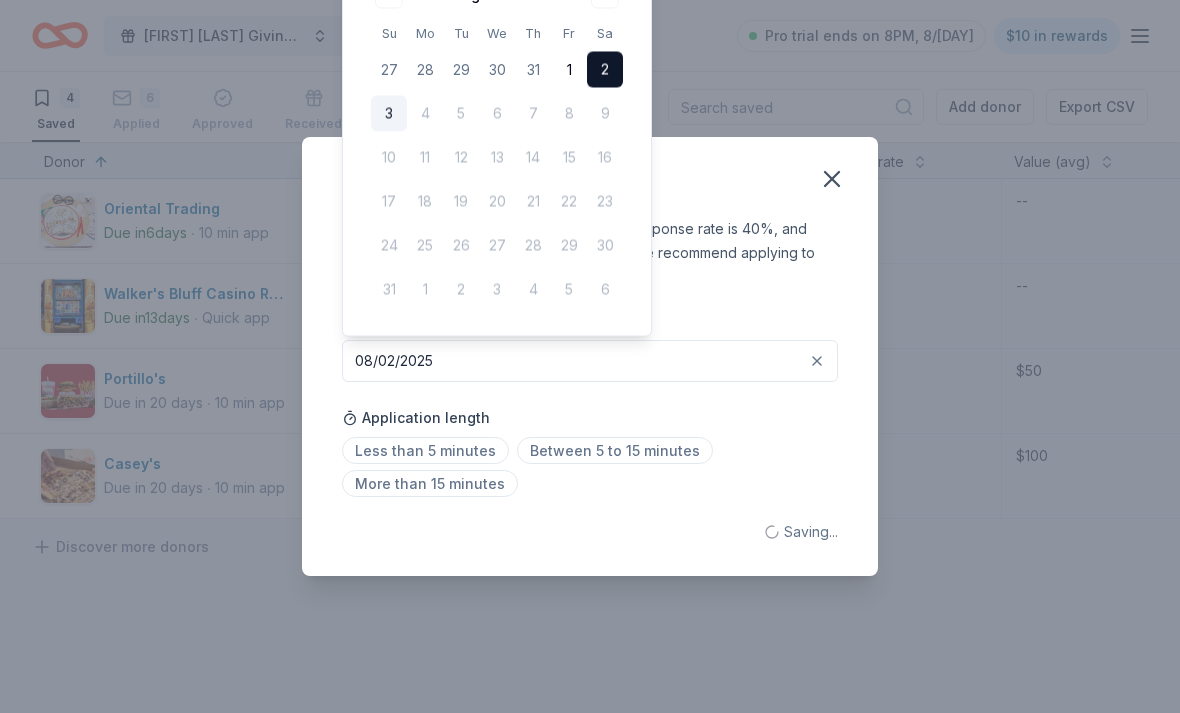click on "Woohoo you applied!" at bounding box center [590, 177] 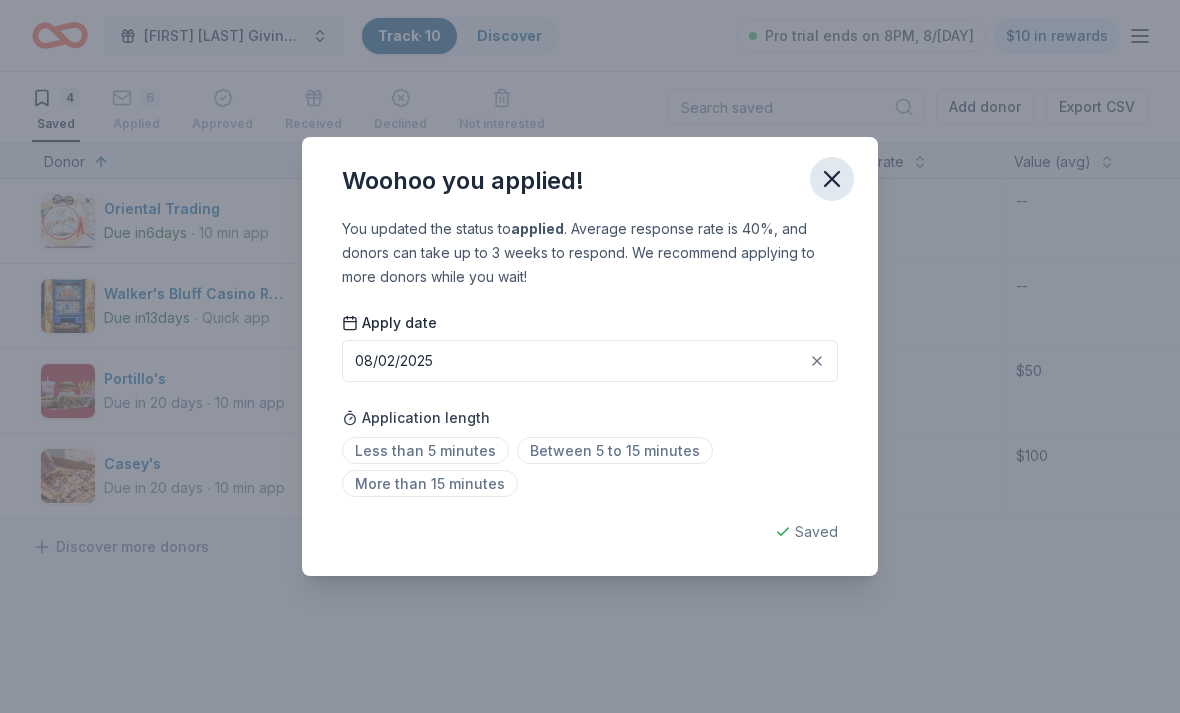 click 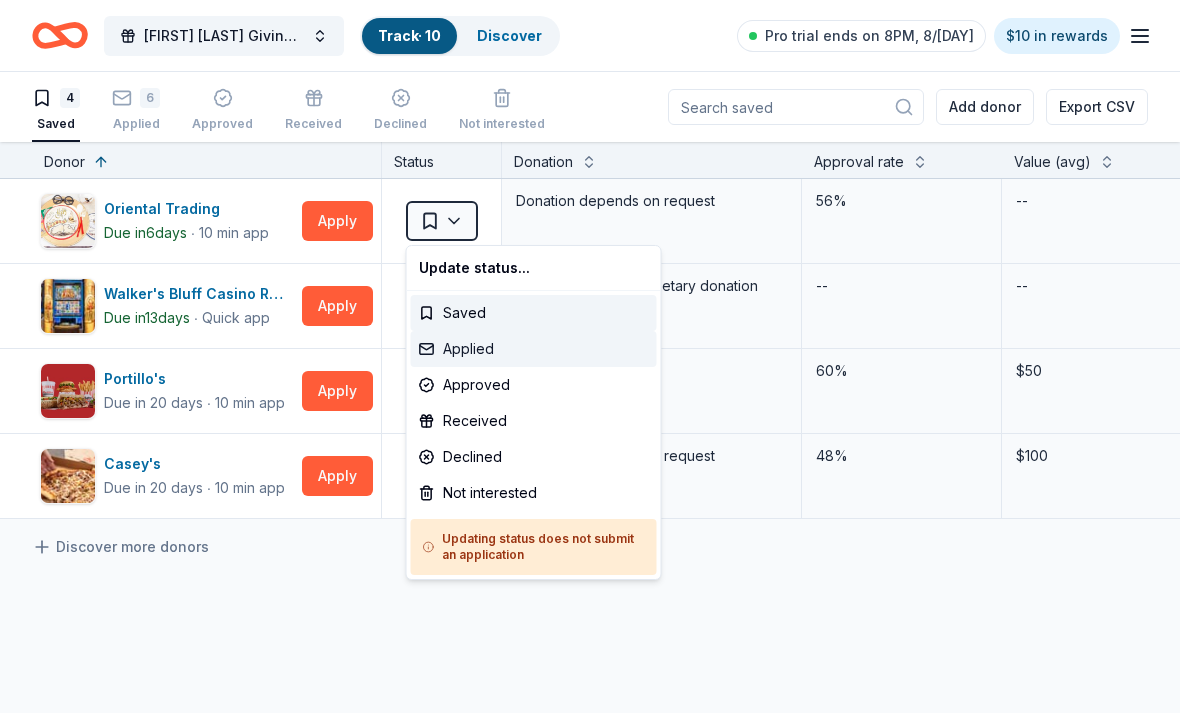 click on "Applied" at bounding box center (534, 349) 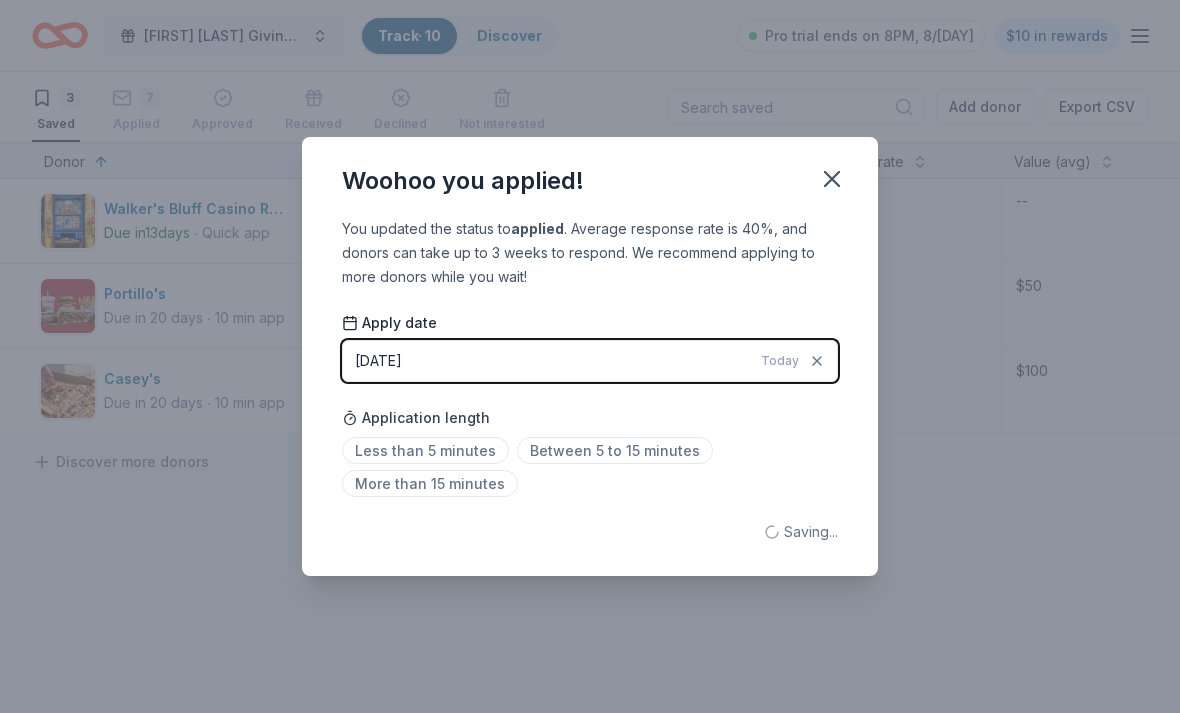 click on "08/03/2025 Today" at bounding box center (590, 361) 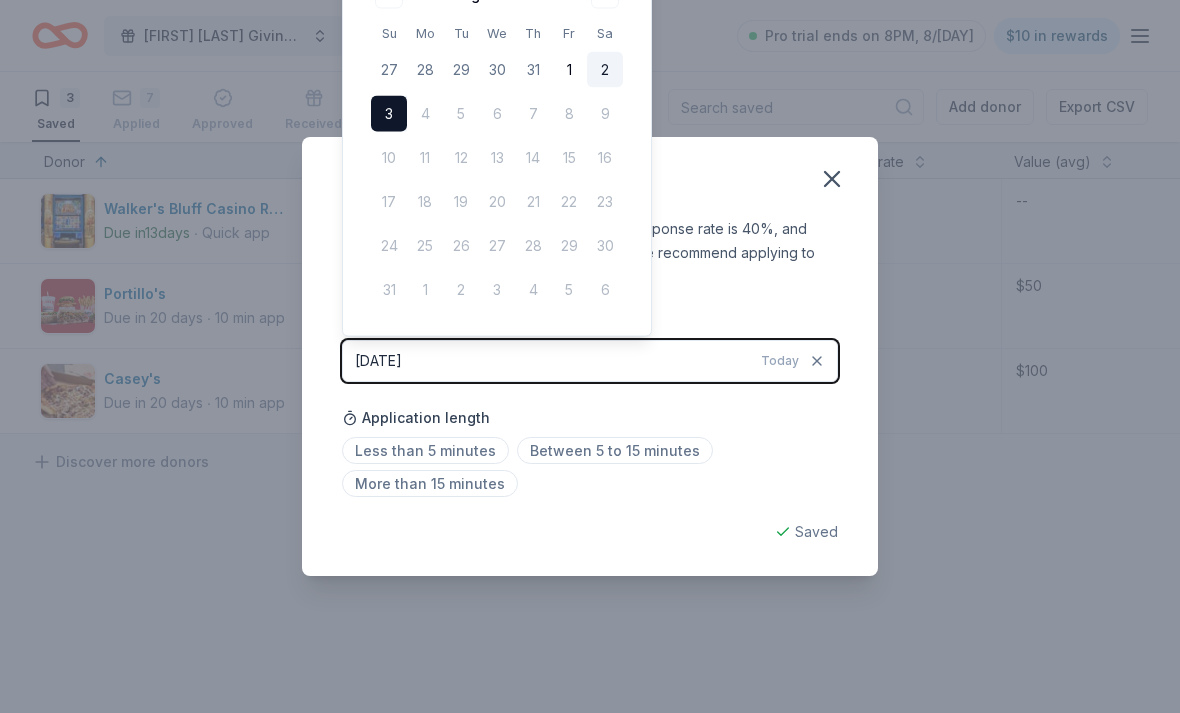 click on "2" at bounding box center [605, 70] 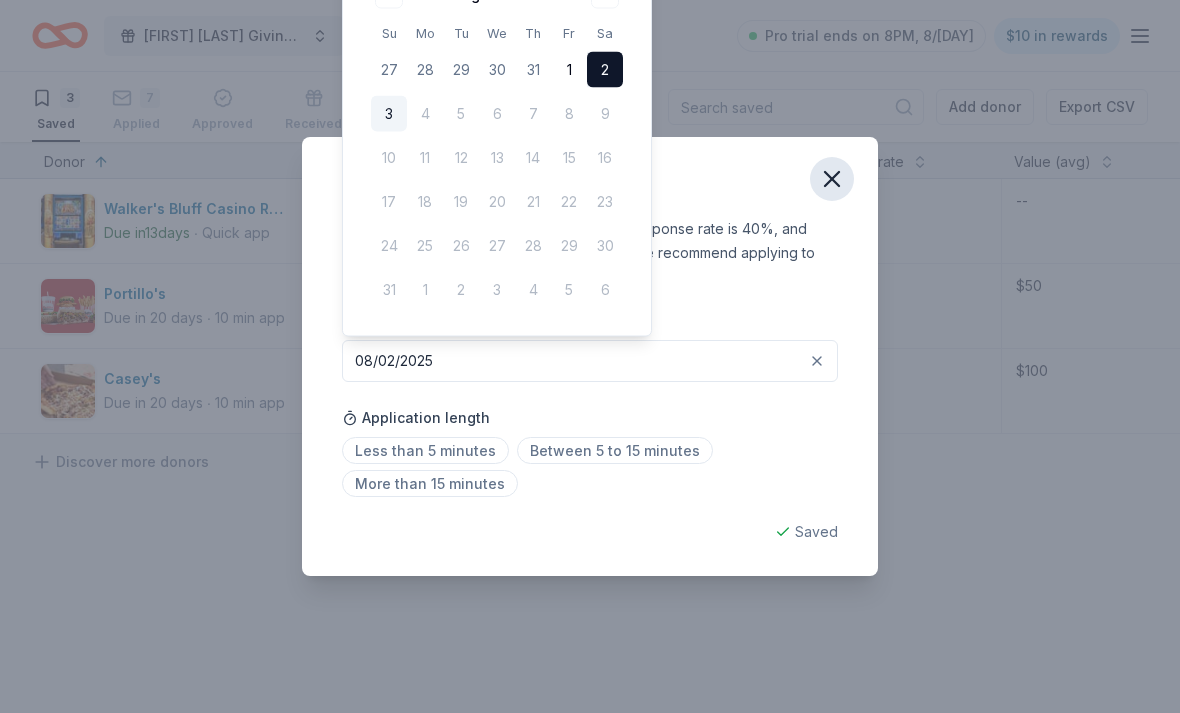 click at bounding box center [832, 179] 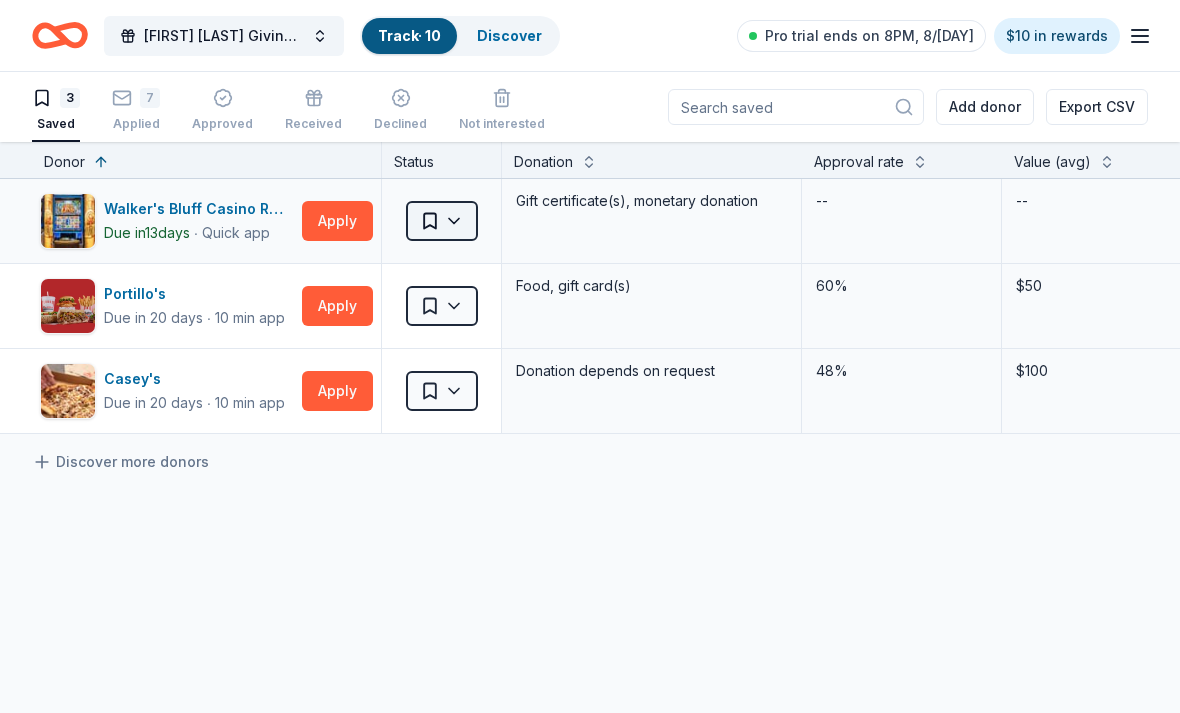 click on "Saved" at bounding box center [442, 221] 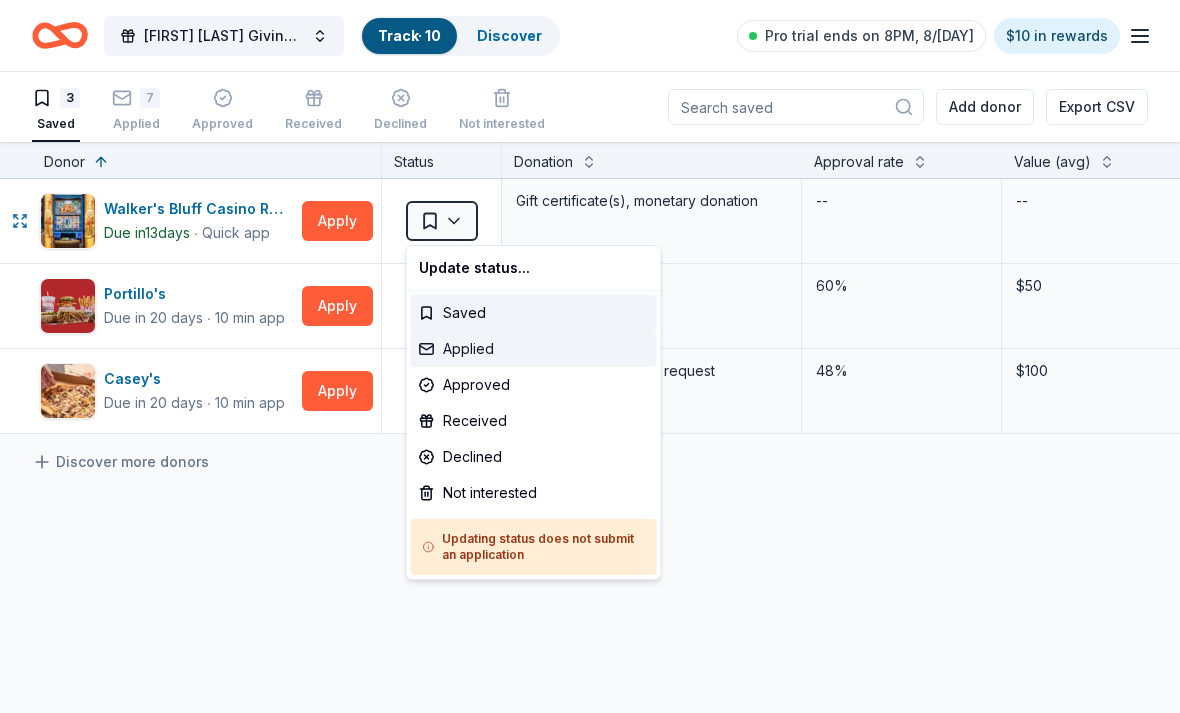 click on "Applied" at bounding box center (534, 349) 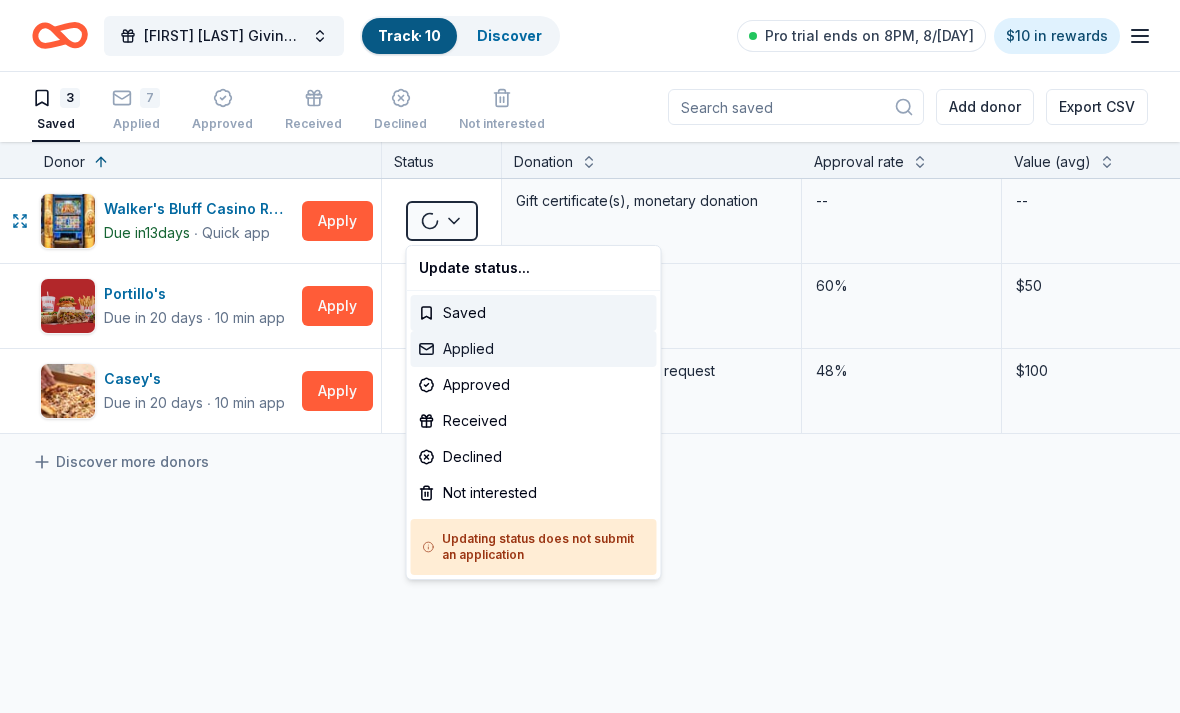 click on "Applied" at bounding box center (534, 349) 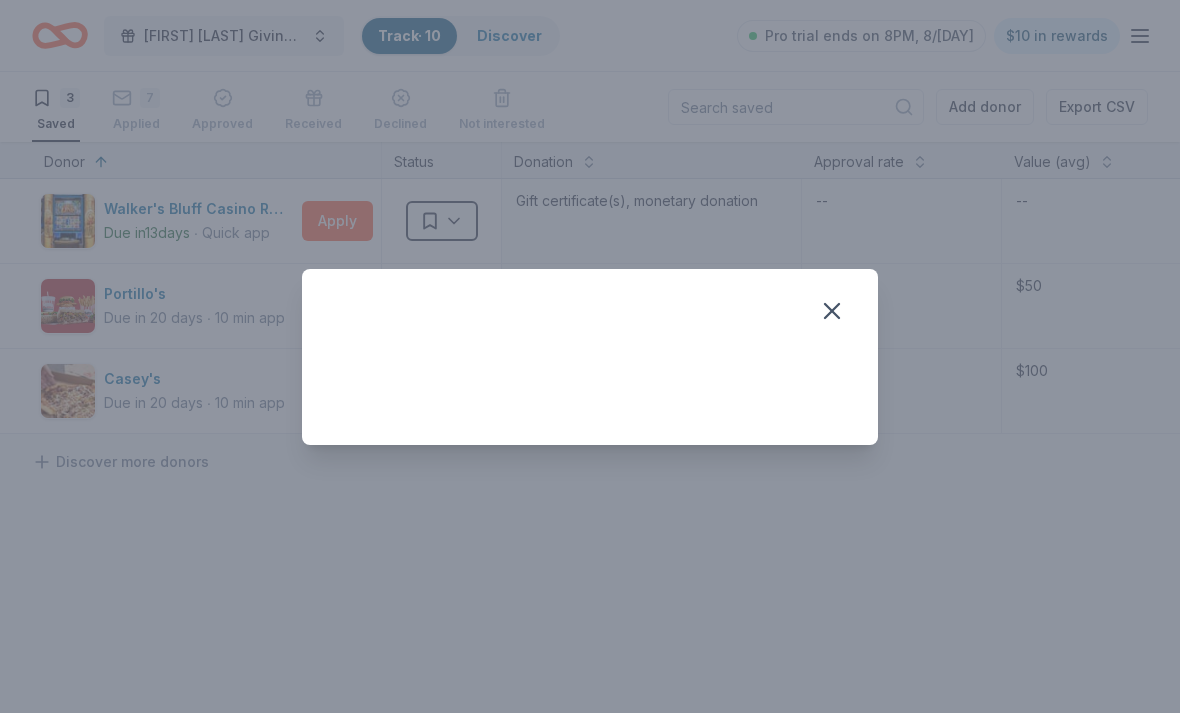 click at bounding box center [590, 309] 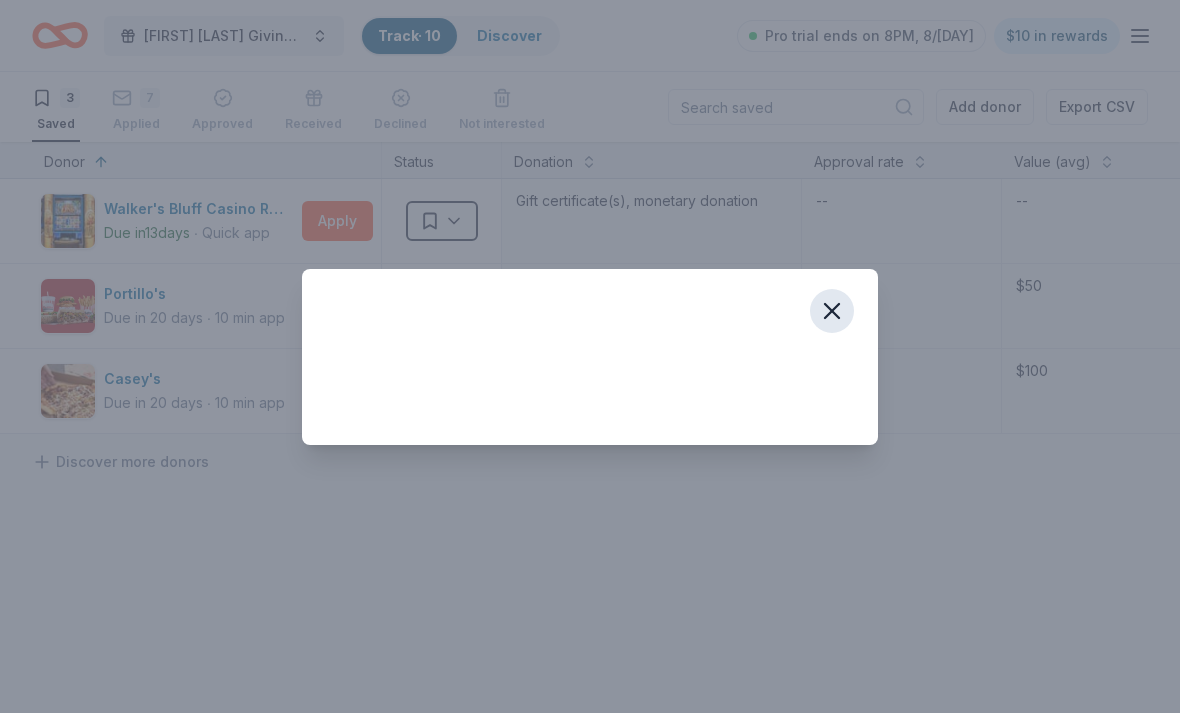 click 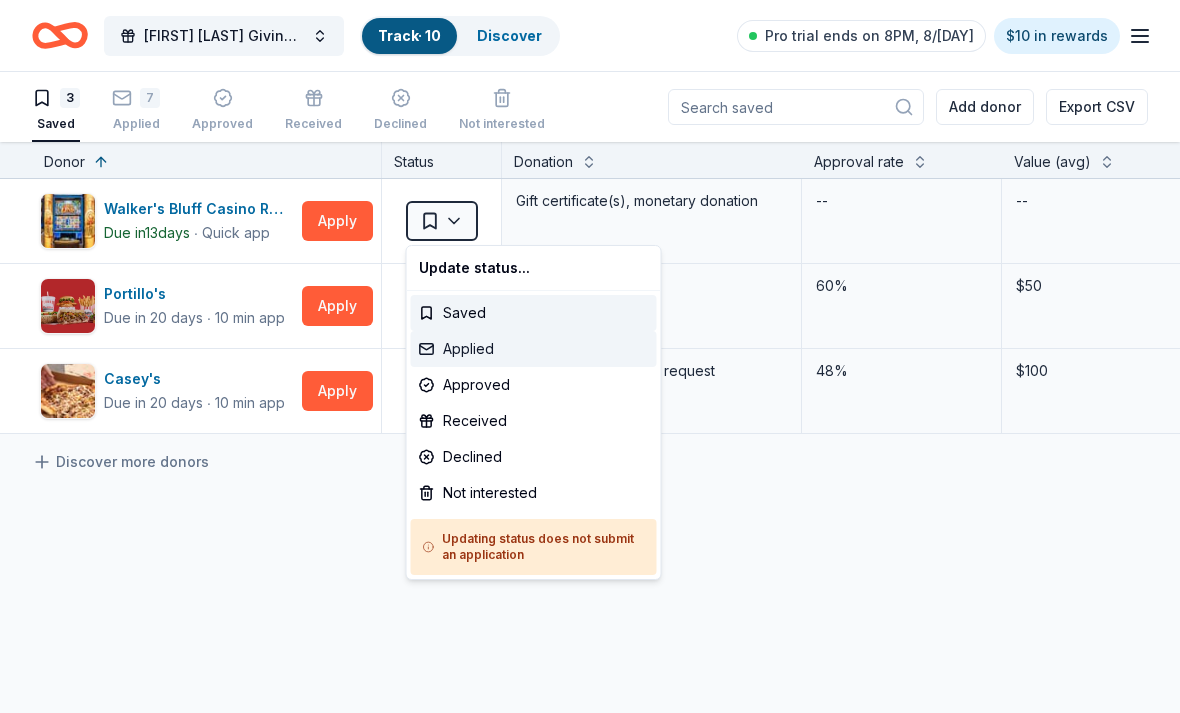 click on "Applied" at bounding box center [534, 349] 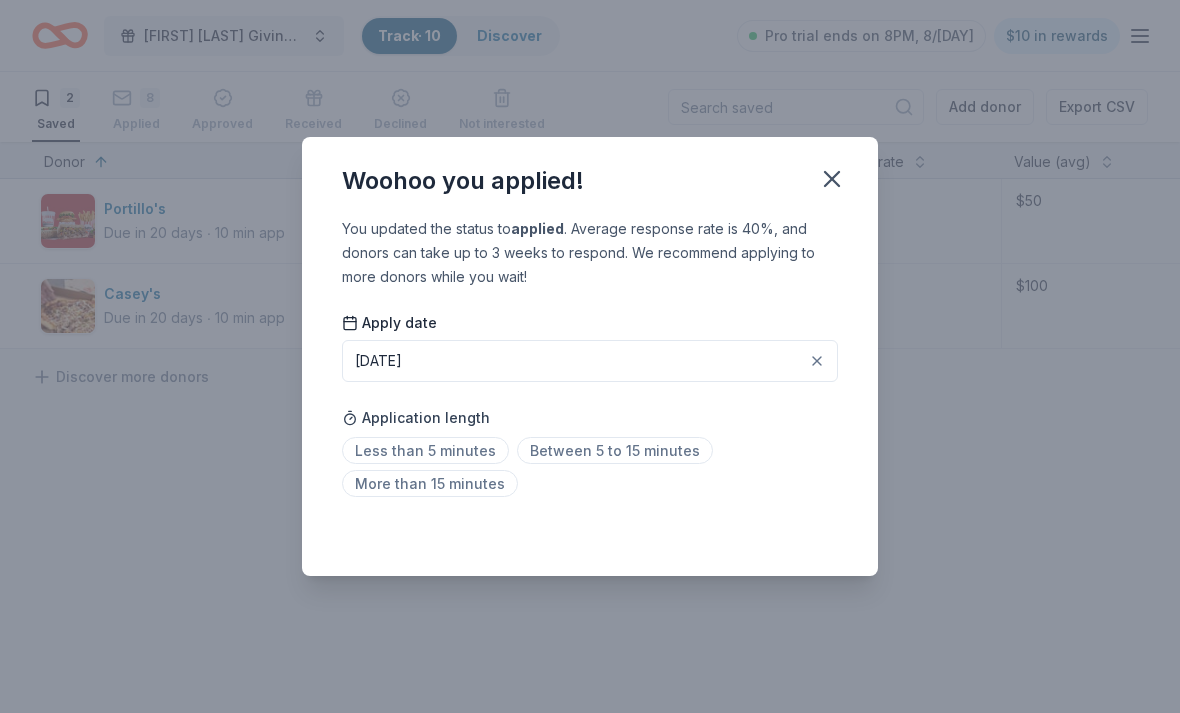 click on "08/03/2025" at bounding box center [590, 361] 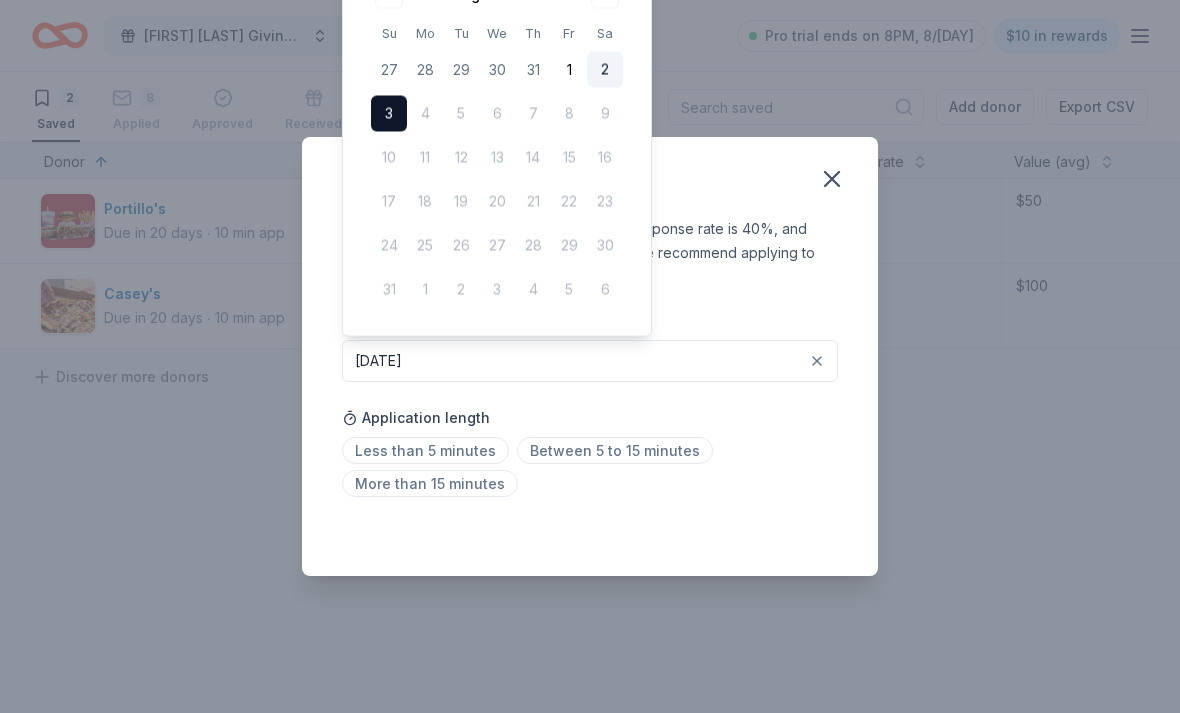 click on "2" at bounding box center [605, 70] 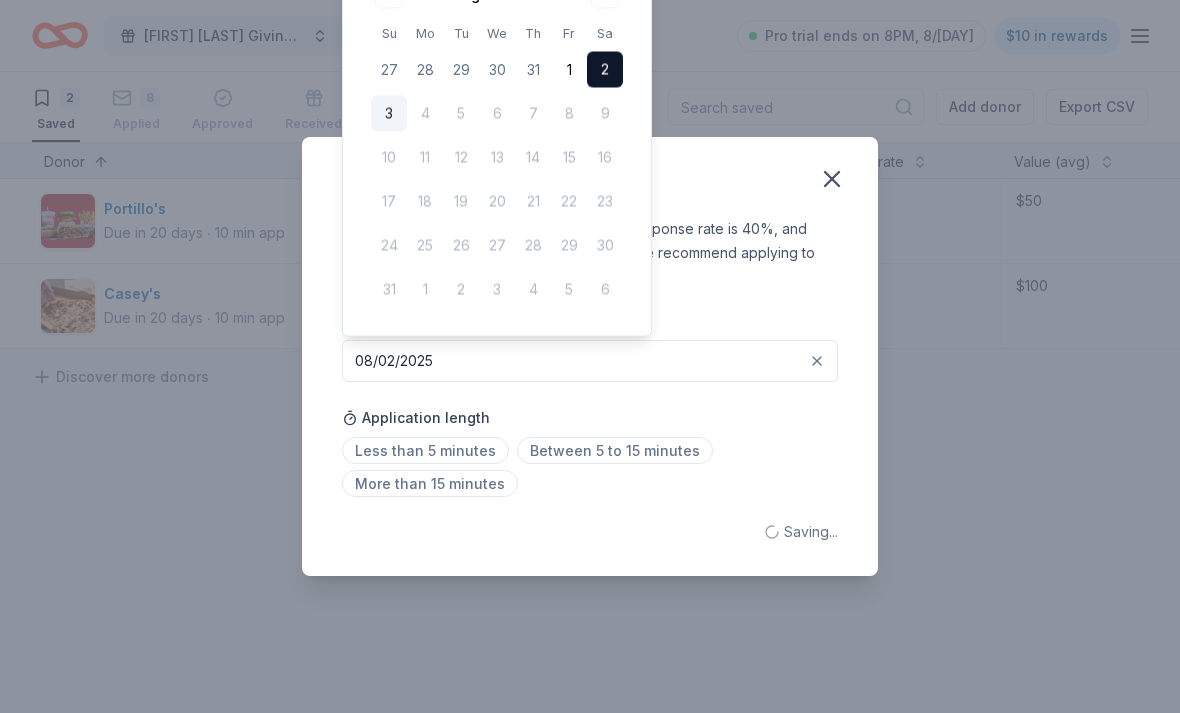 click on "Woohoo you applied!" at bounding box center (590, 177) 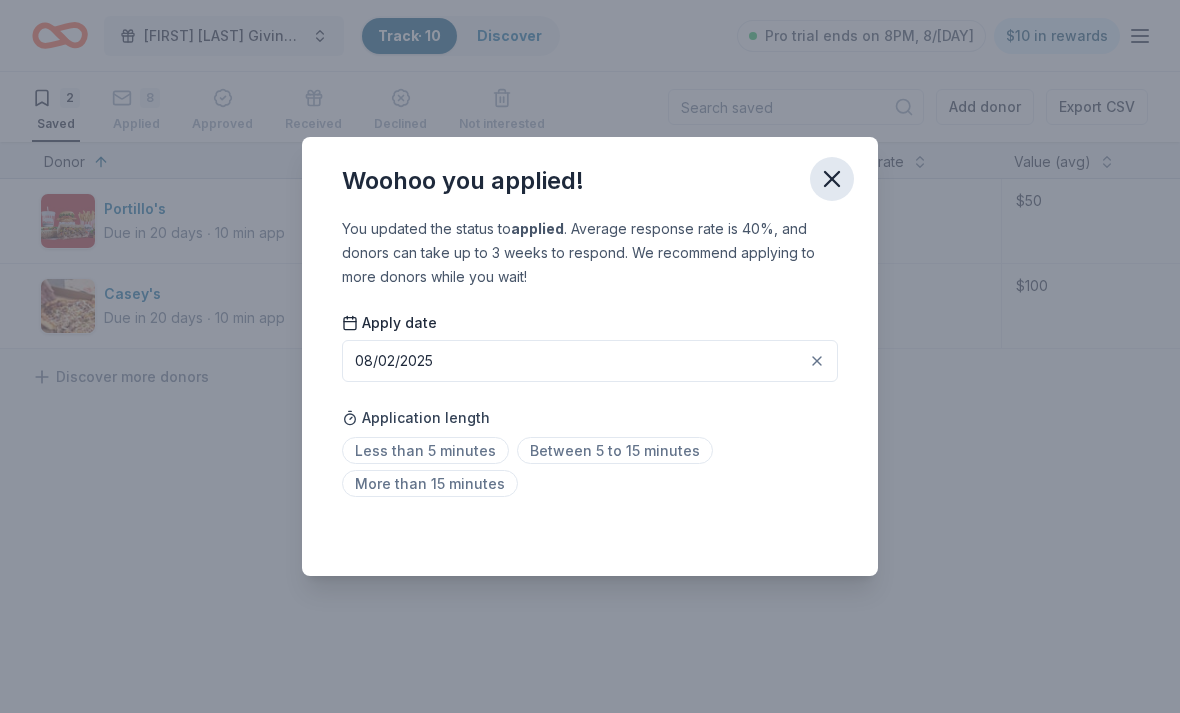 click at bounding box center (832, 179) 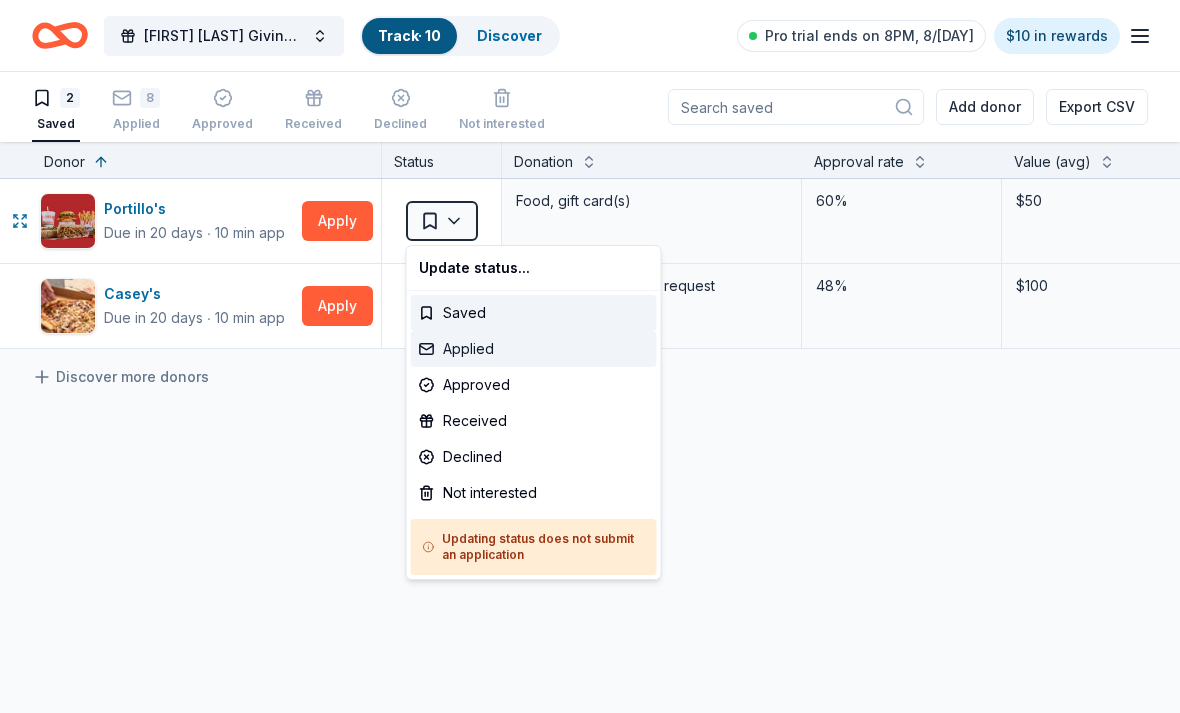 click on "Applied" at bounding box center [534, 349] 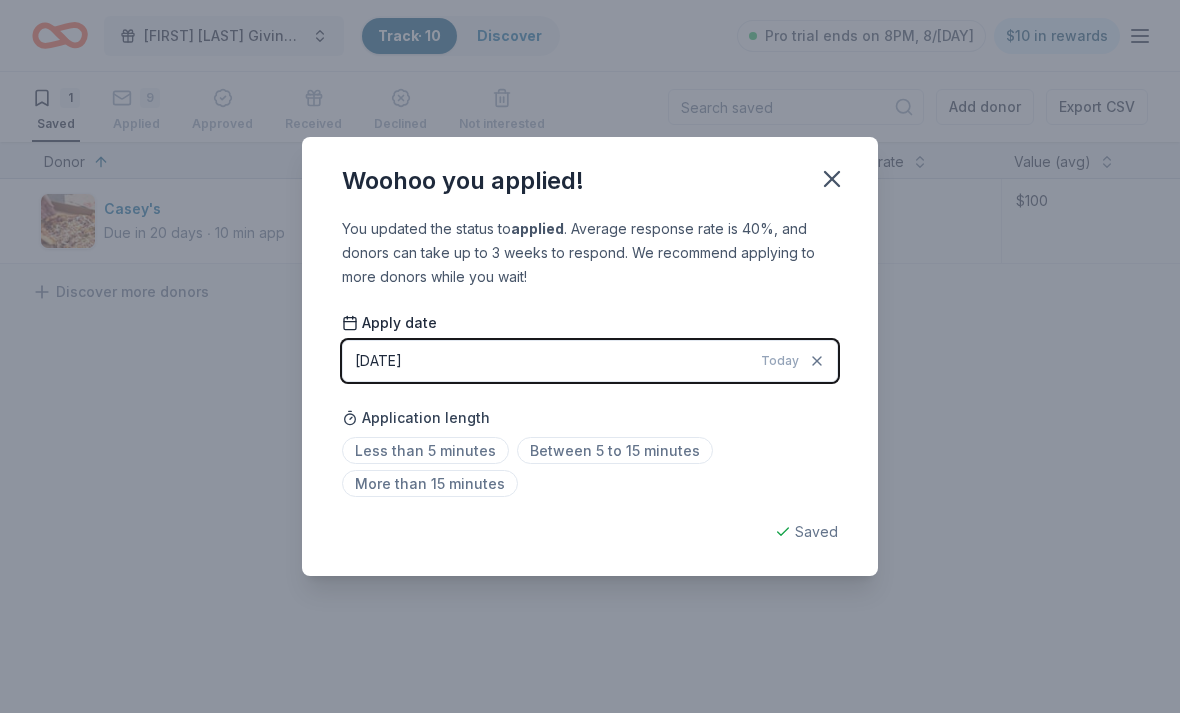 click on "08/03/2025 Today" at bounding box center [590, 361] 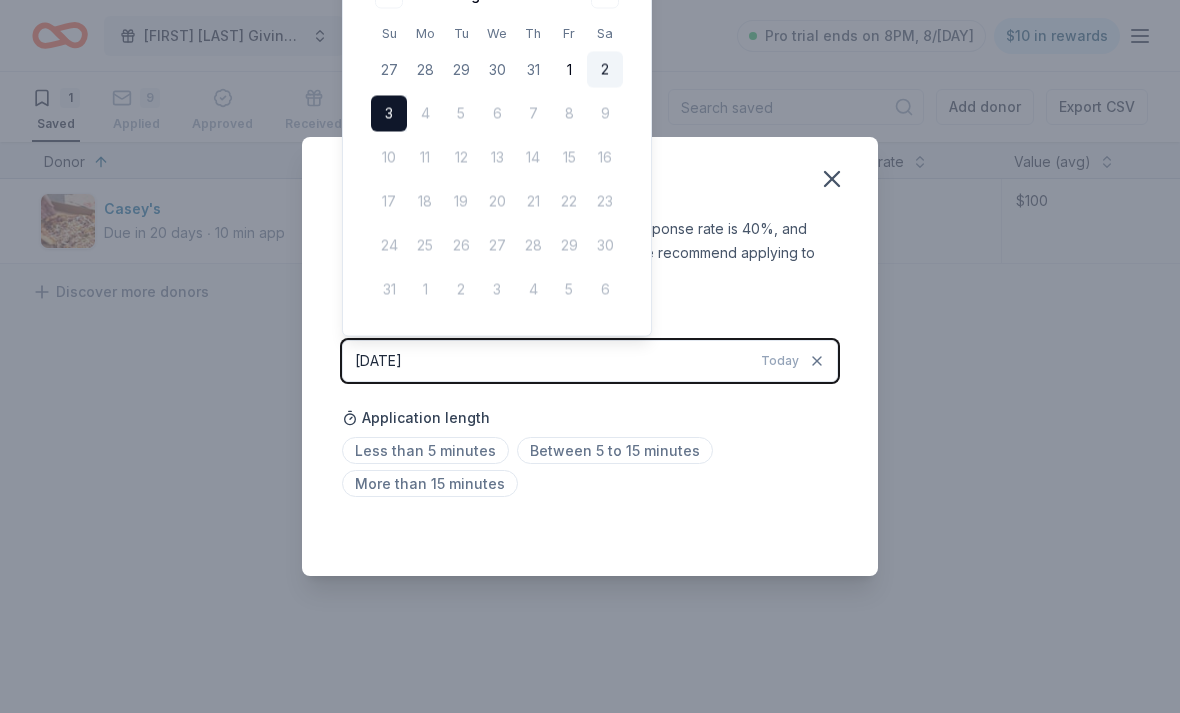 click on "2" at bounding box center [605, 70] 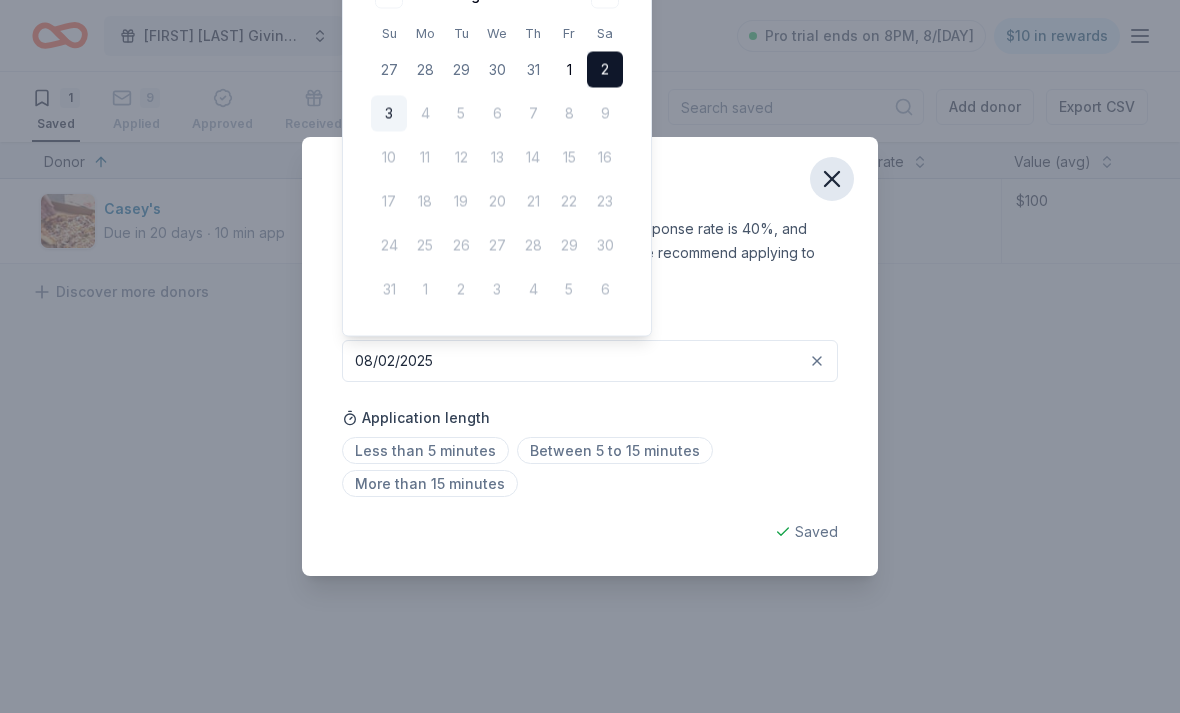 click 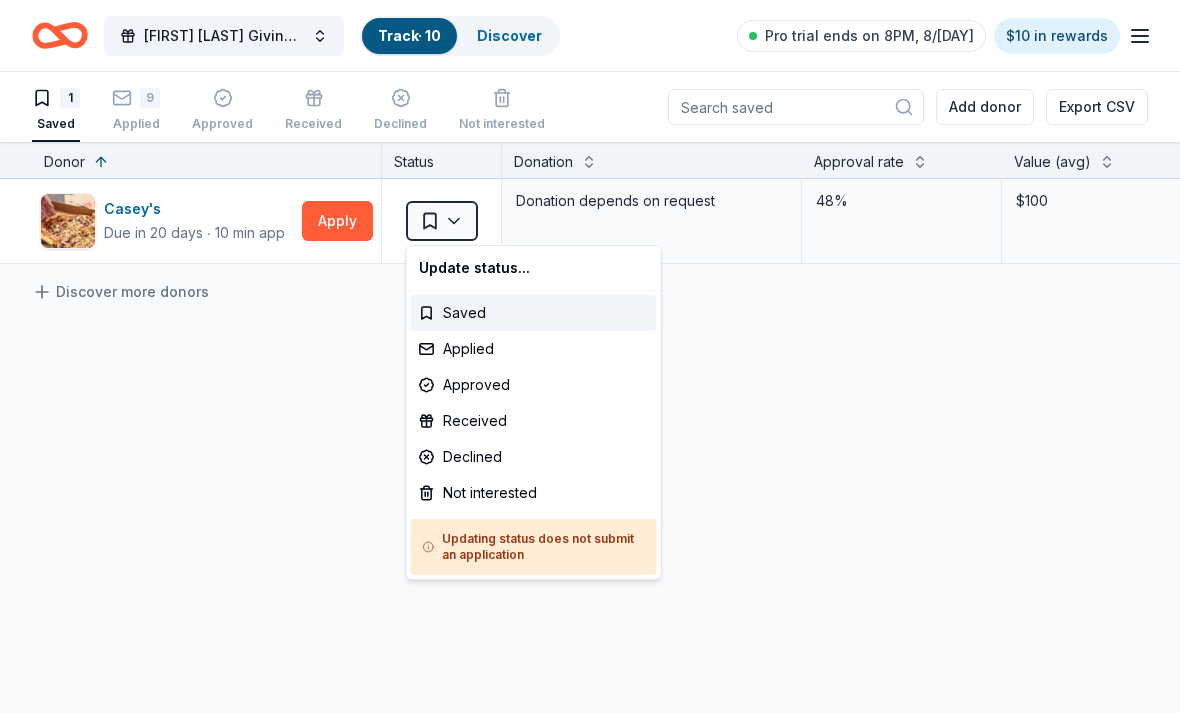click on "Dylan M Taylor Giving Greens Golf Outing Track  · 10 Discover Pro trial ends on 8PM, 8/9 $10 in rewards 1 Saved 9 Applied Approved Received Declined Not interested Add donor Export CSV Donor Status Donation Approval rate Value (avg) Apply method Assignee Notes Casey's Due in 20 days ∙ 10 min app Apply Saved Donation depends on request 48% $100 Website   Discover more donors Saved Update status... Saved Applied Approved Received Declined Not interested Updating status does not submit an application" at bounding box center [590, 356] 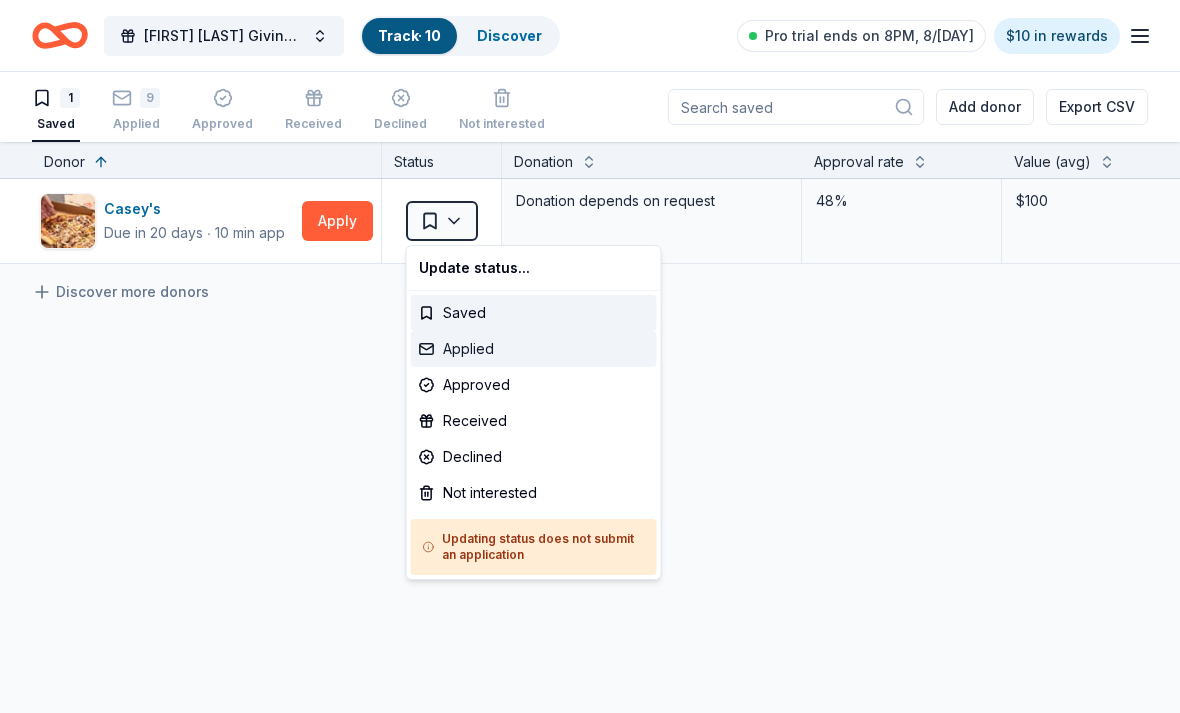 click on "Applied" at bounding box center (534, 349) 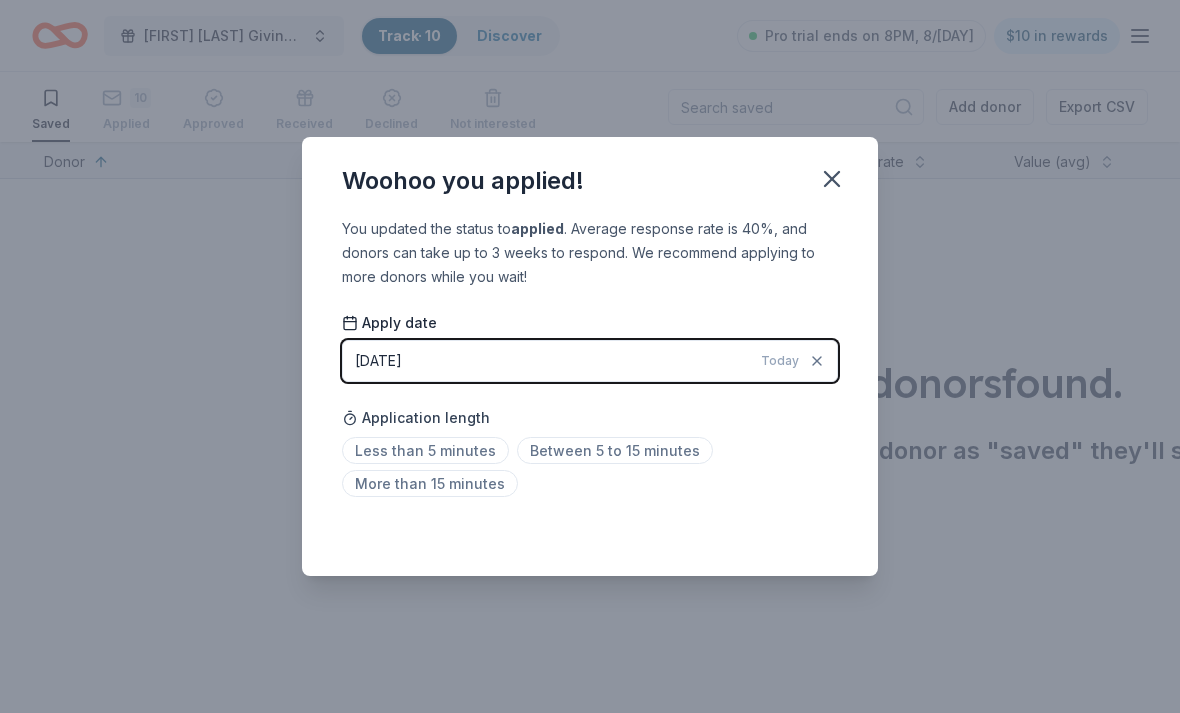 click on "08/03/2025 Today" at bounding box center [590, 361] 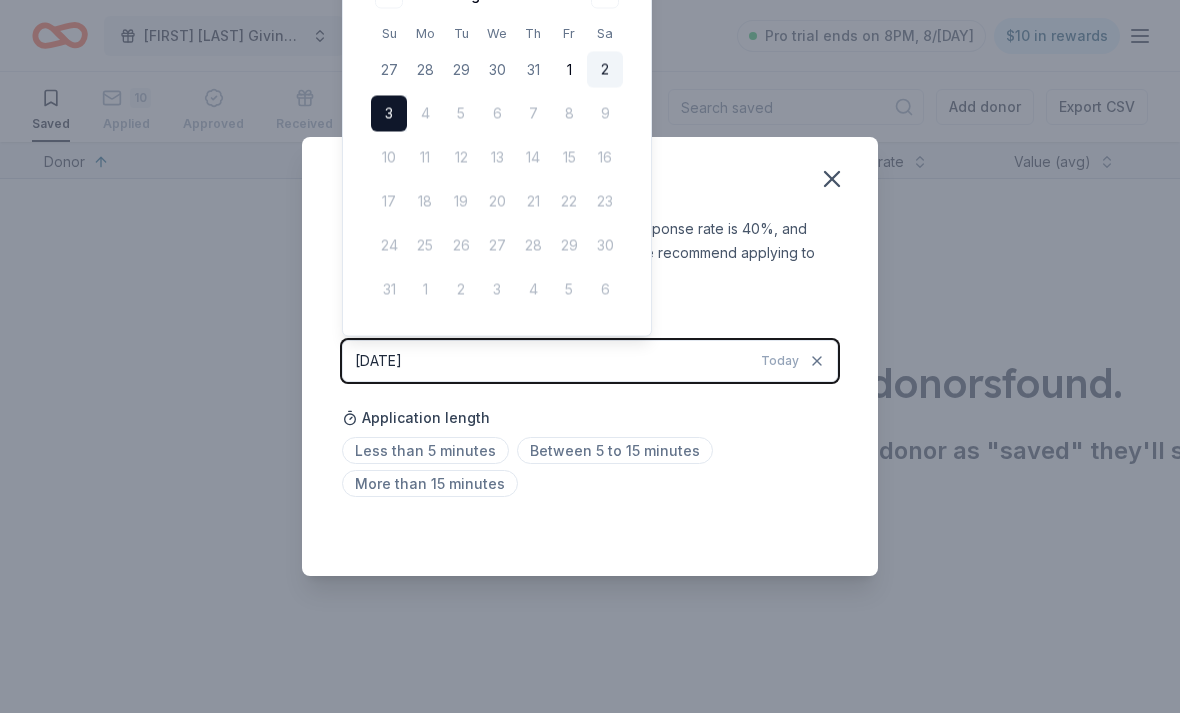 click on "2" at bounding box center (605, 70) 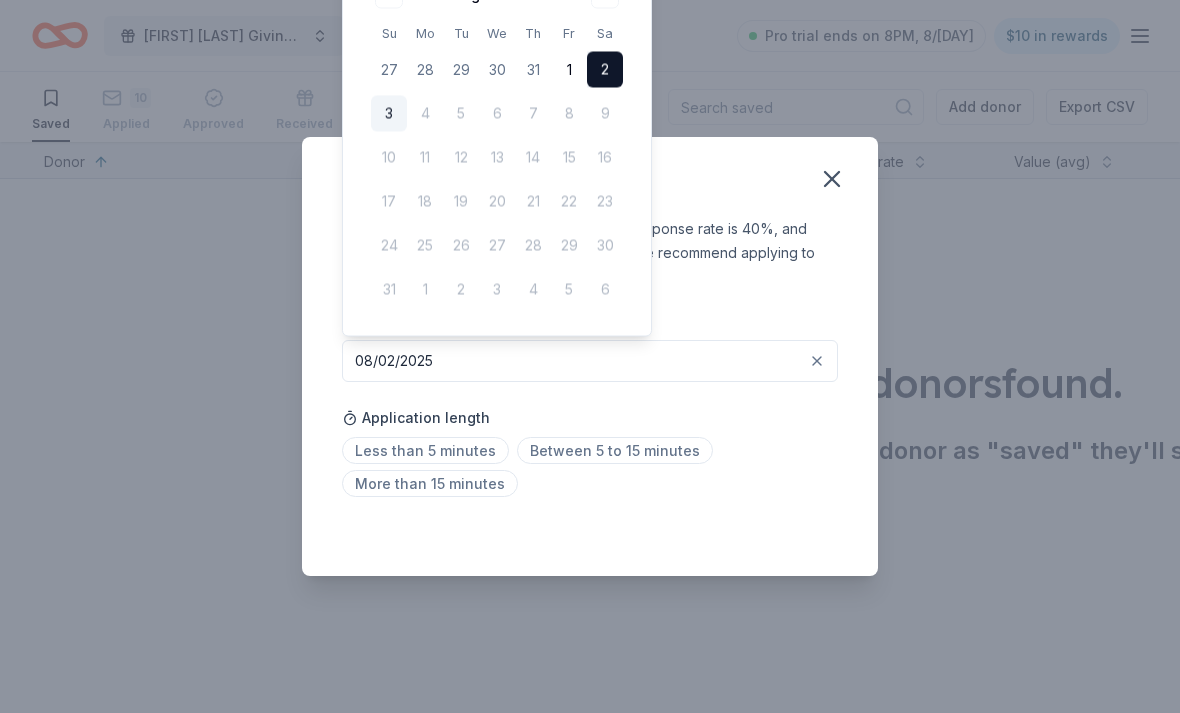 click on "Woohoo you applied!" at bounding box center [590, 177] 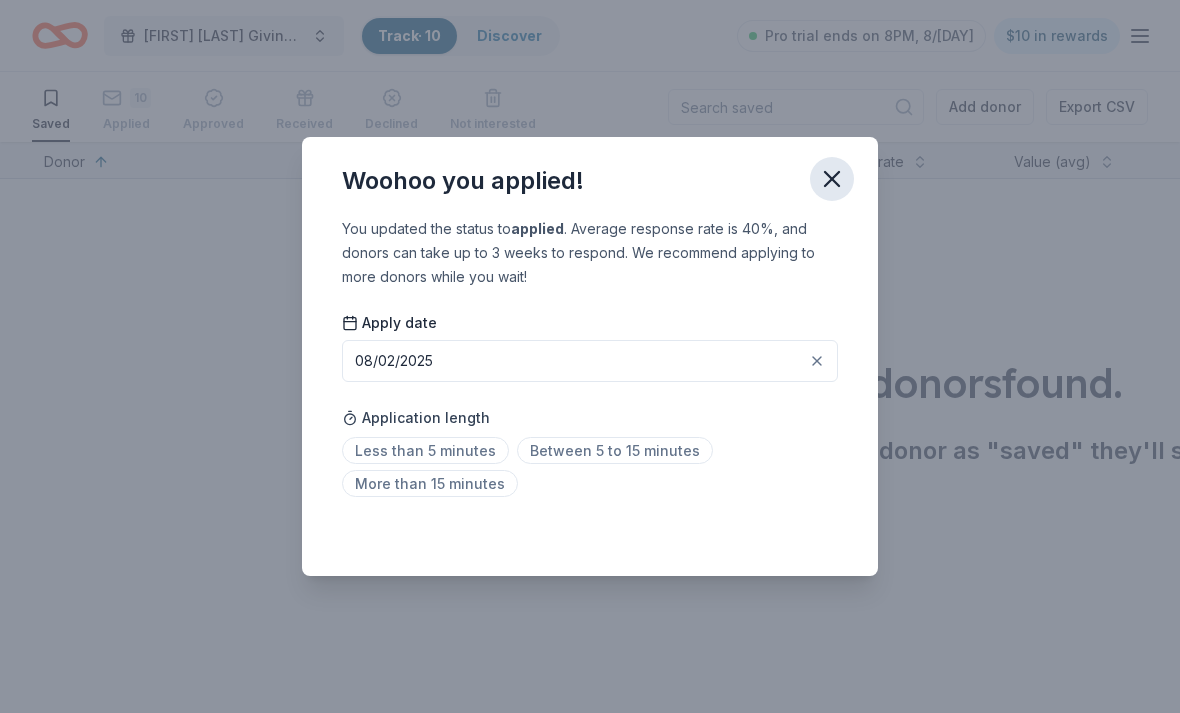 click 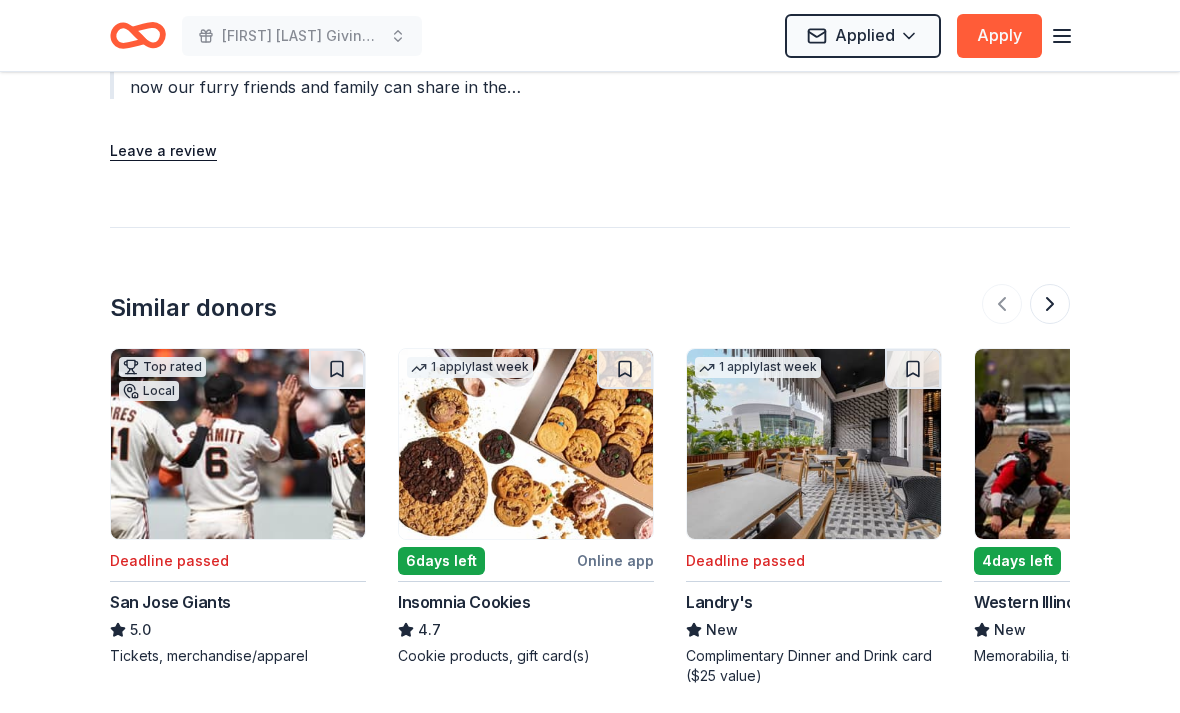 scroll, scrollTop: 2620, scrollLeft: 0, axis: vertical 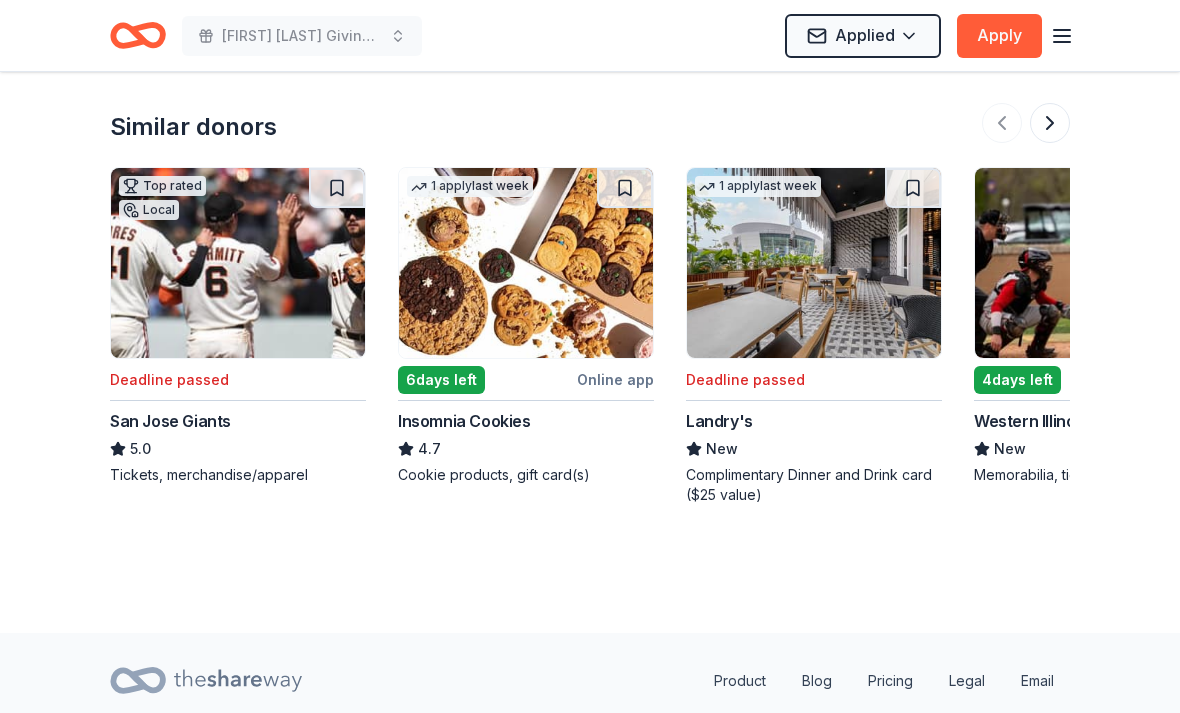 click at bounding box center [526, 263] 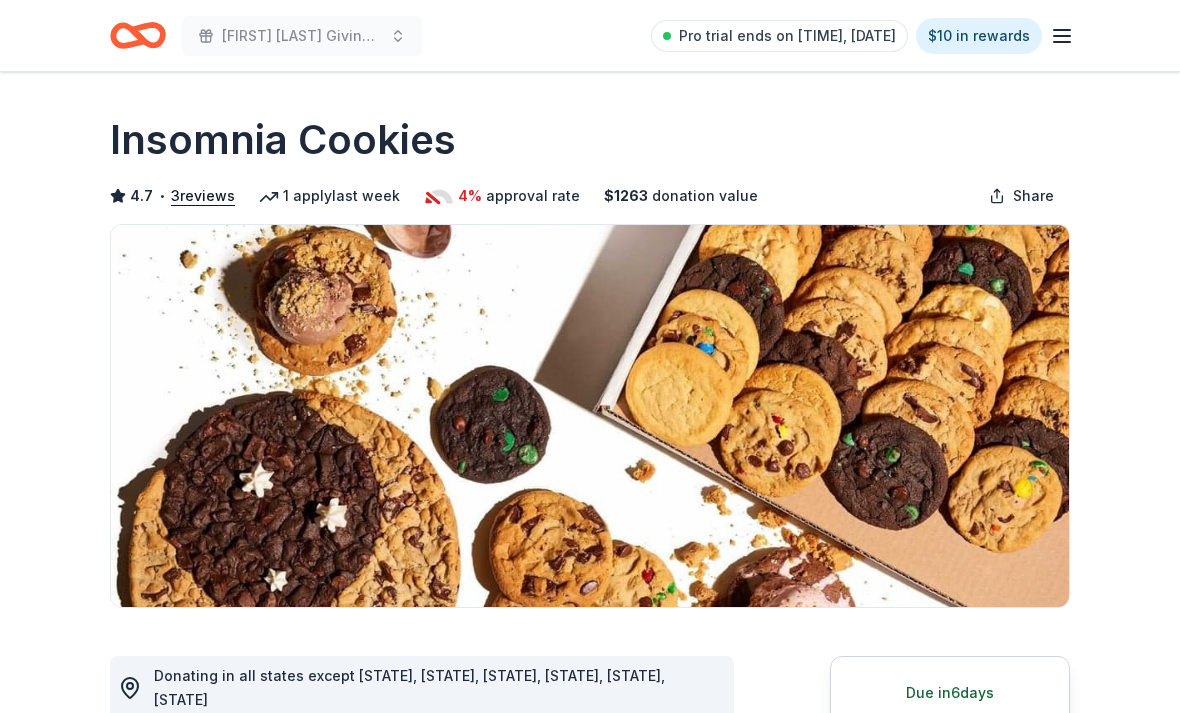 scroll, scrollTop: 0, scrollLeft: 0, axis: both 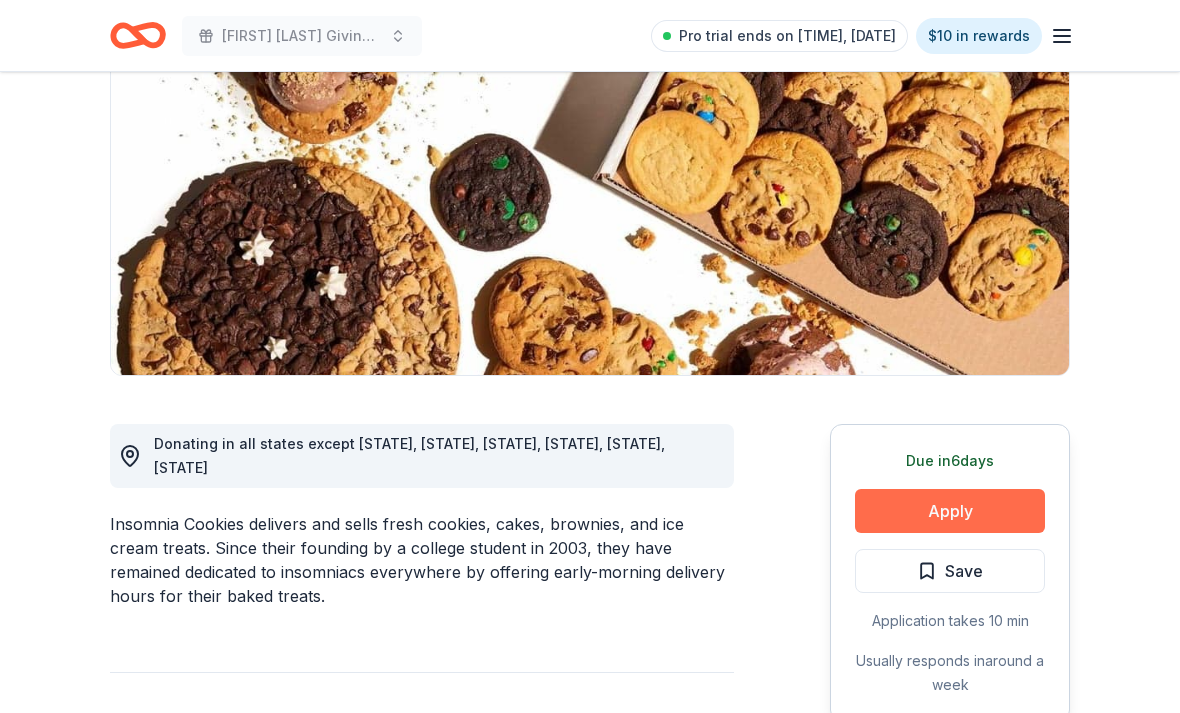 click on "Apply" at bounding box center (950, 512) 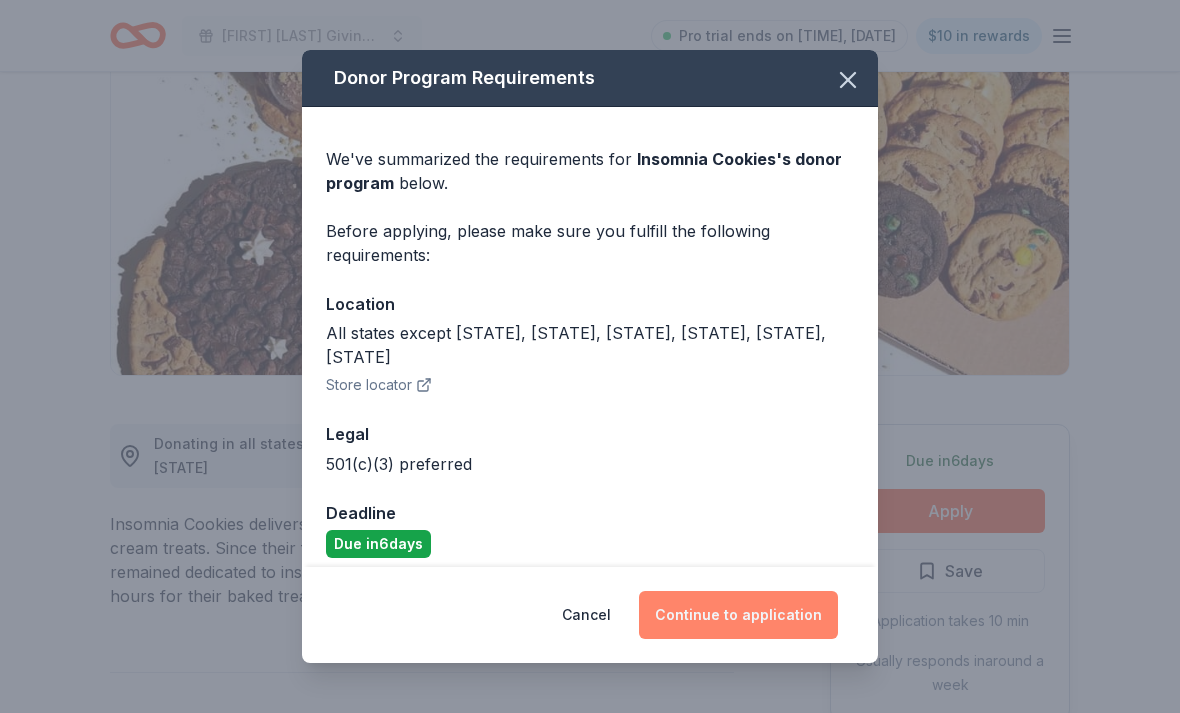click on "Continue to application" at bounding box center (738, 615) 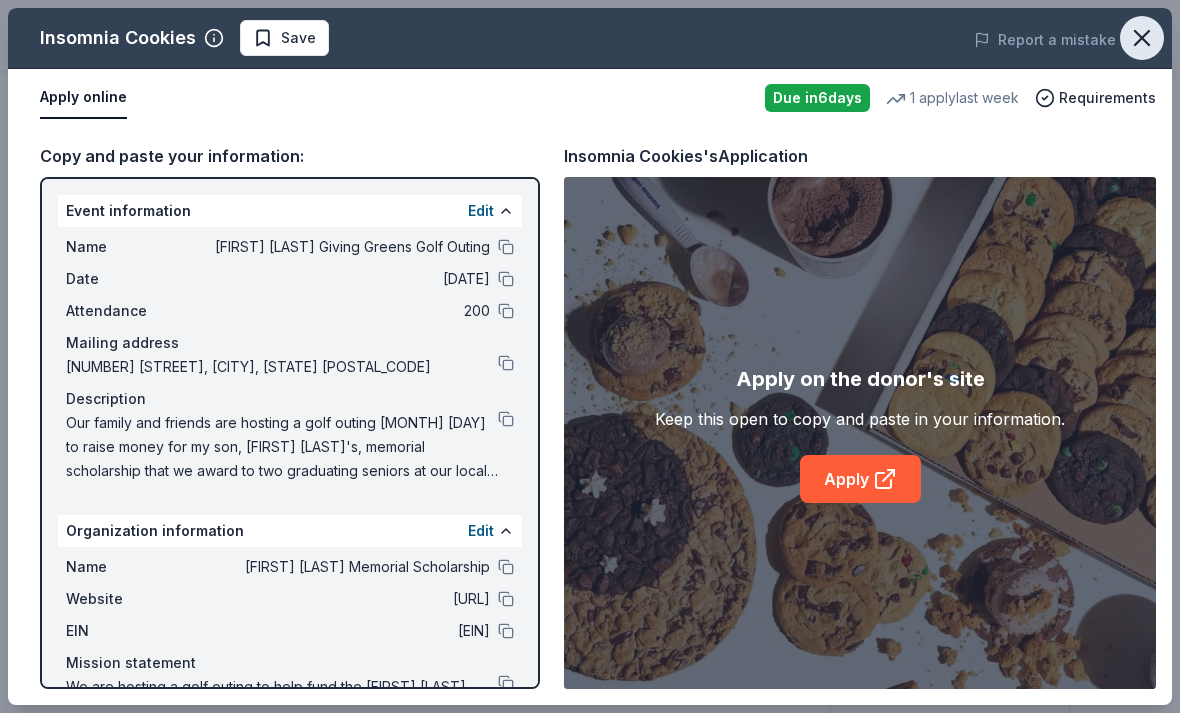 click 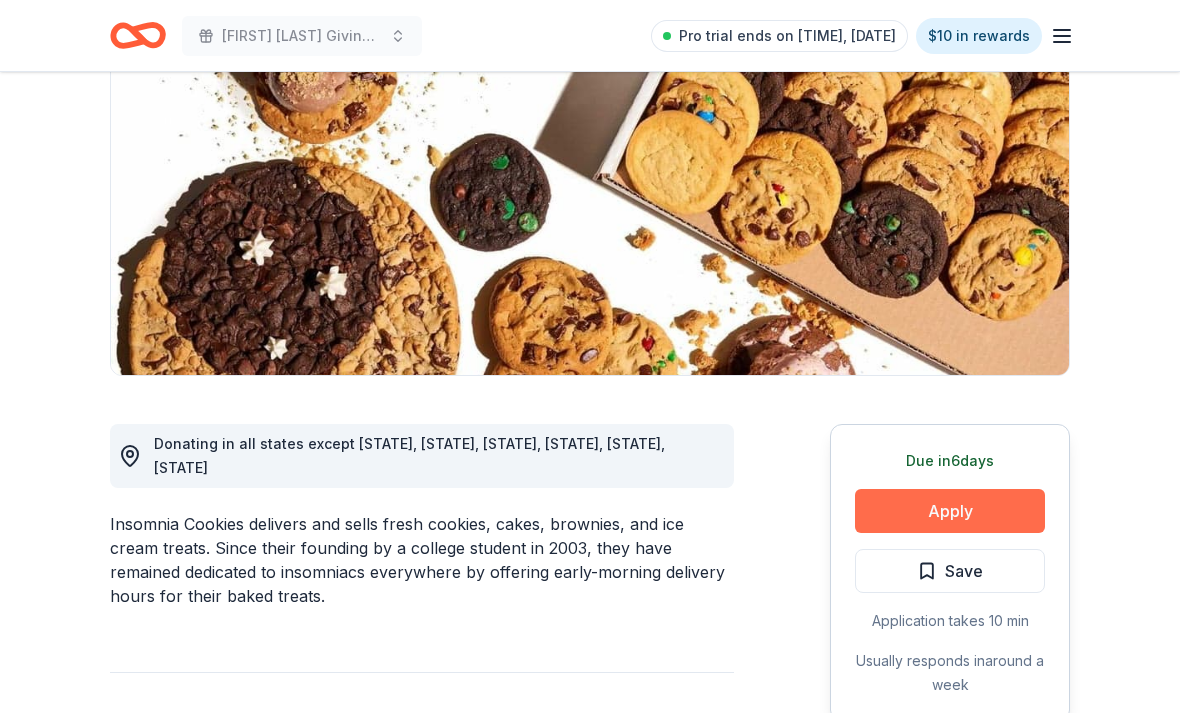 click on "Apply" at bounding box center (950, 511) 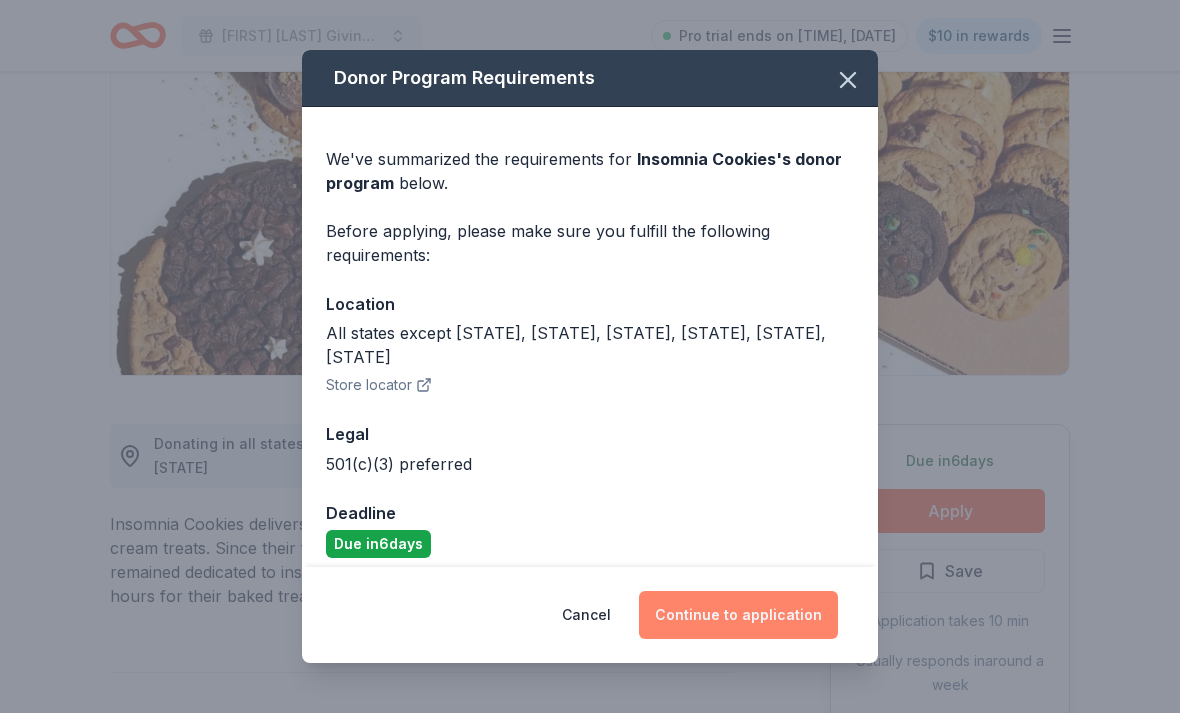 click on "Continue to application" at bounding box center [738, 615] 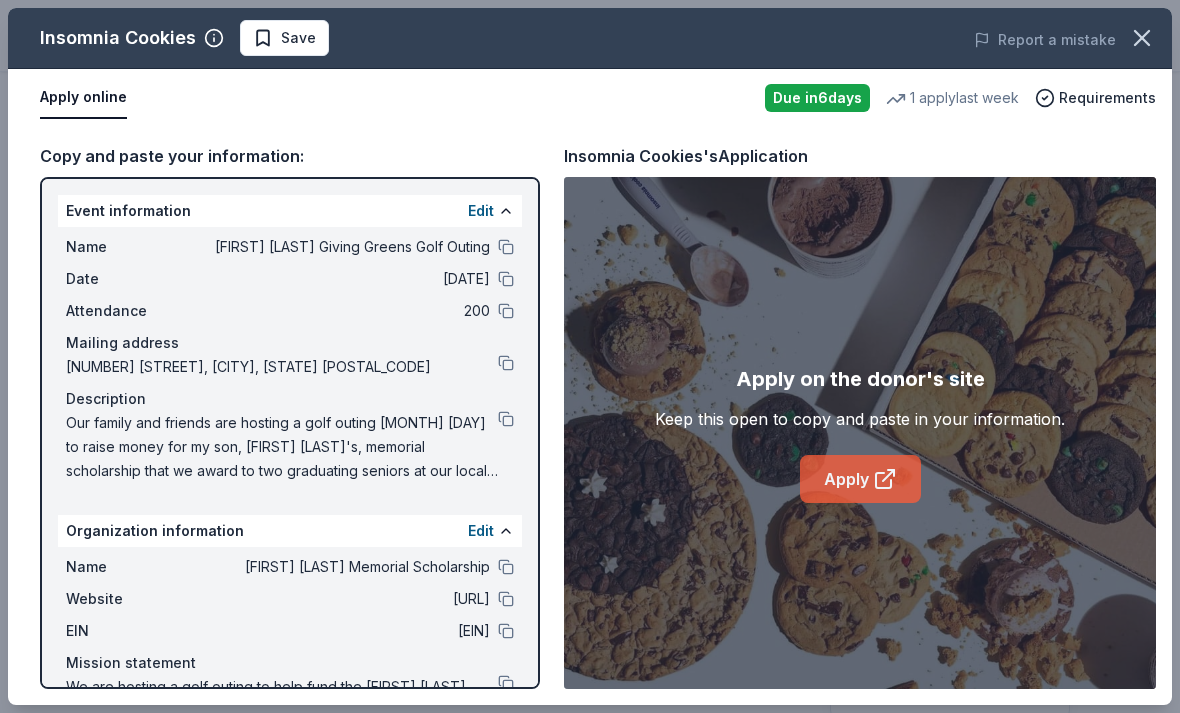 click 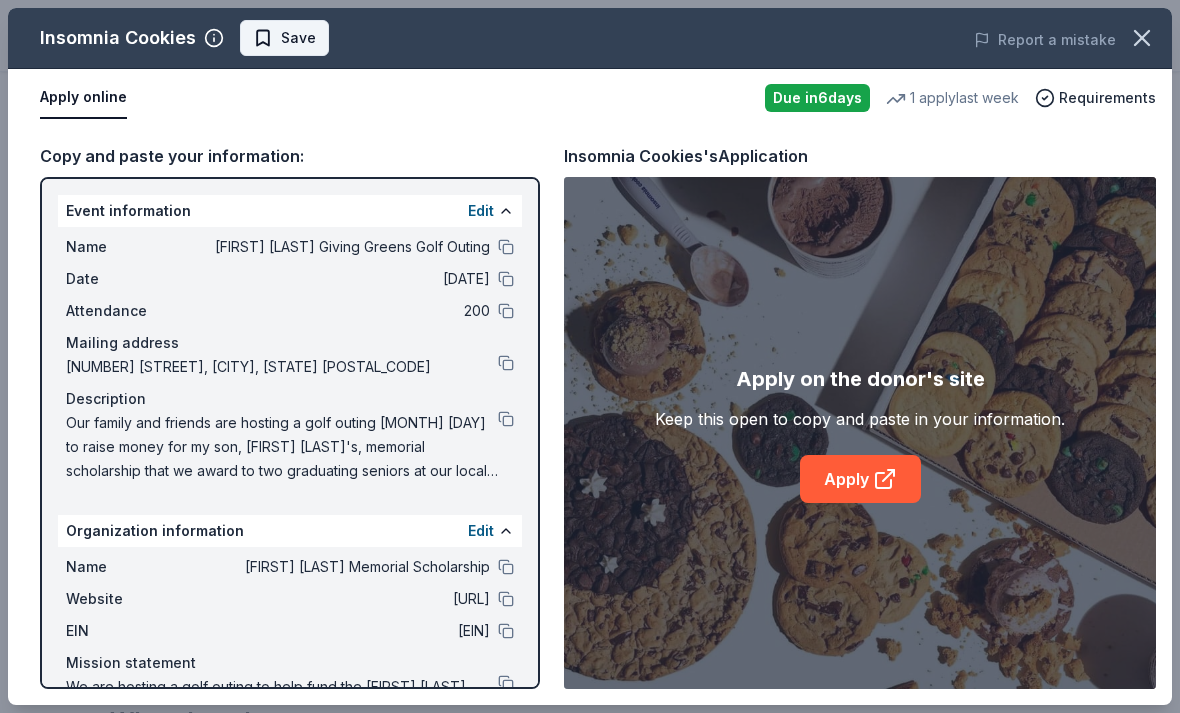 click on "Save" at bounding box center [284, 38] 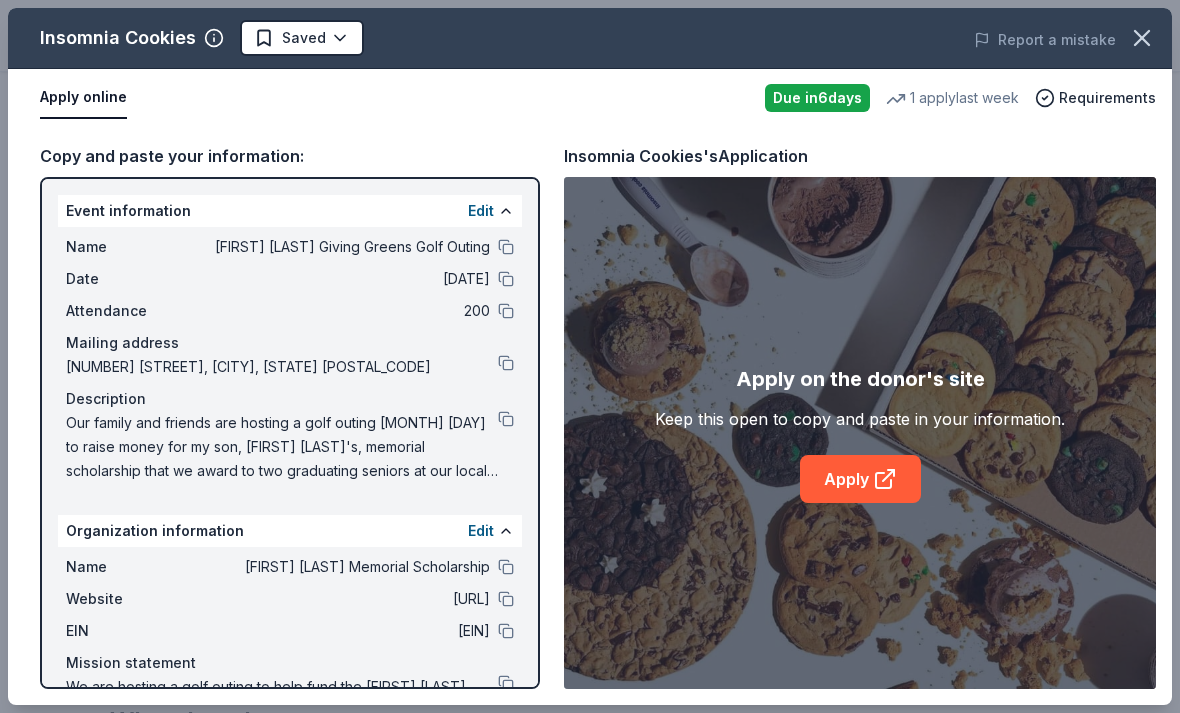scroll, scrollTop: 232, scrollLeft: 0, axis: vertical 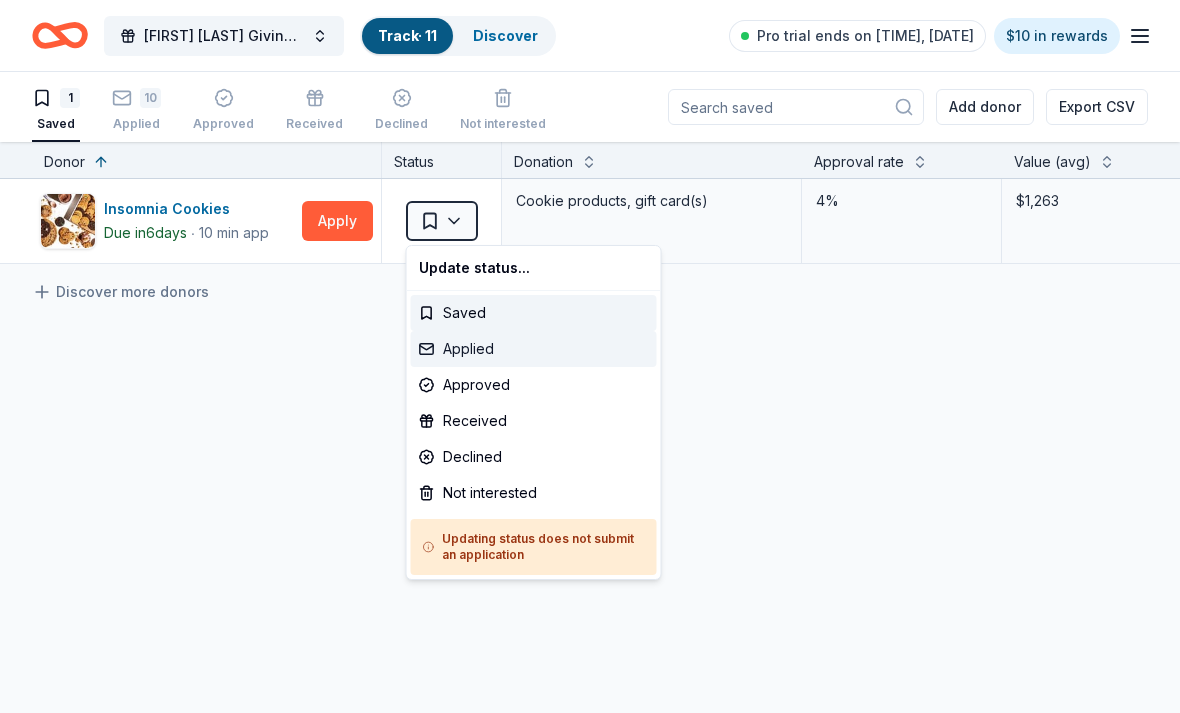 click on "Applied" at bounding box center (534, 349) 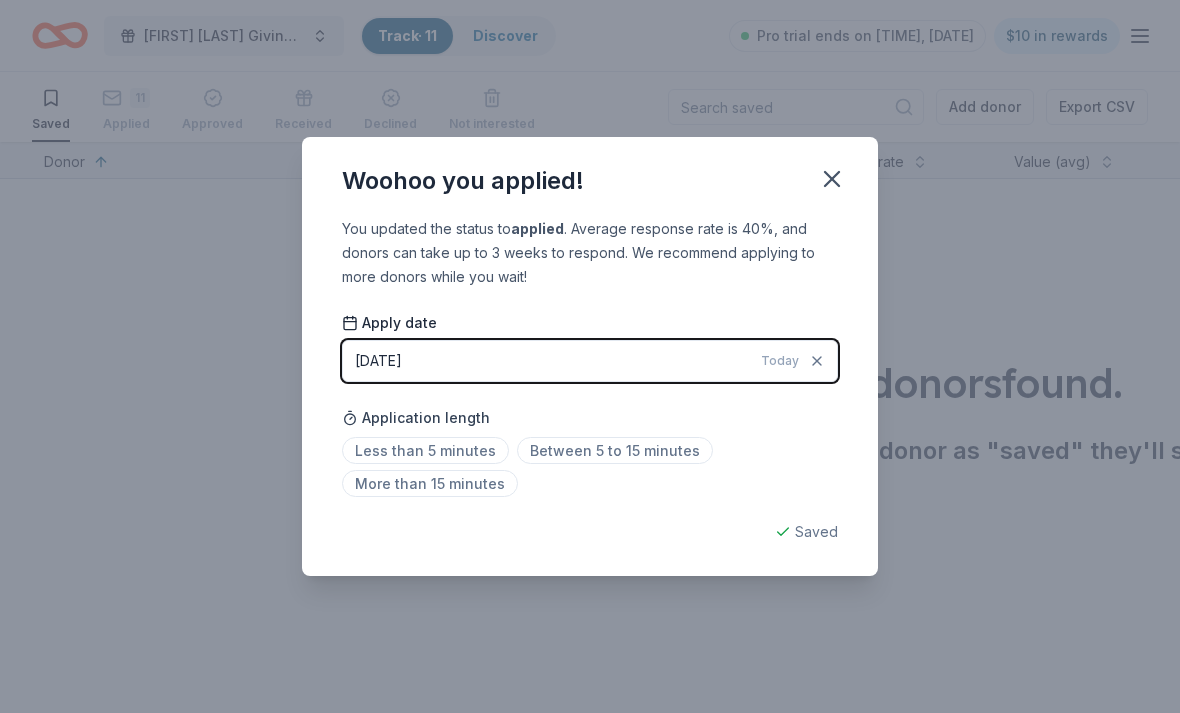 click on "Woohoo you applied!" at bounding box center (590, 177) 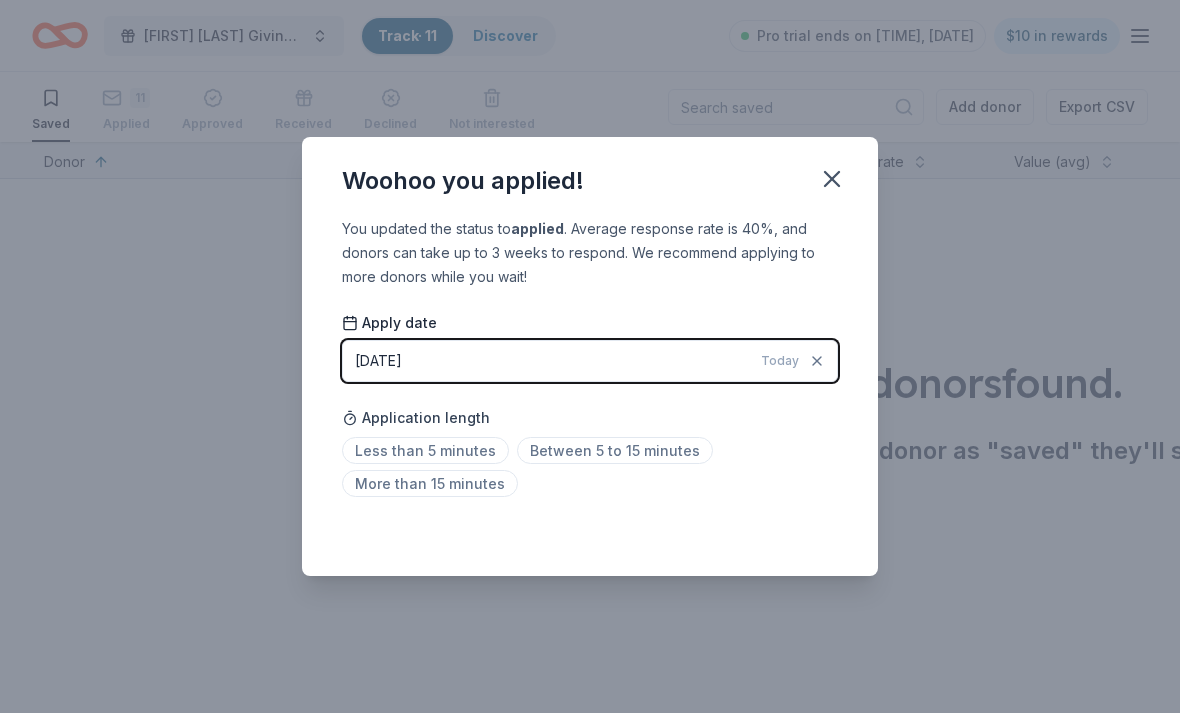 click on "Woohoo you applied!" at bounding box center [590, 177] 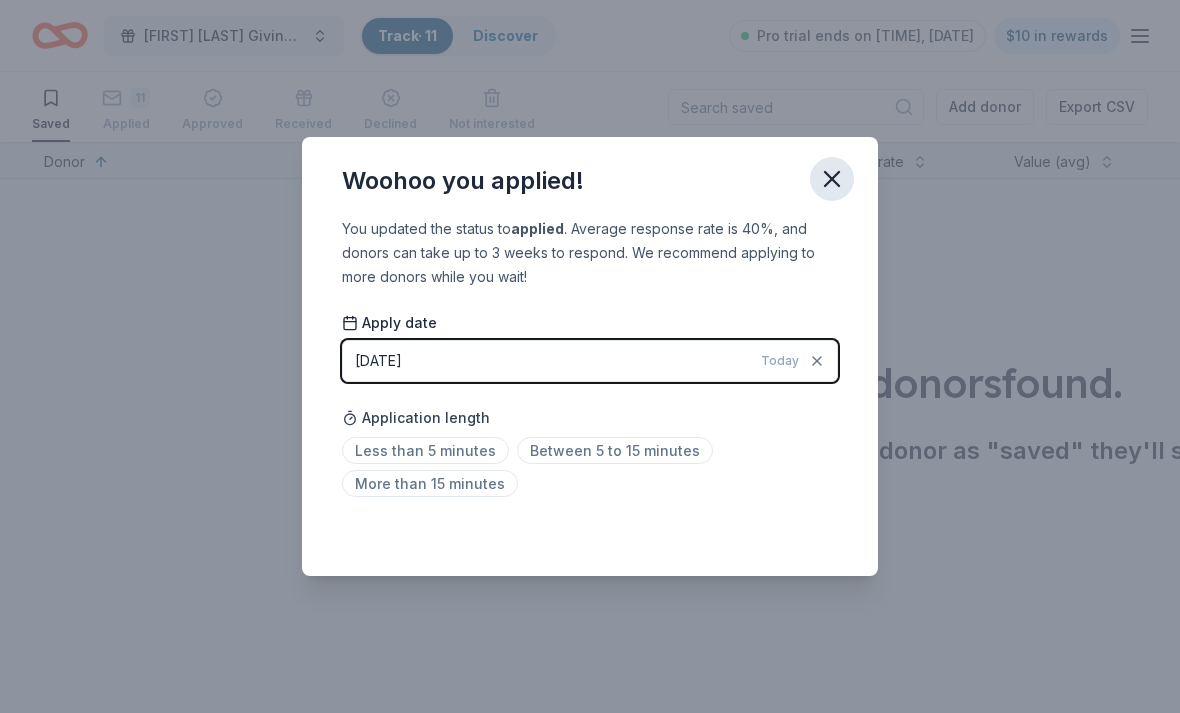 click 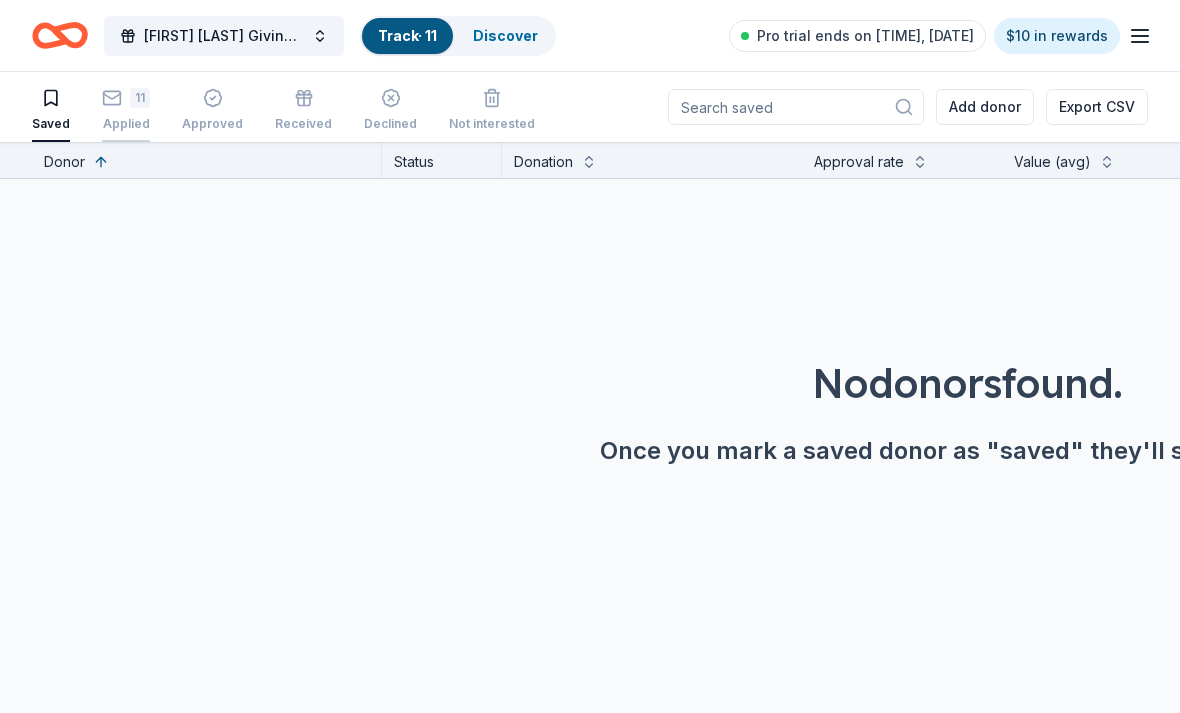 click on "11 Applied" at bounding box center [126, 99] 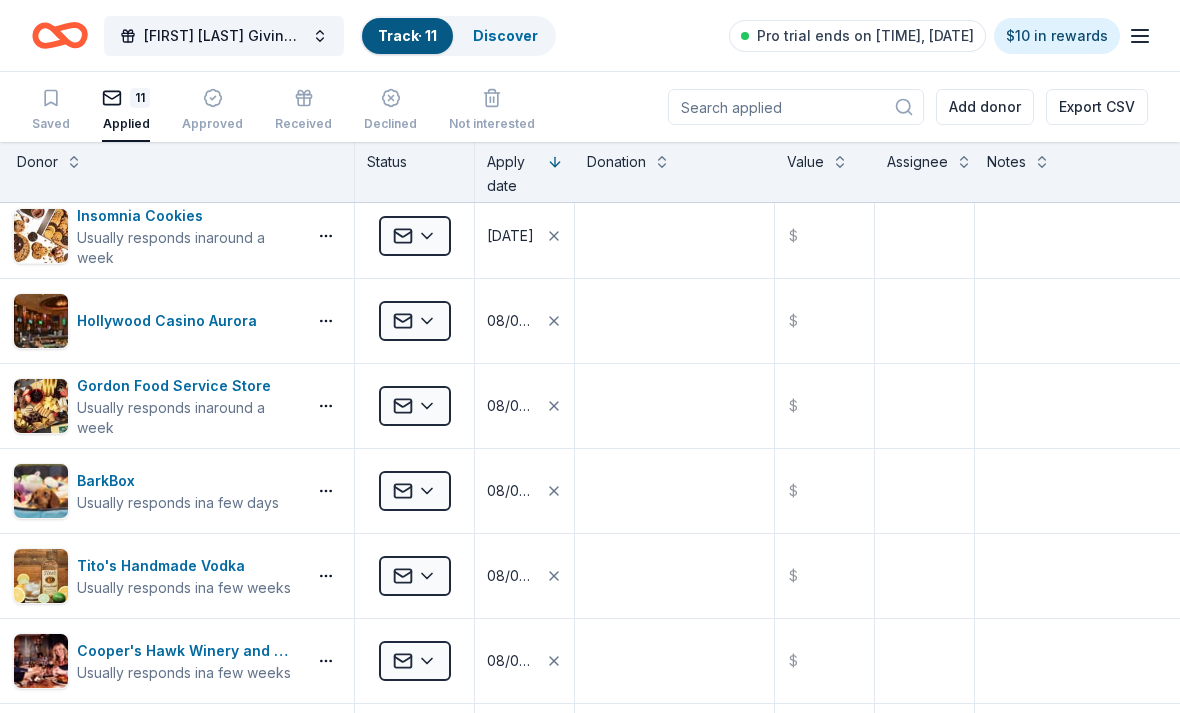 scroll, scrollTop: 9, scrollLeft: 28, axis: both 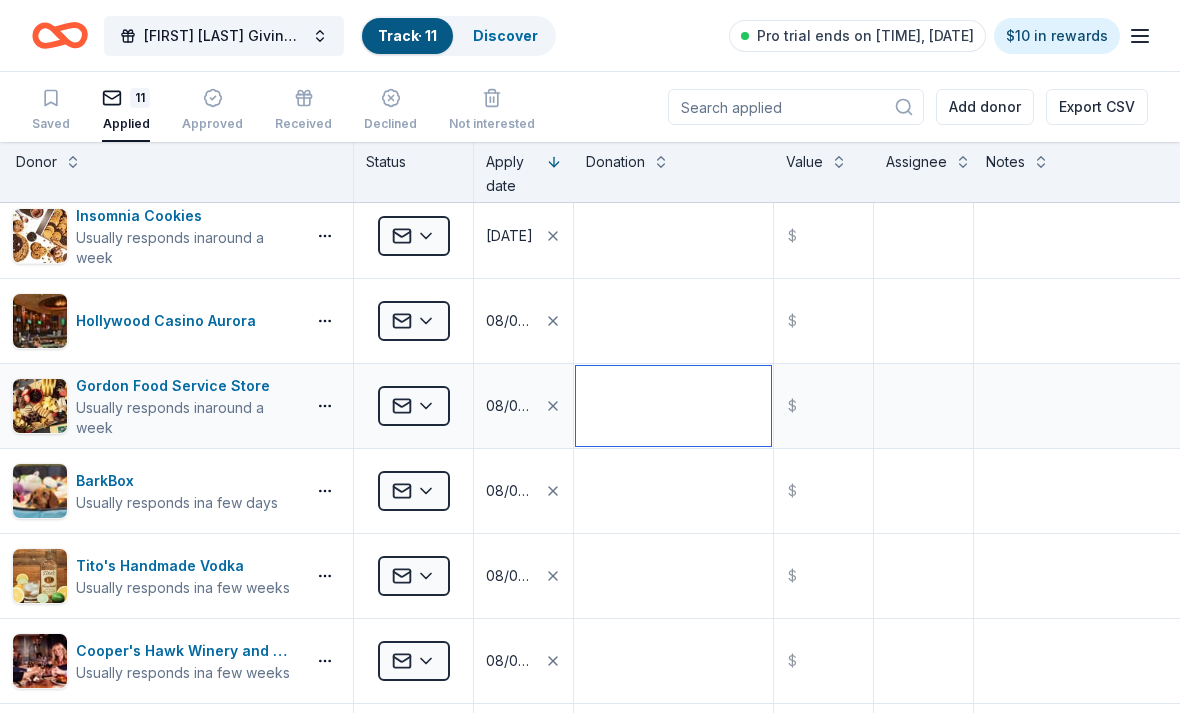 click at bounding box center [673, 406] 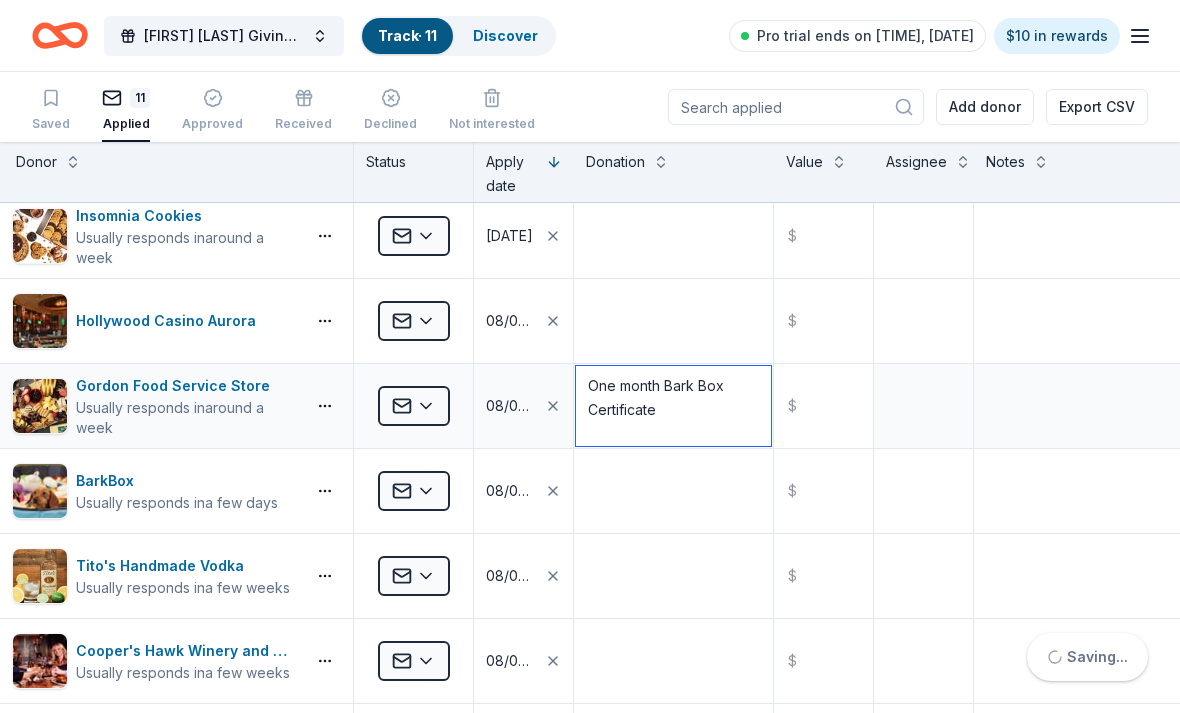 type on "One month Bark Box Certificate" 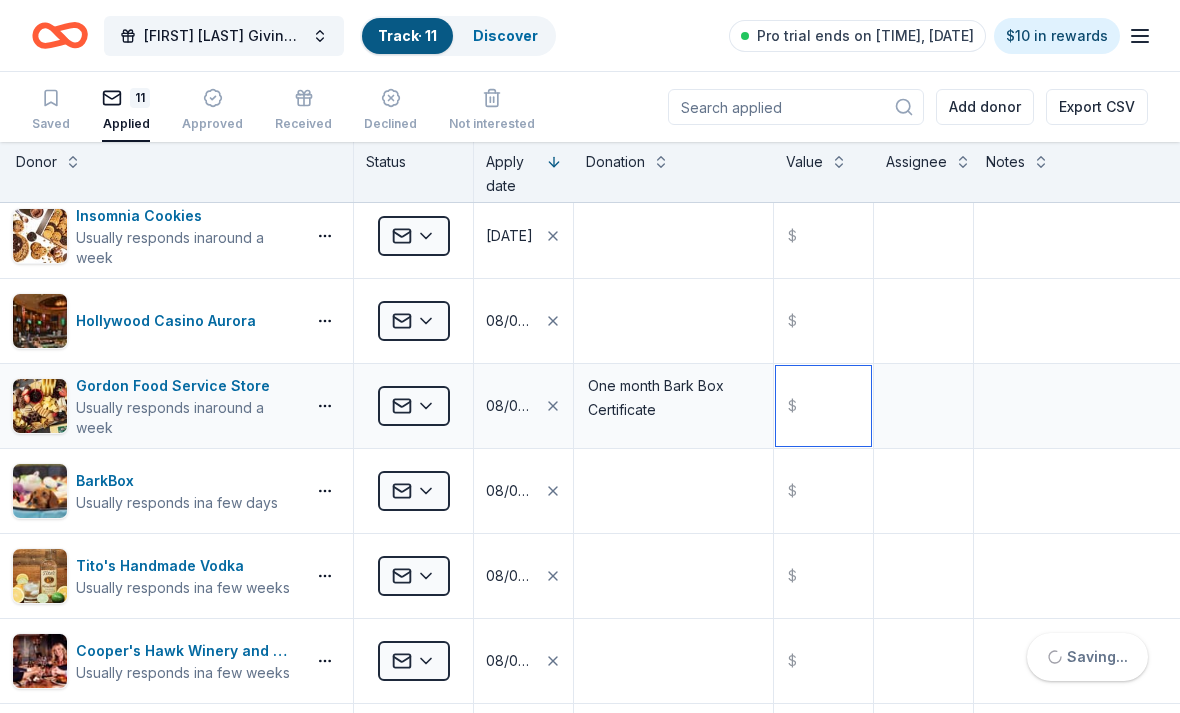 click at bounding box center [823, 406] 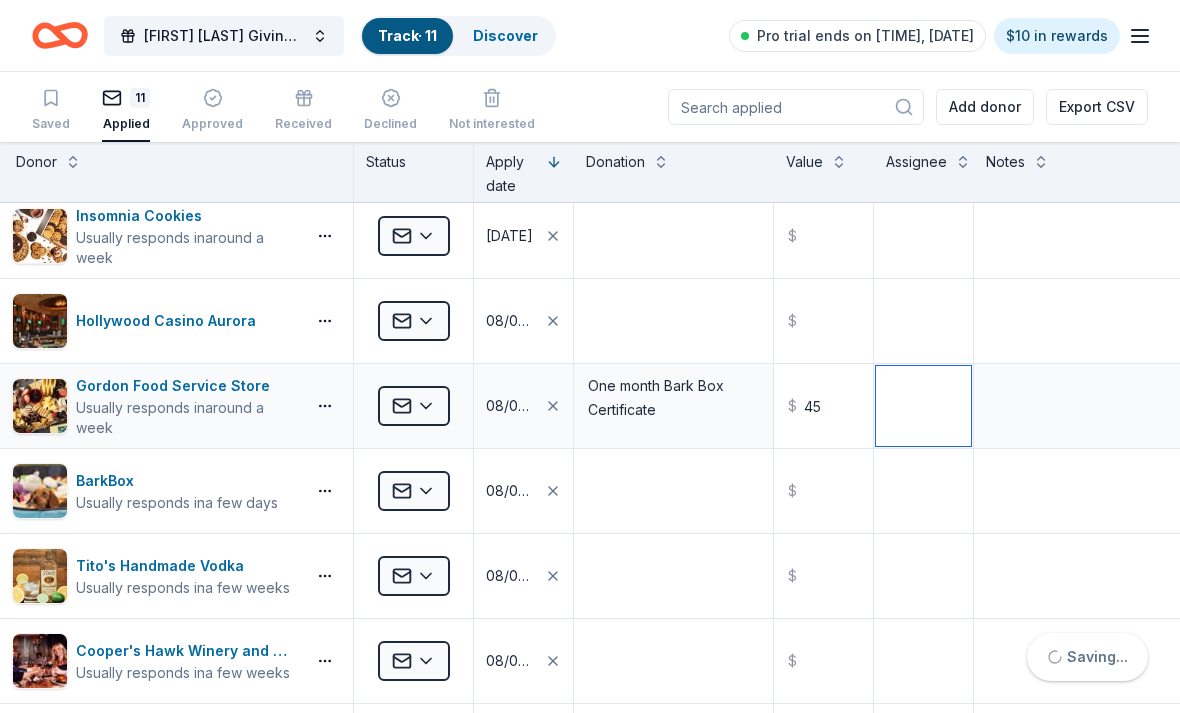 type on "45.00" 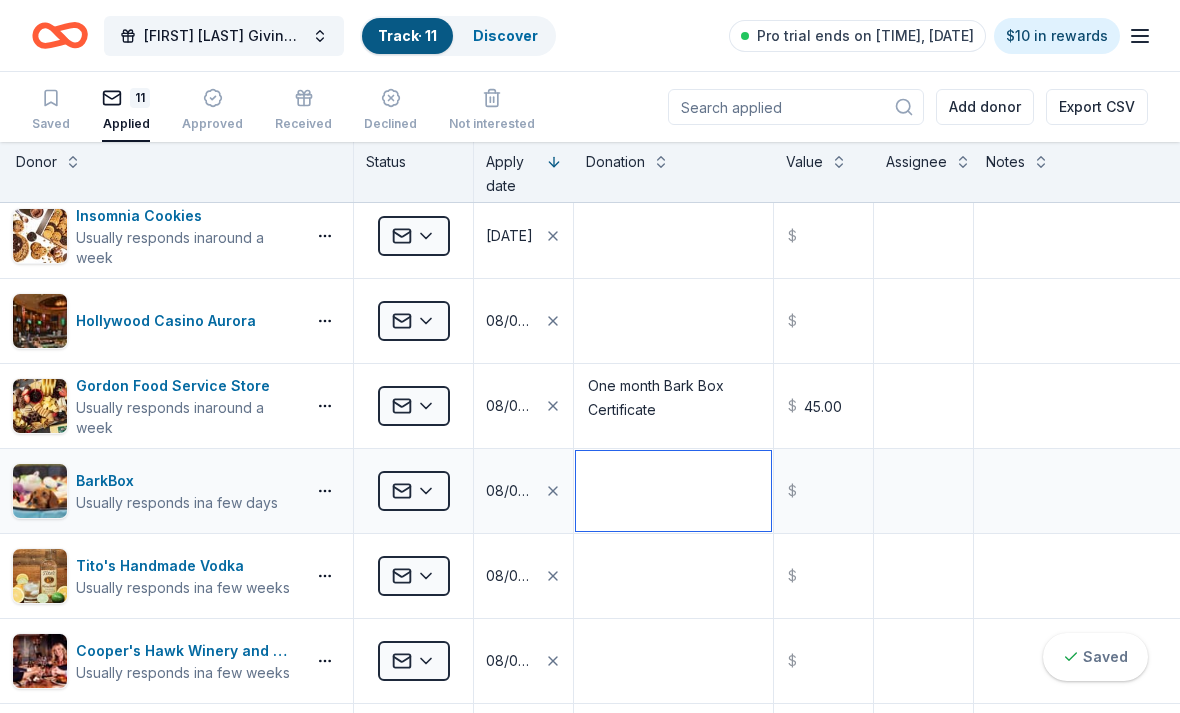 click at bounding box center (673, 491) 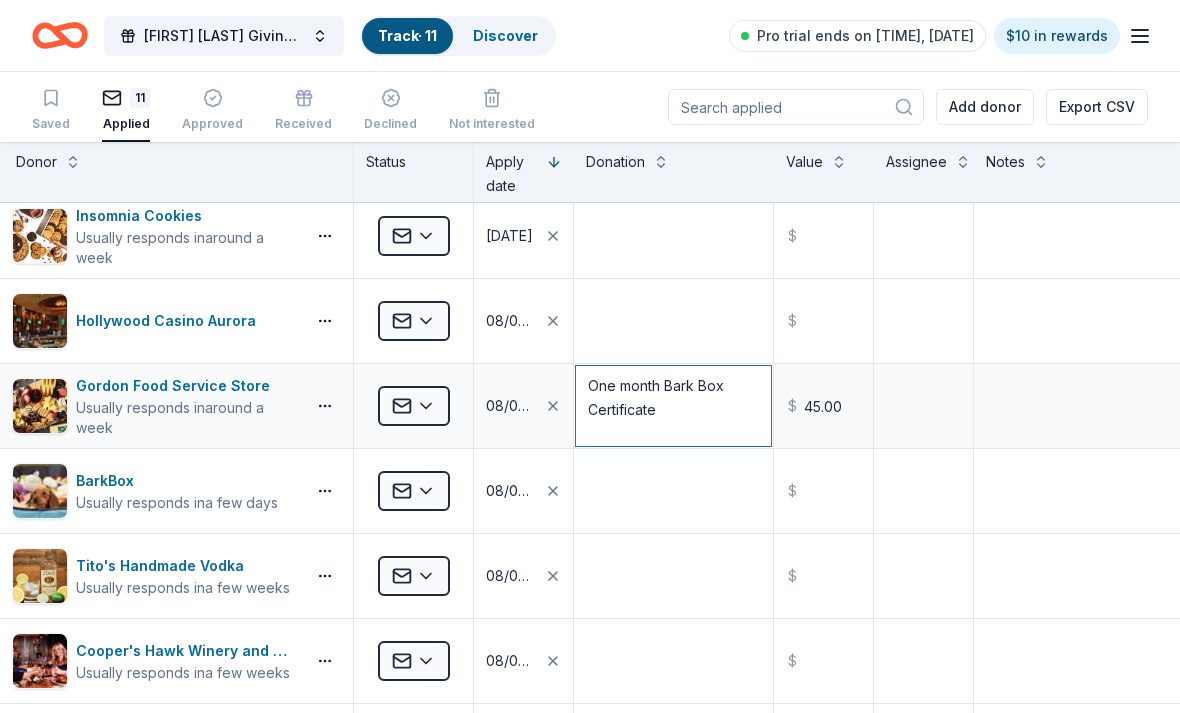 click on "One month Bark Box Certificate" at bounding box center (673, 406) 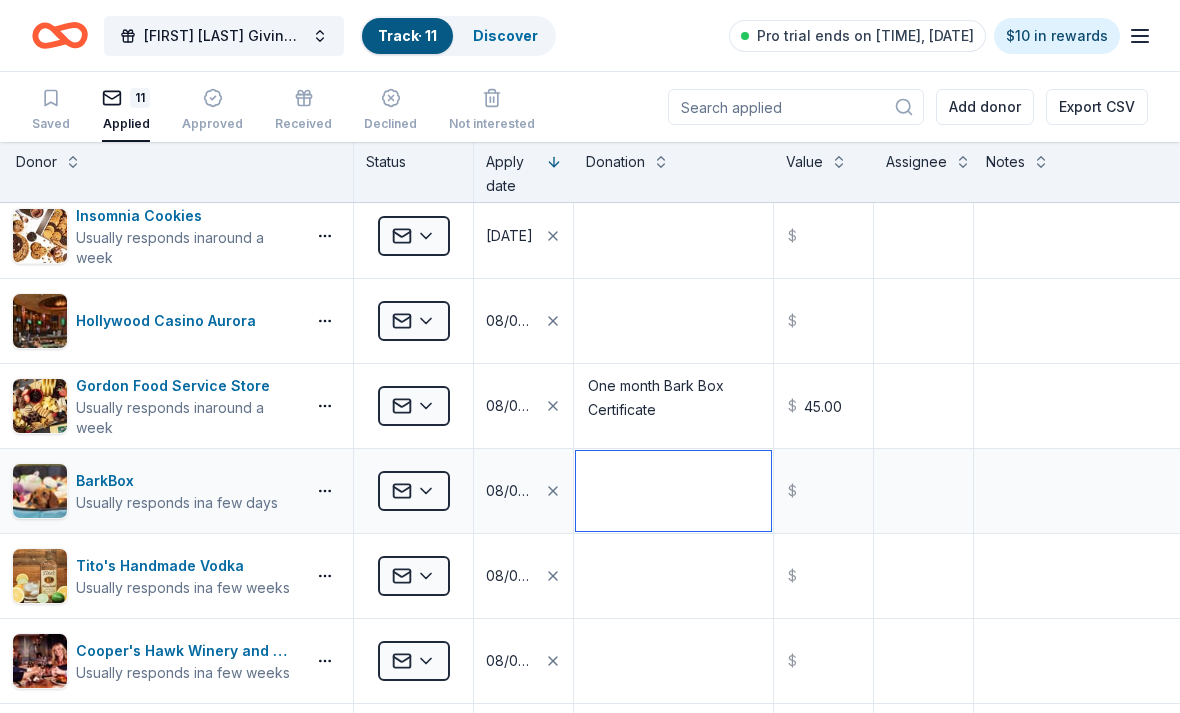 click at bounding box center (673, 491) 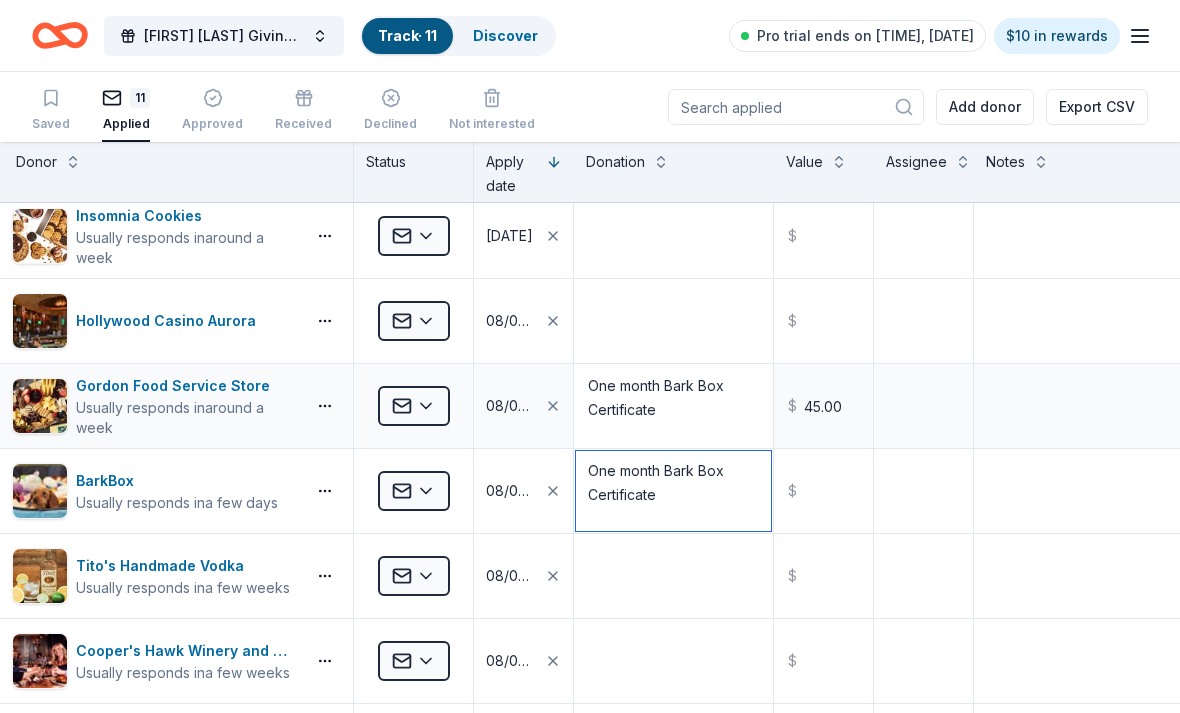 type on "One month Bark Box Certificate" 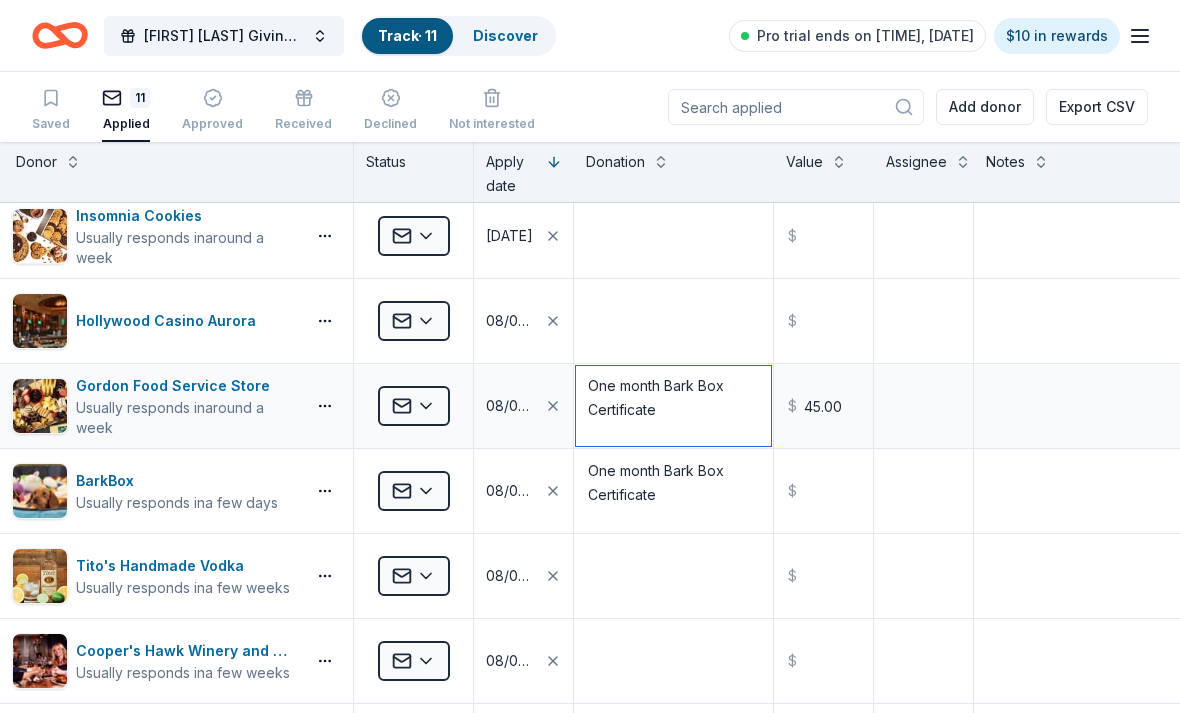 click on "One month Bark Box Certificate" at bounding box center (673, 406) 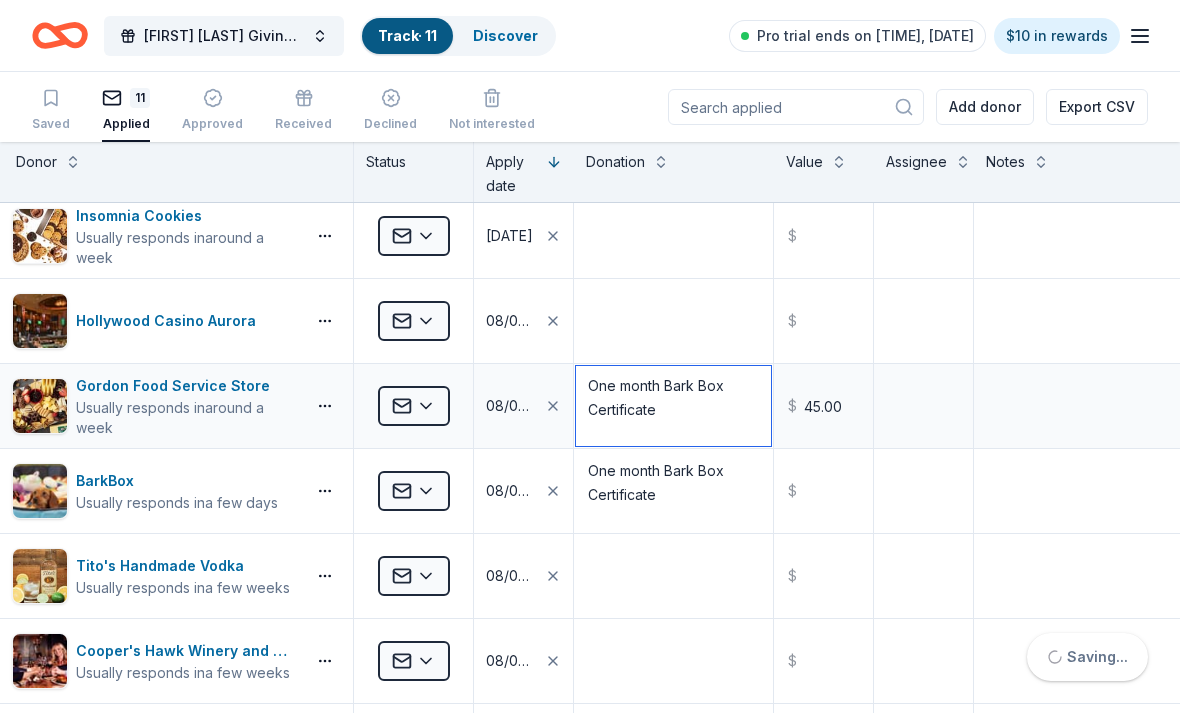 click on "One month Bark Box Certificate" at bounding box center (673, 406) 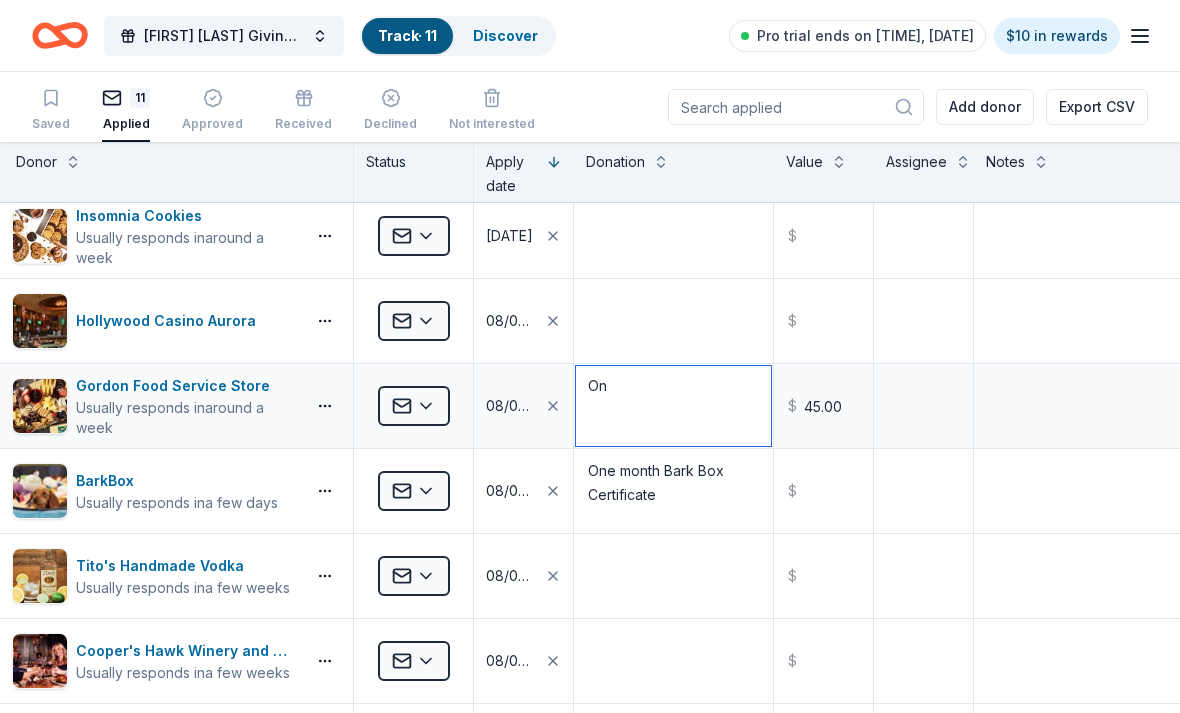 type on "O" 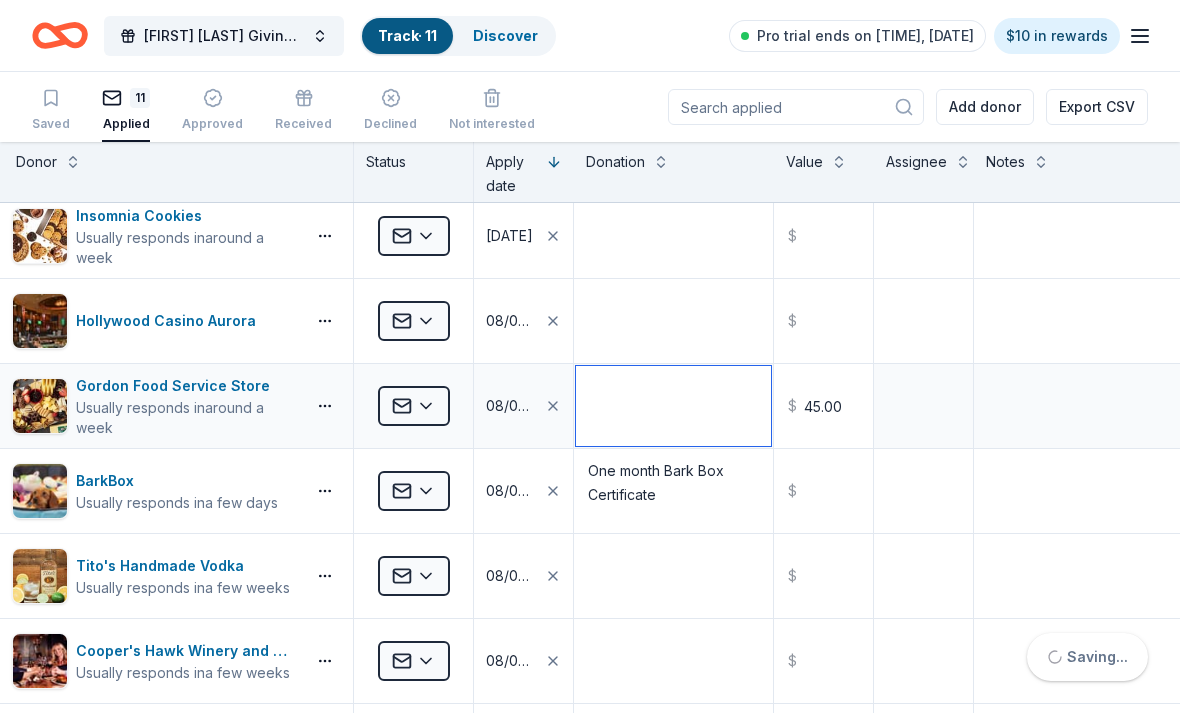 type 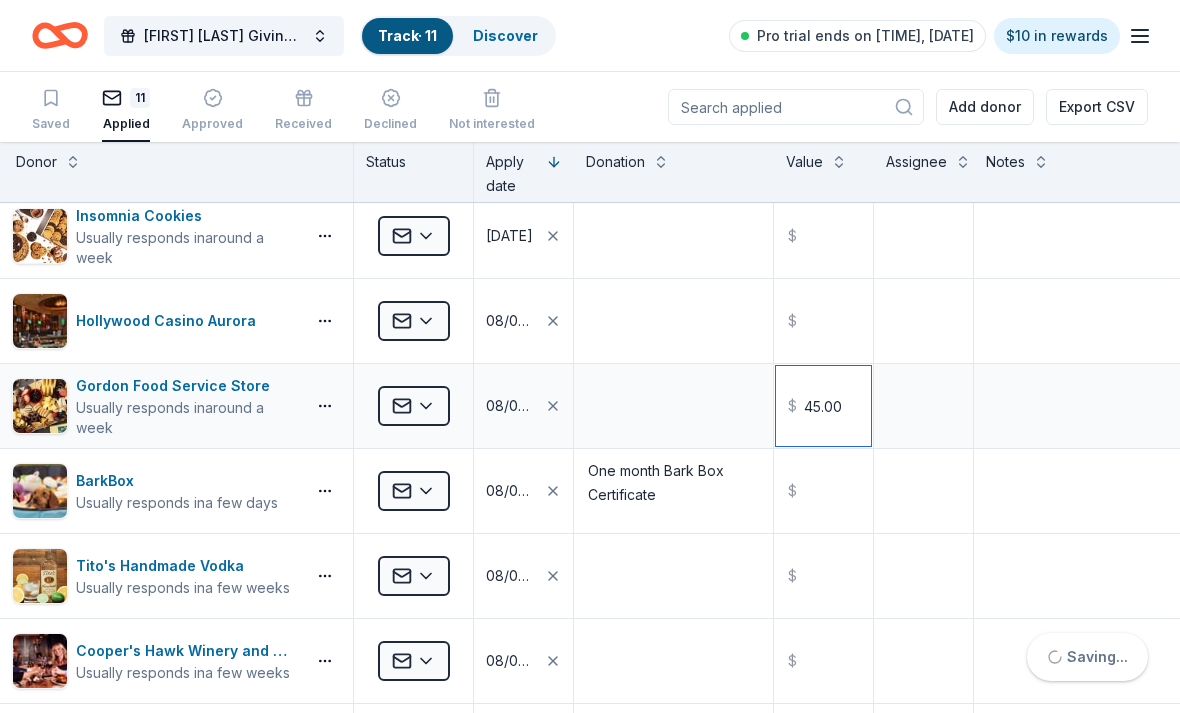click on "45.00" at bounding box center [823, 406] 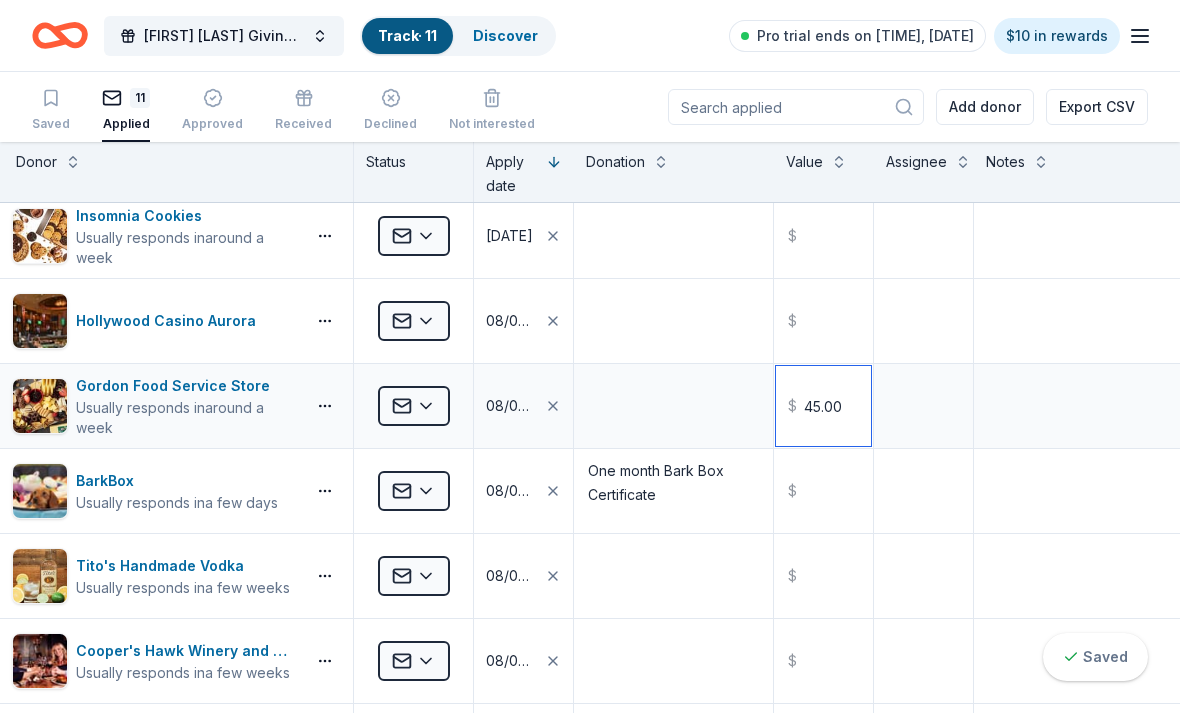 click on "45.00" at bounding box center [823, 406] 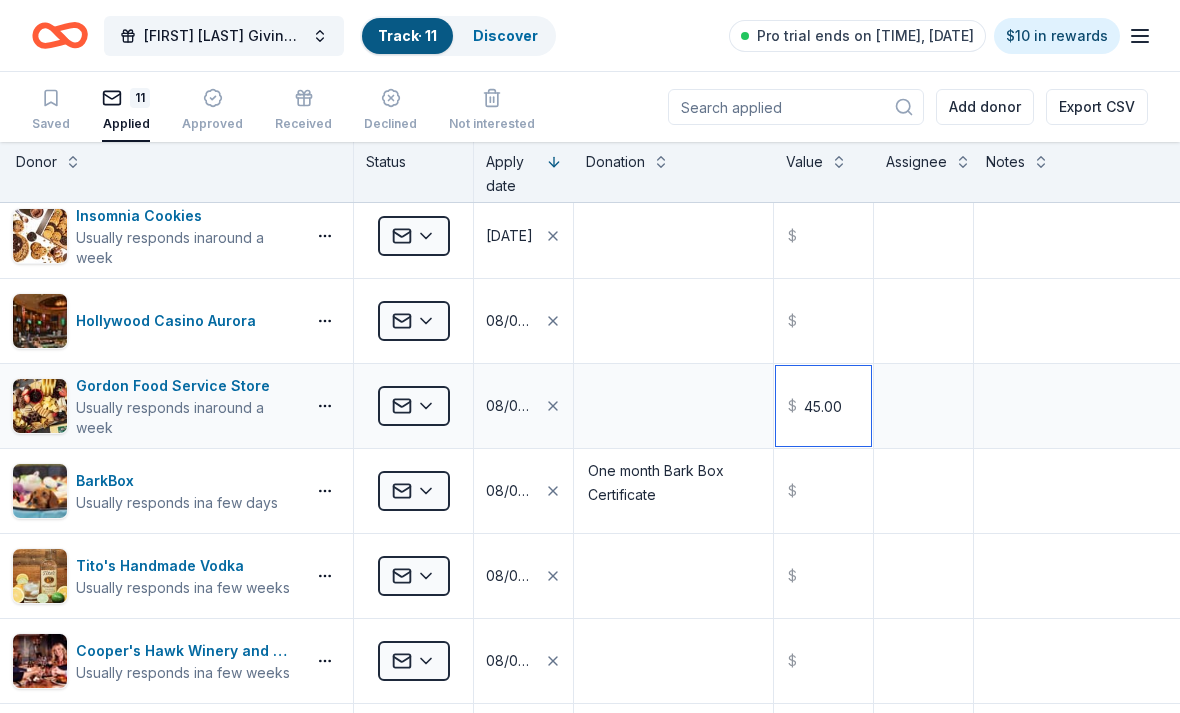 click on "45.00" at bounding box center [823, 406] 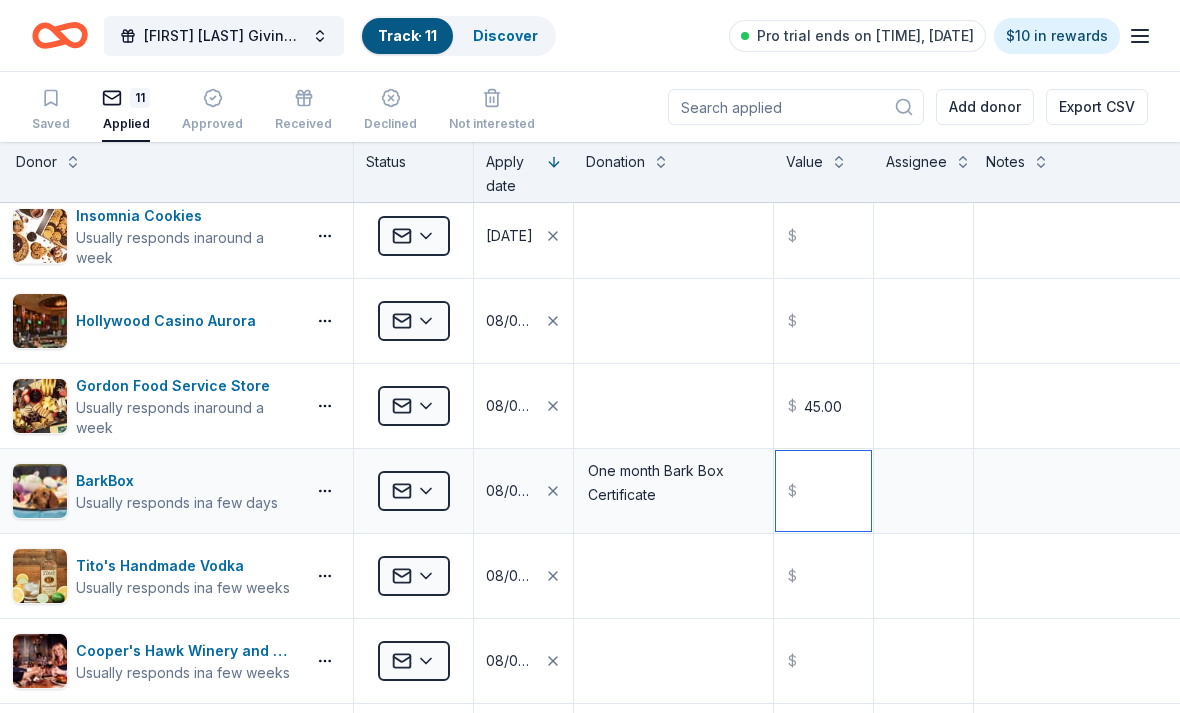 click at bounding box center (823, 491) 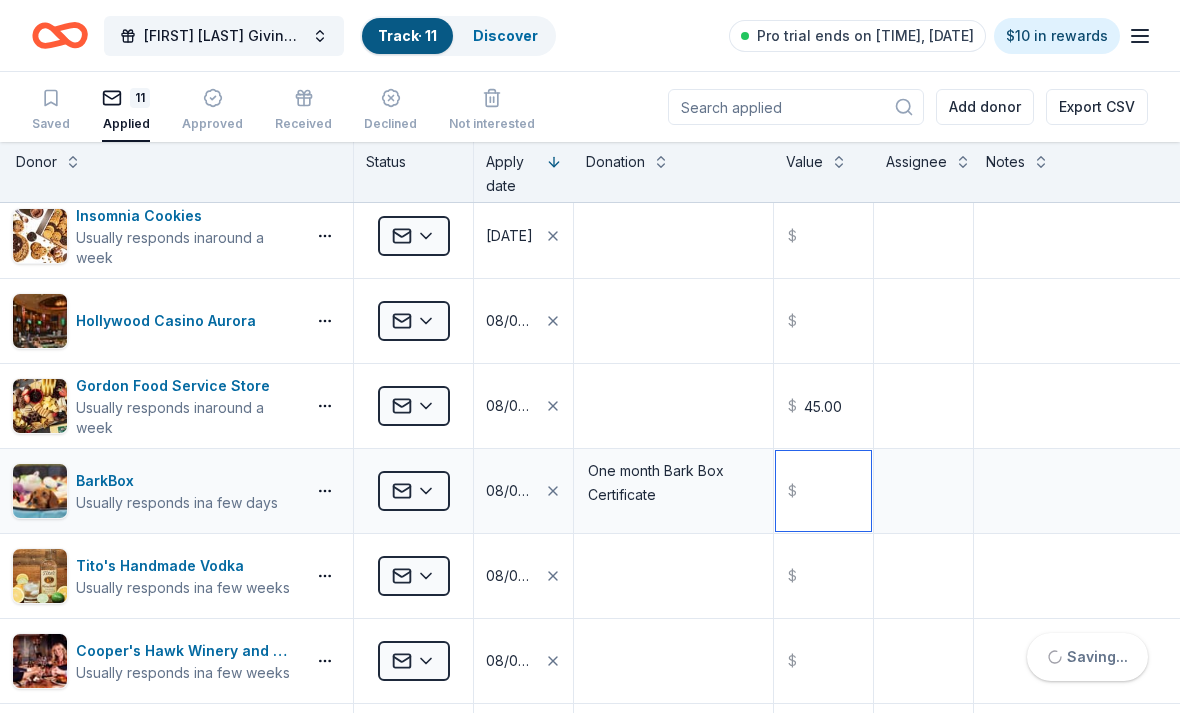 click at bounding box center [823, 491] 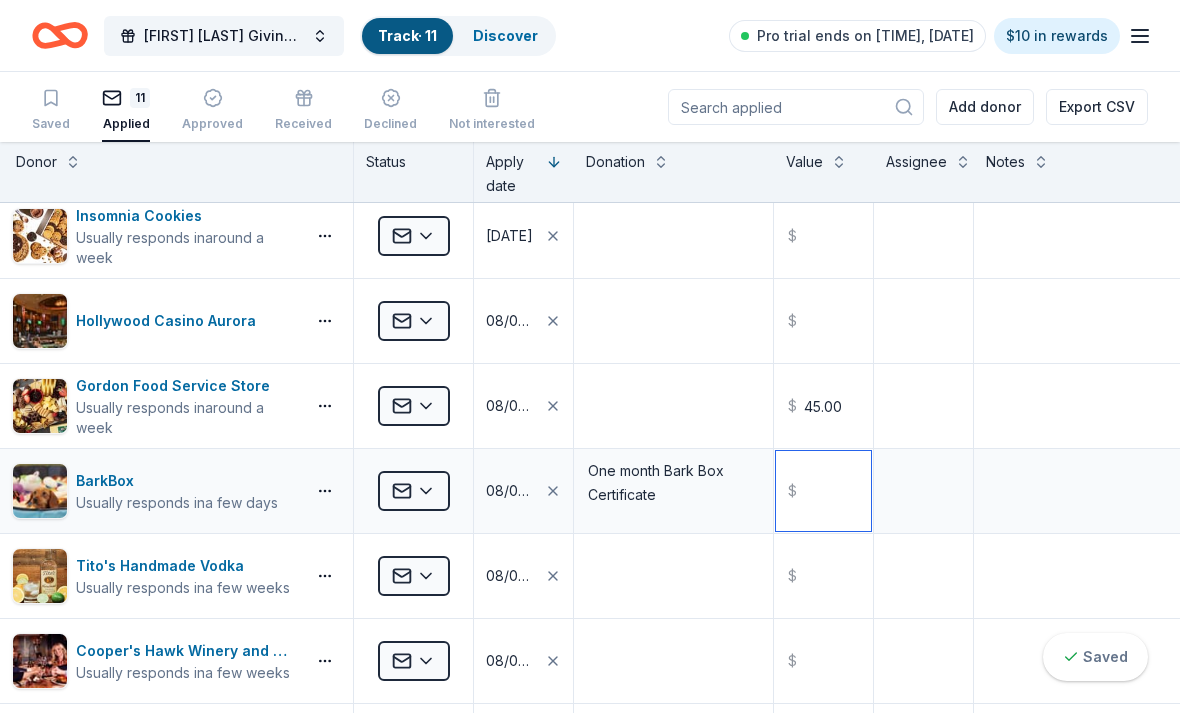 paste on "45.00" 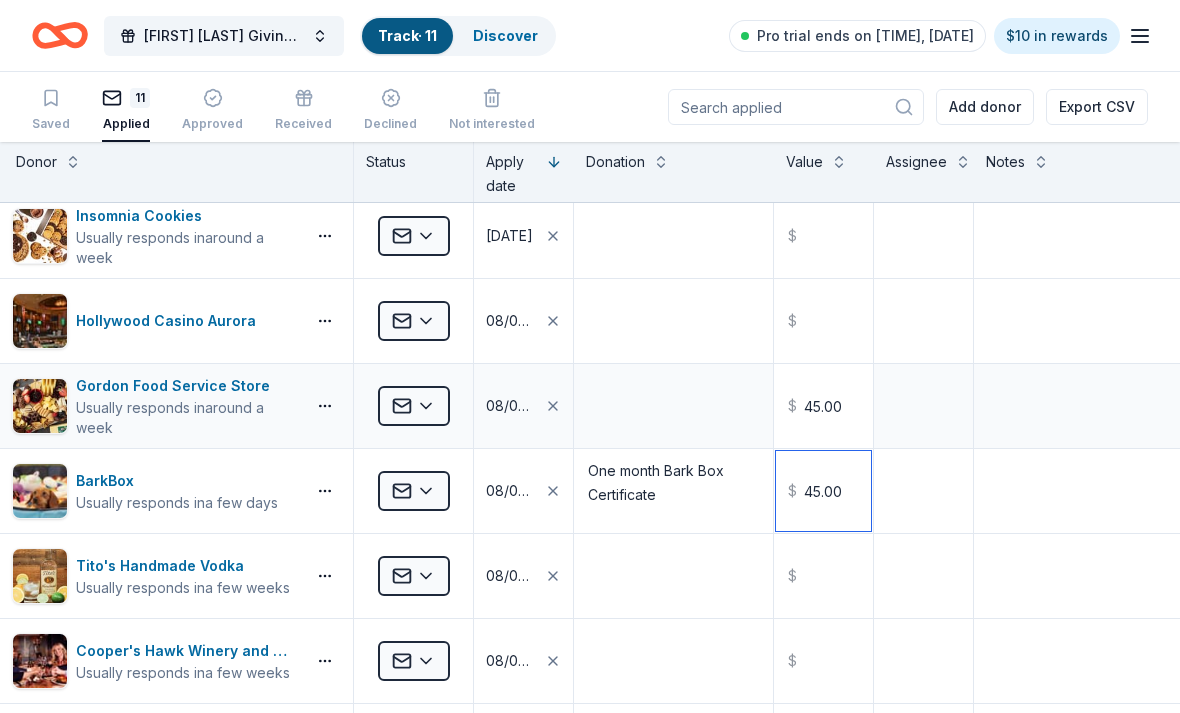 type on "45.00" 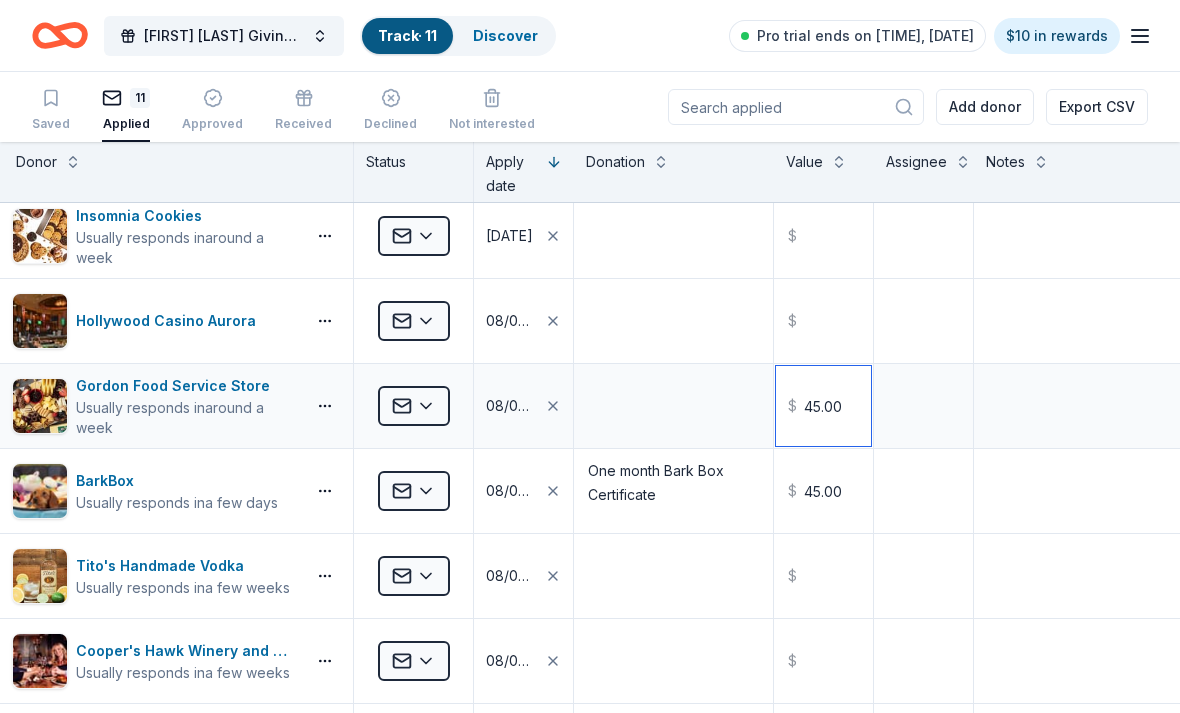 click on "45.00" at bounding box center [823, 406] 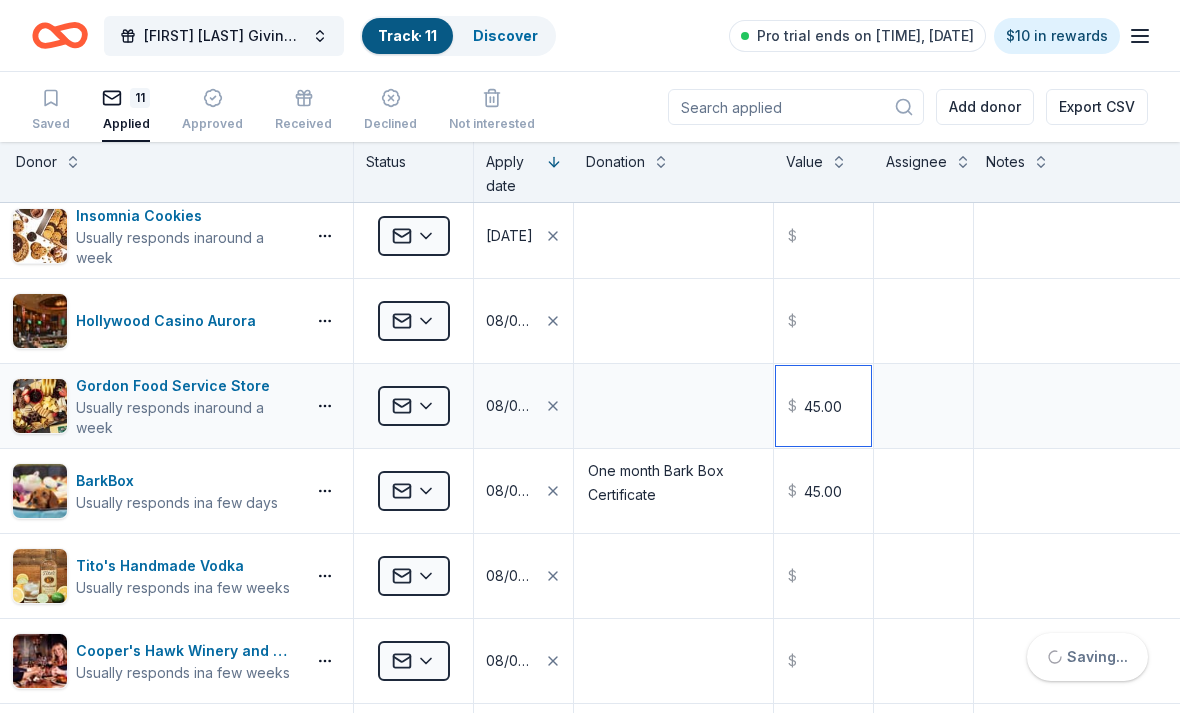 click on "45.00" at bounding box center [823, 406] 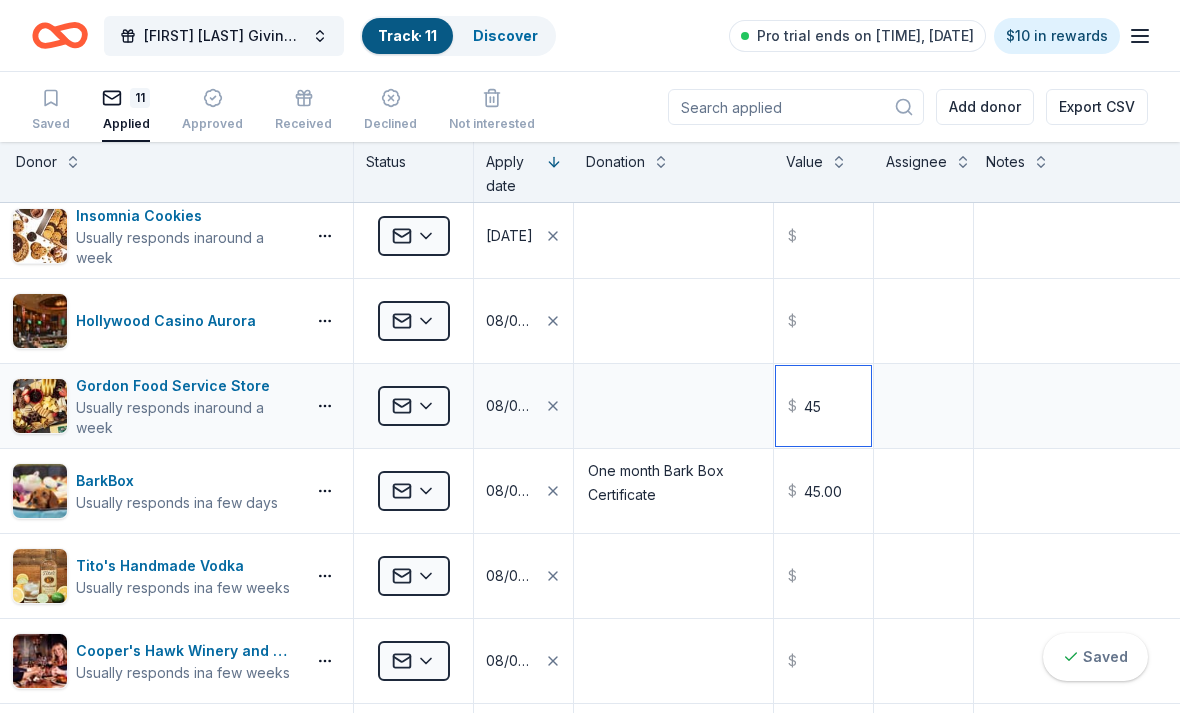 type on "4" 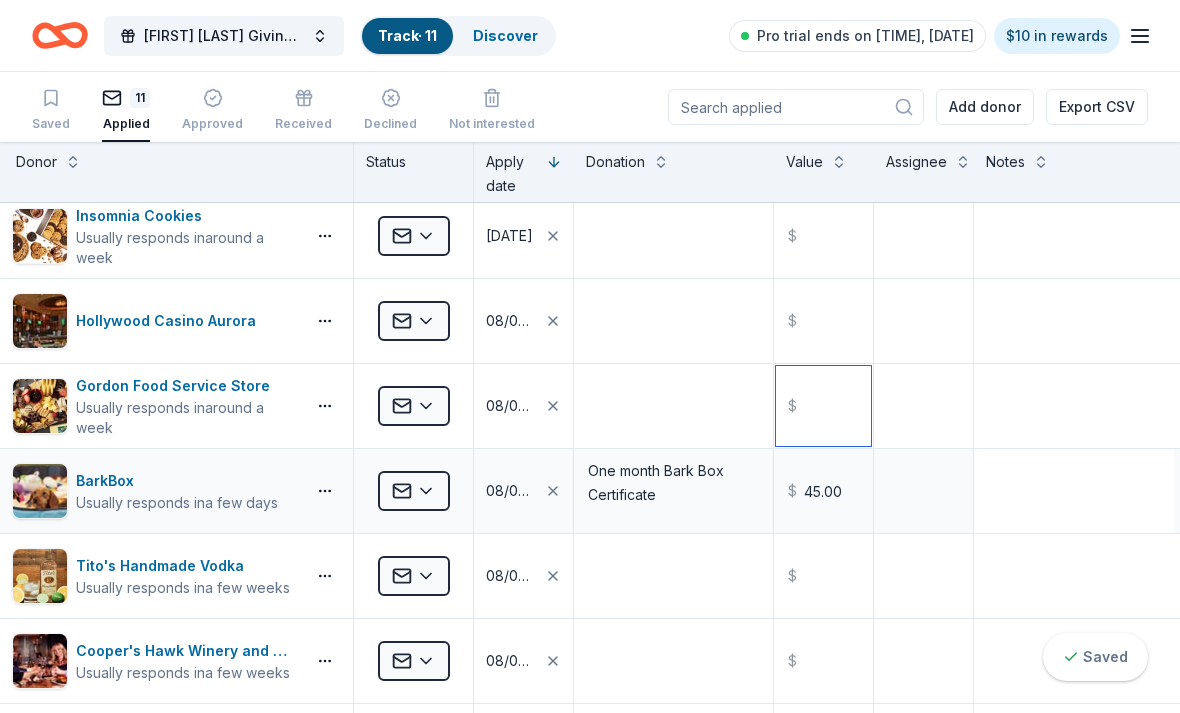 type 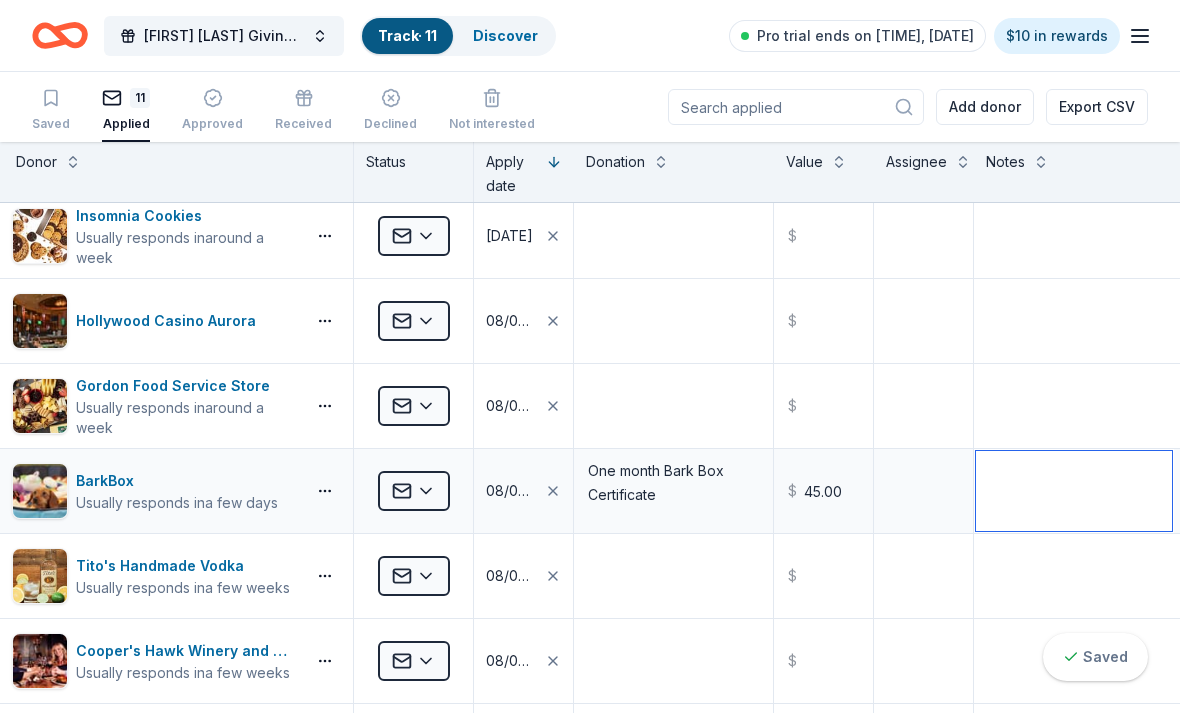 click at bounding box center [1074, 491] 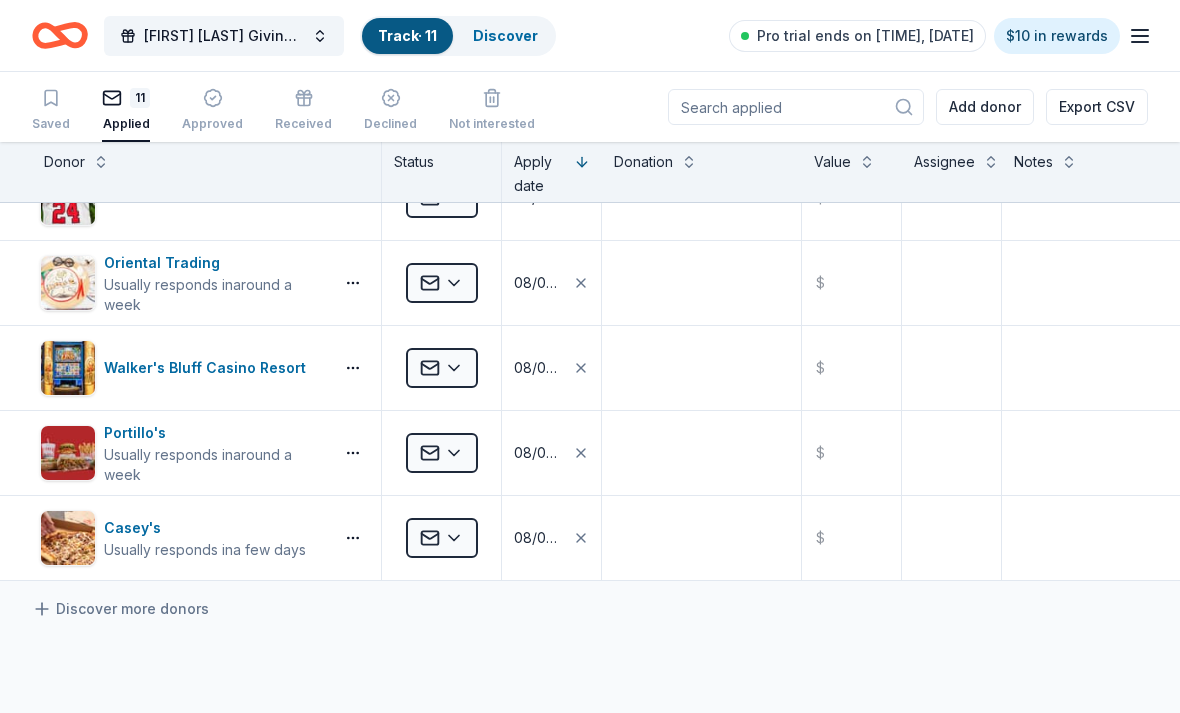 scroll, scrollTop: 553, scrollLeft: 0, axis: vertical 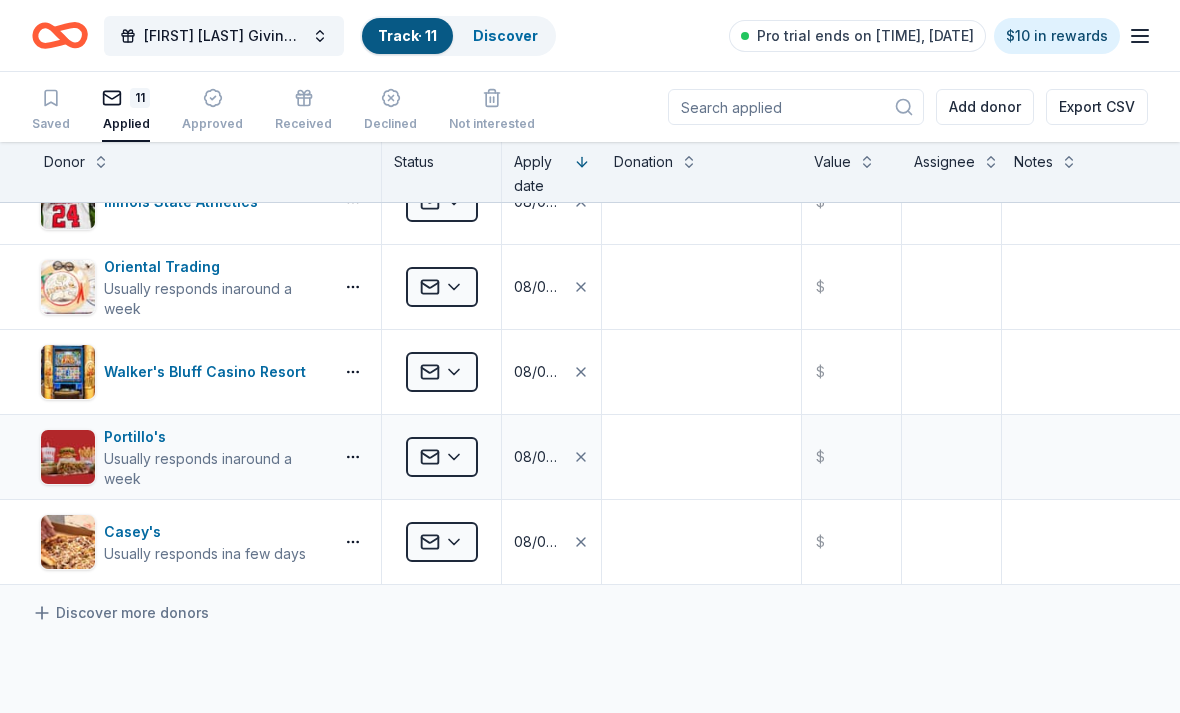 type on "Printed from email" 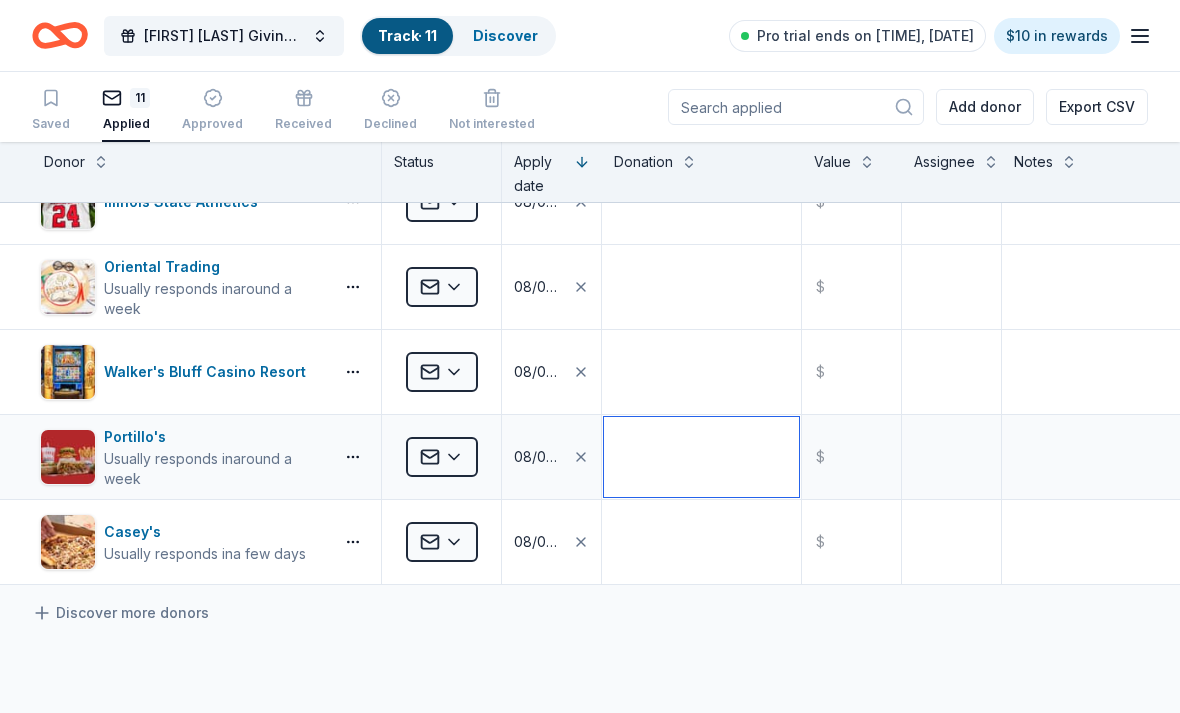 click at bounding box center (701, 457) 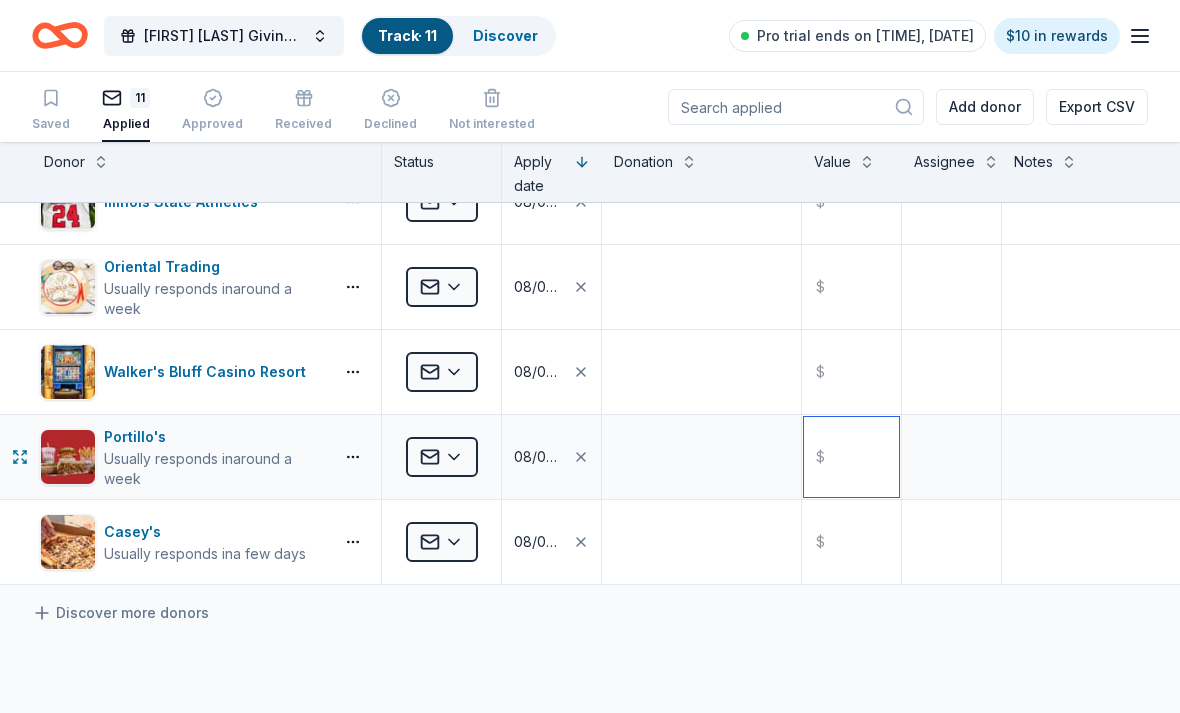 click at bounding box center [851, 457] 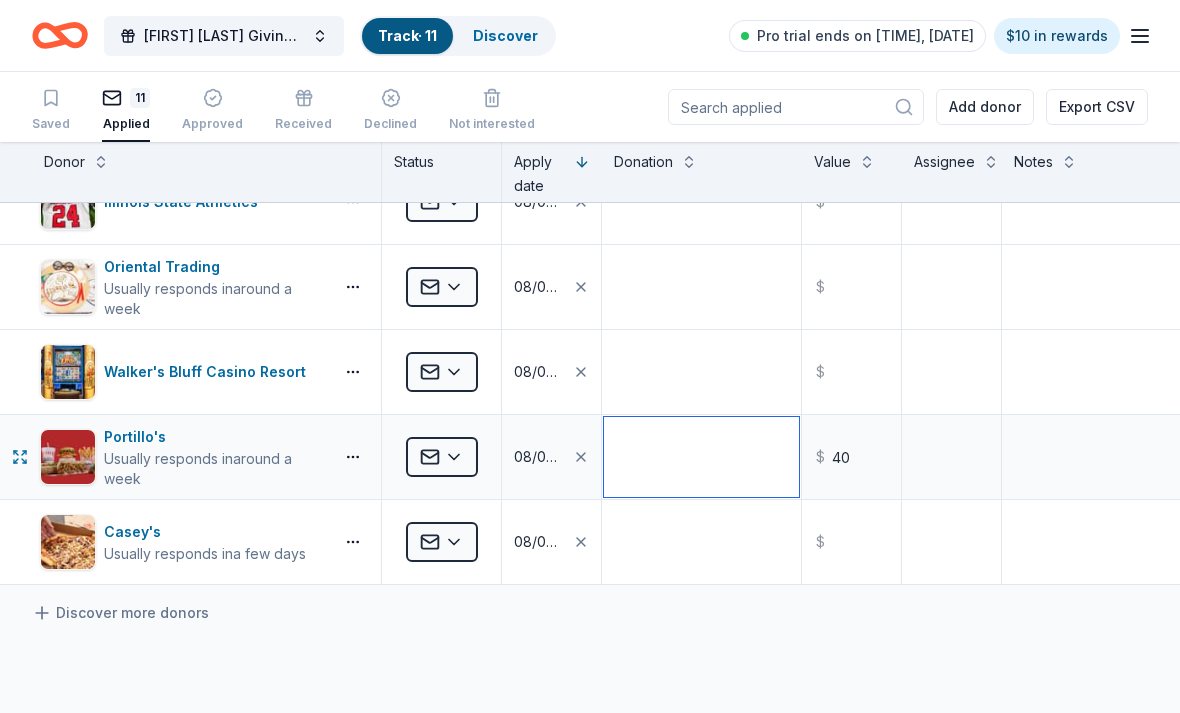 click at bounding box center (701, 457) 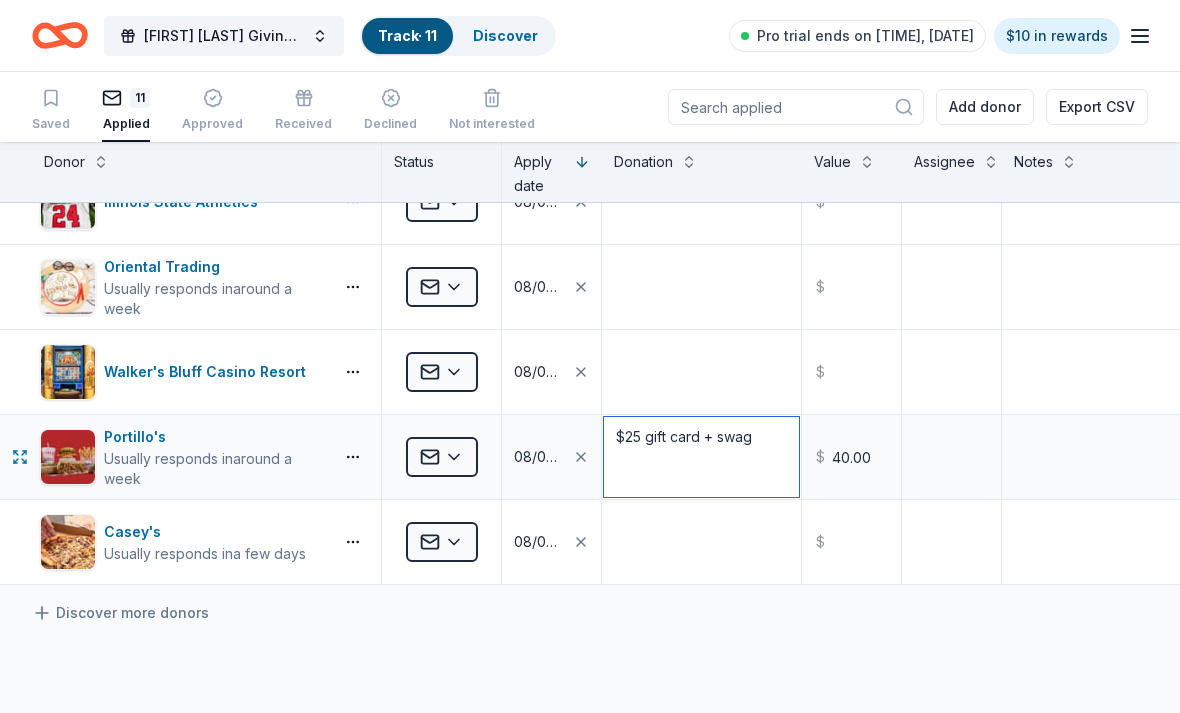 type on "$25 gift card + swag" 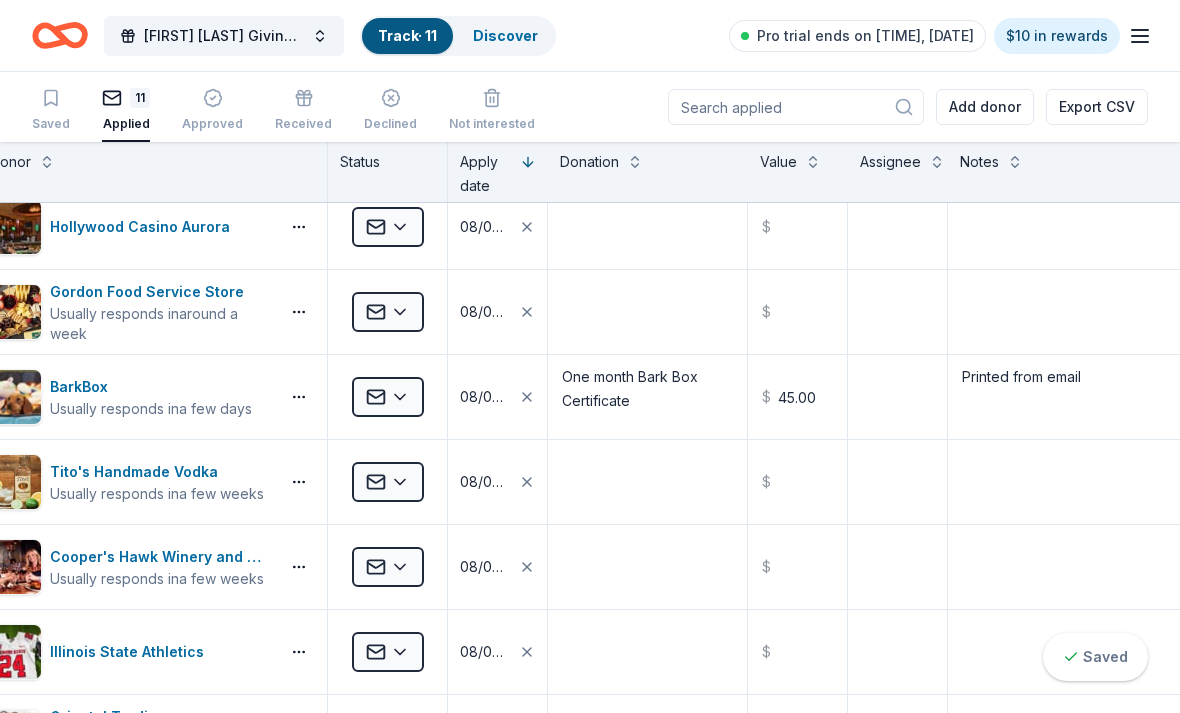 scroll, scrollTop: 102, scrollLeft: 54, axis: both 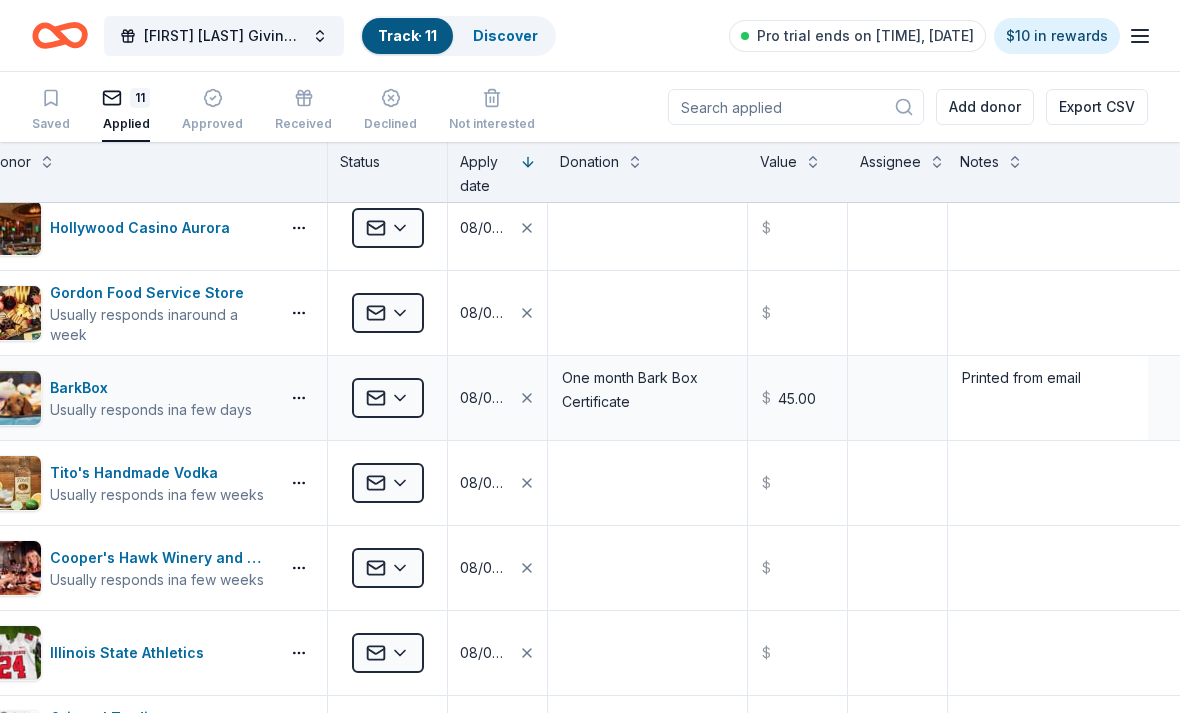 type on "Received email but not confirmation of shipping 8/3" 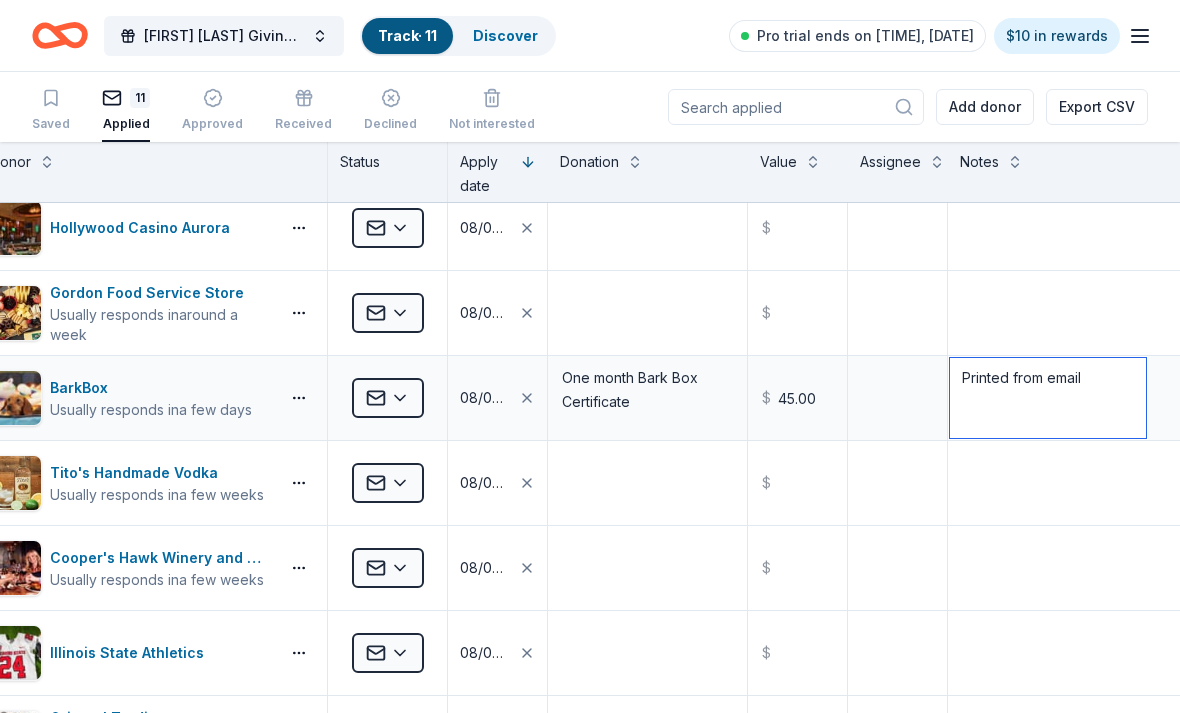 click on "Printed from email" at bounding box center (1048, 398) 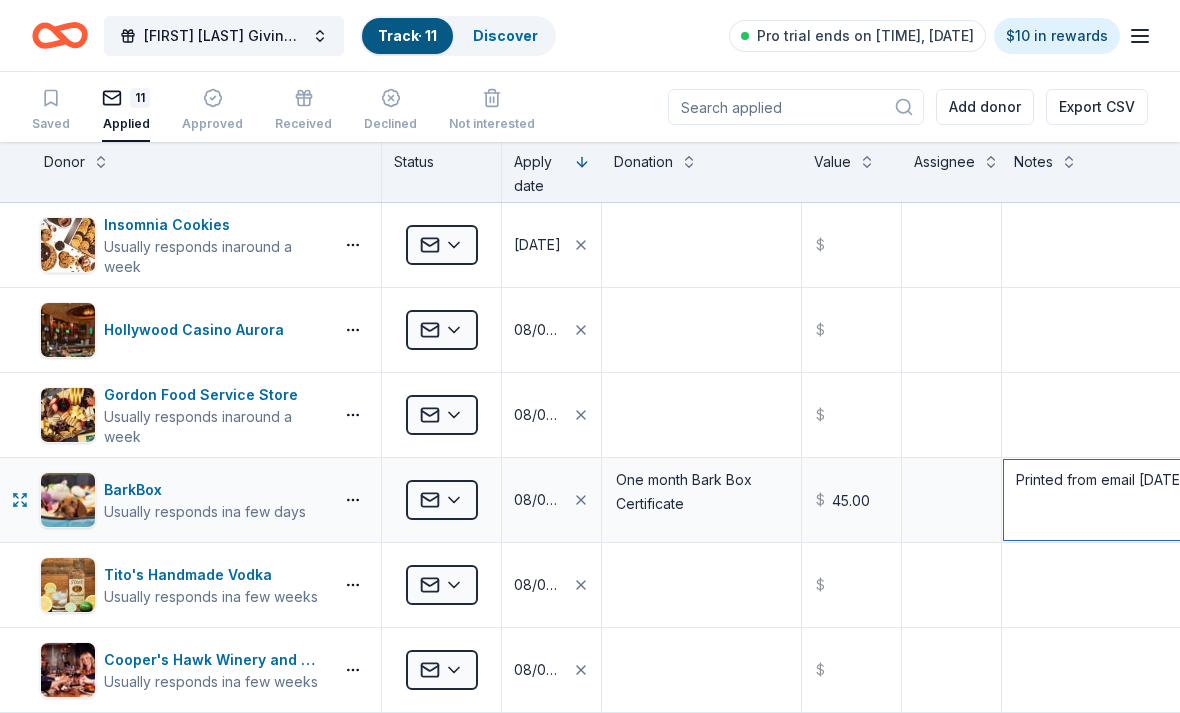 scroll, scrollTop: 0, scrollLeft: 0, axis: both 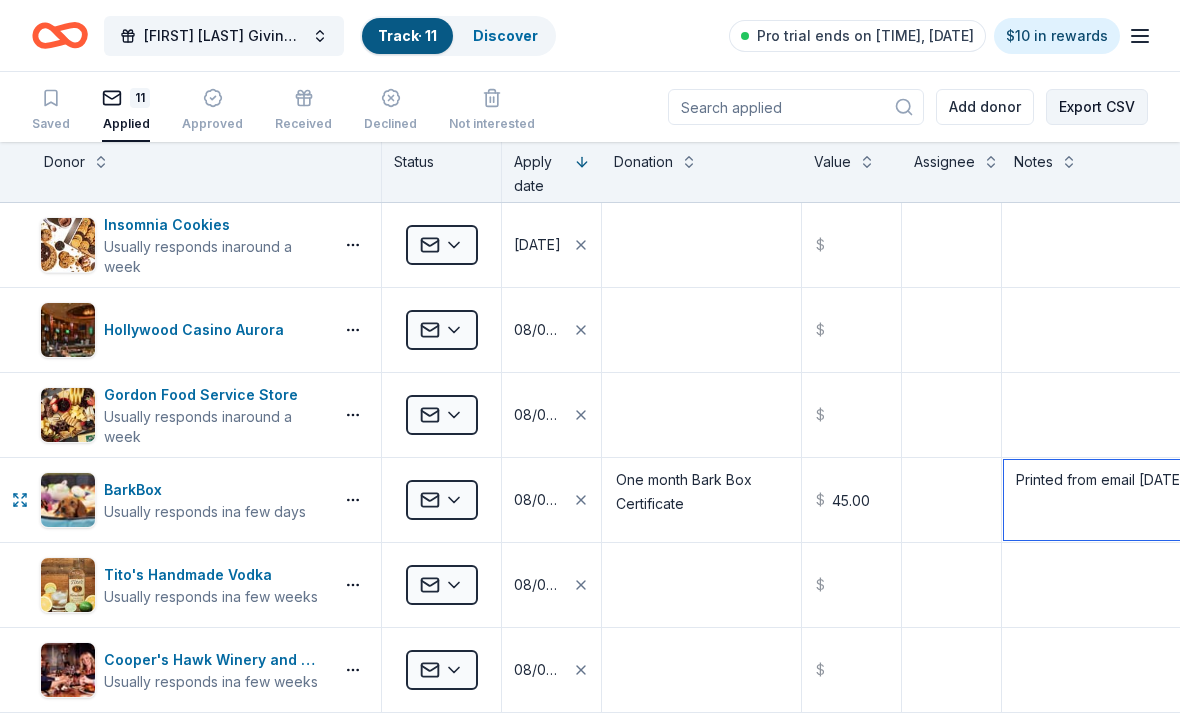 type on "Printed from email 8/3" 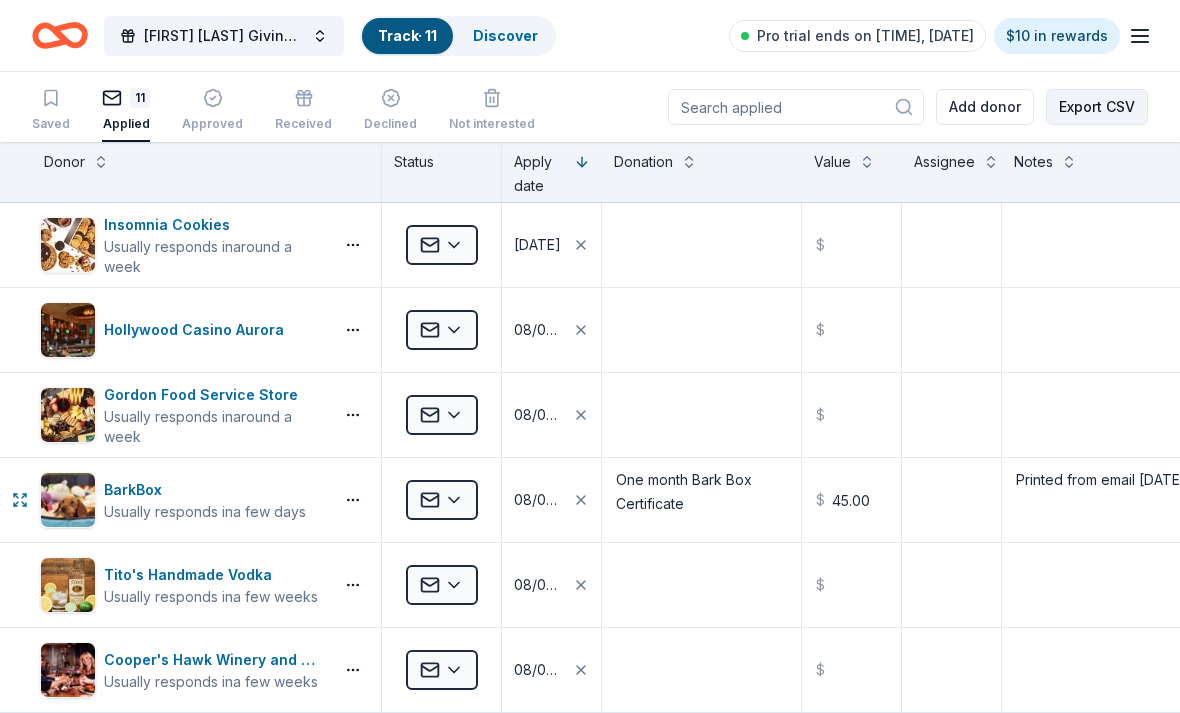 click on "Export CSV" at bounding box center [1097, 107] 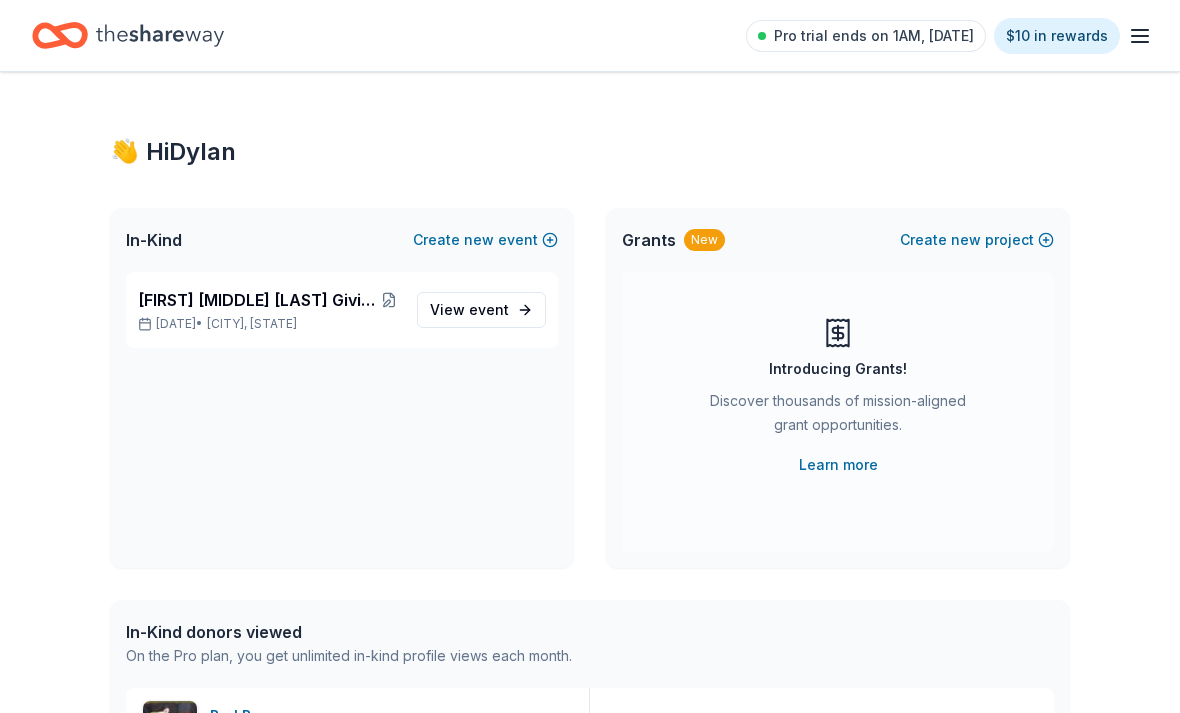 scroll, scrollTop: 0, scrollLeft: 0, axis: both 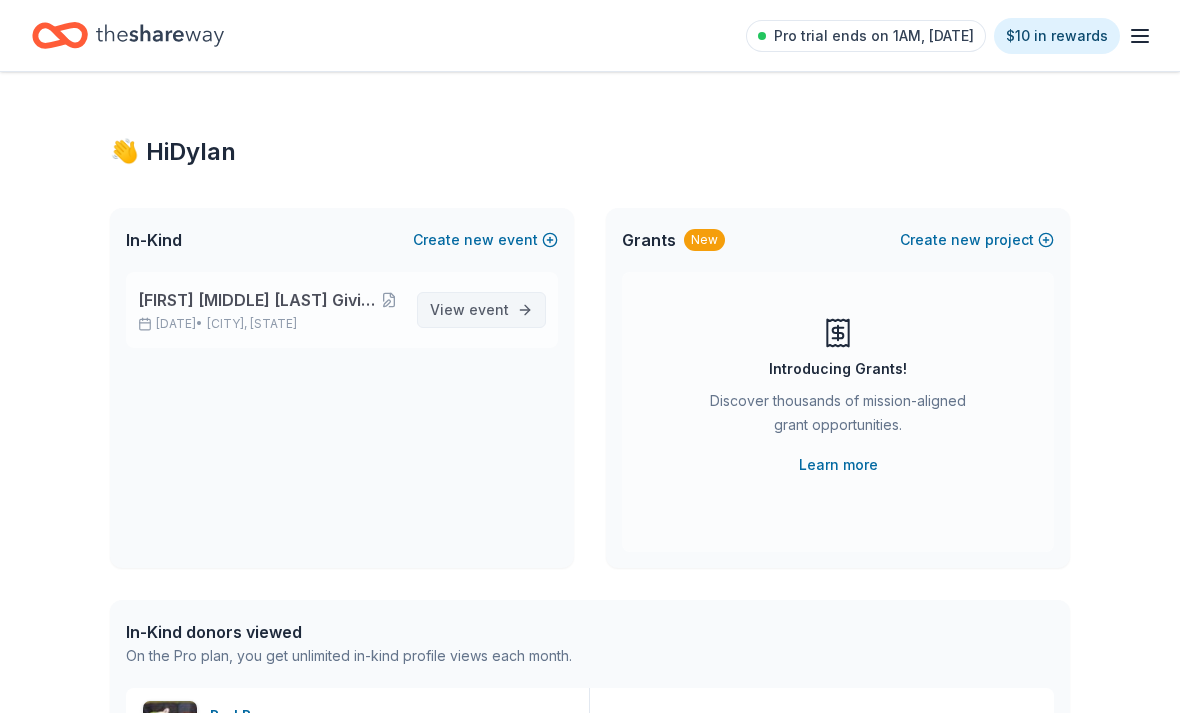 click on "View   event" at bounding box center [481, 310] 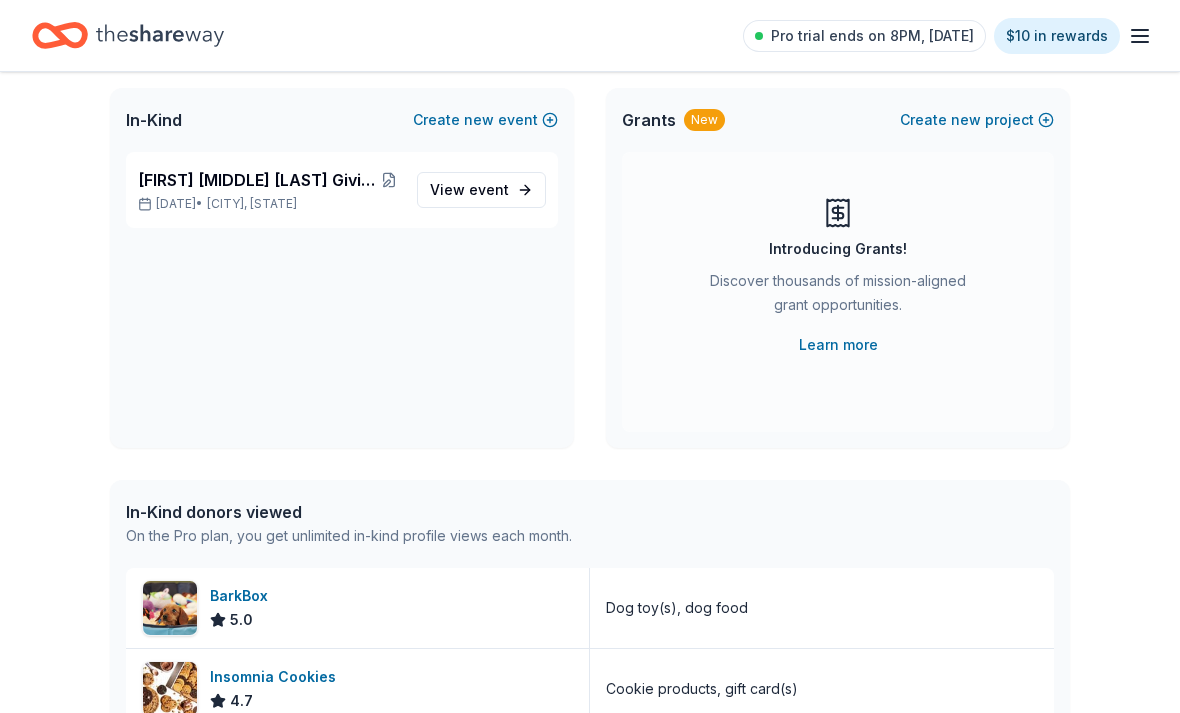 scroll, scrollTop: 112, scrollLeft: 0, axis: vertical 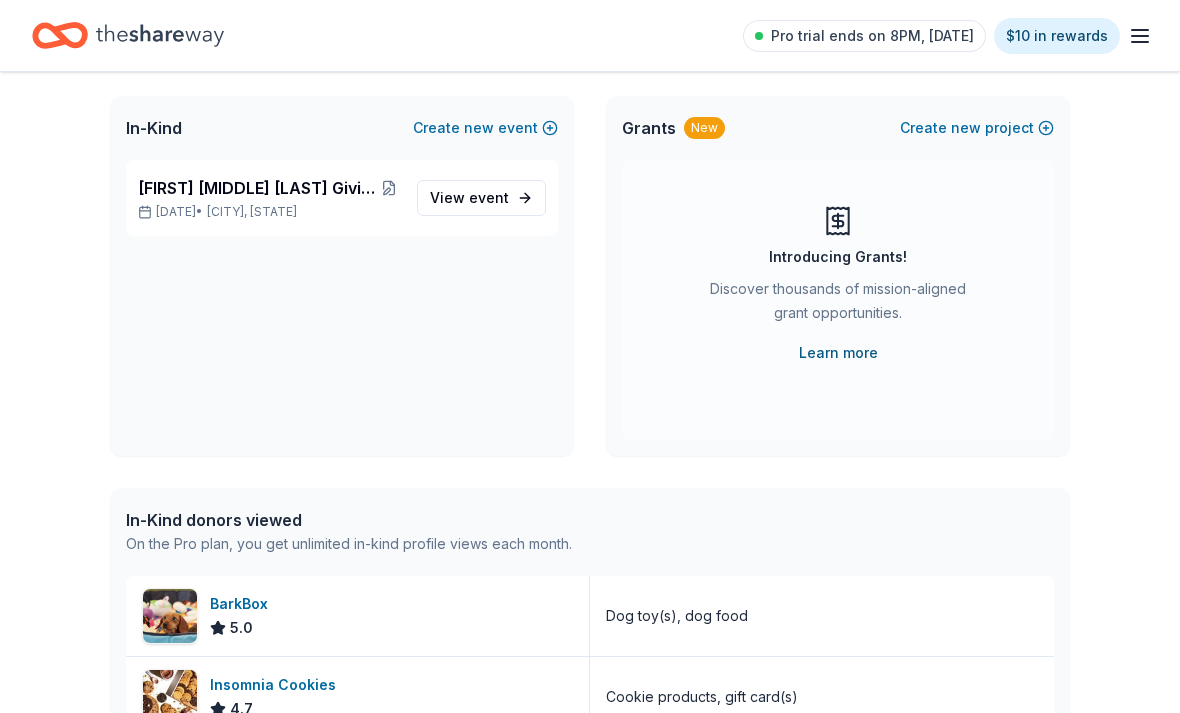 click on "Learn more" at bounding box center [838, 353] 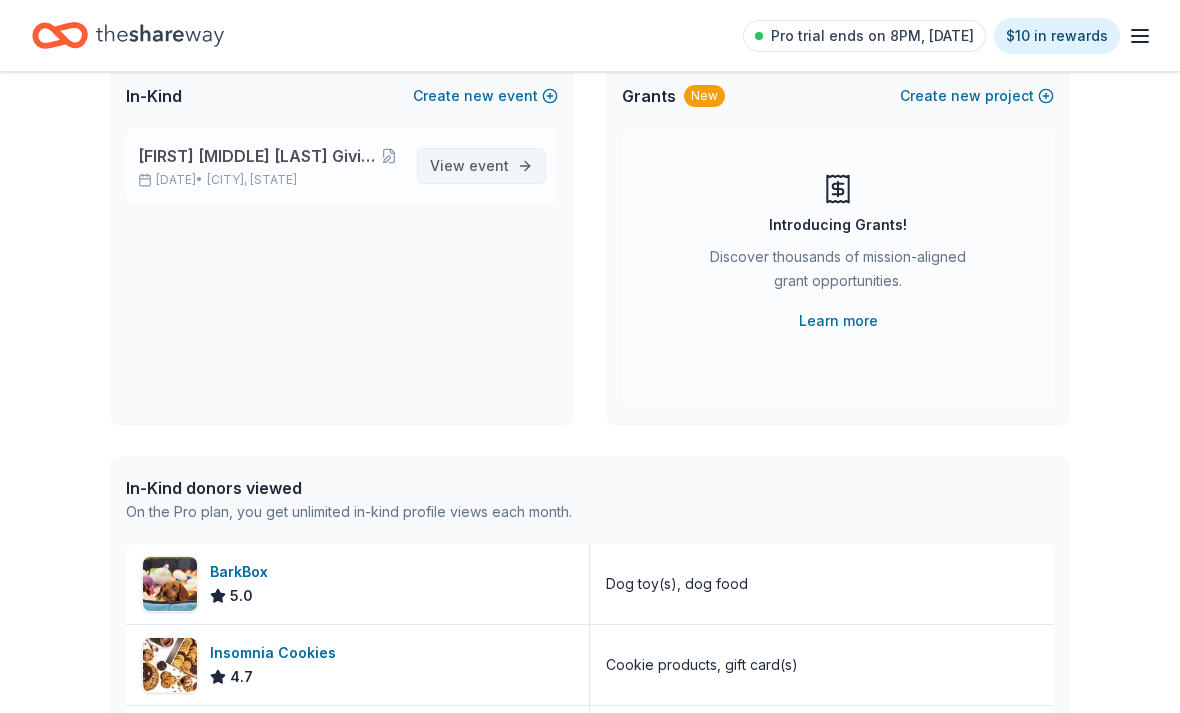 click on "event" at bounding box center (489, 165) 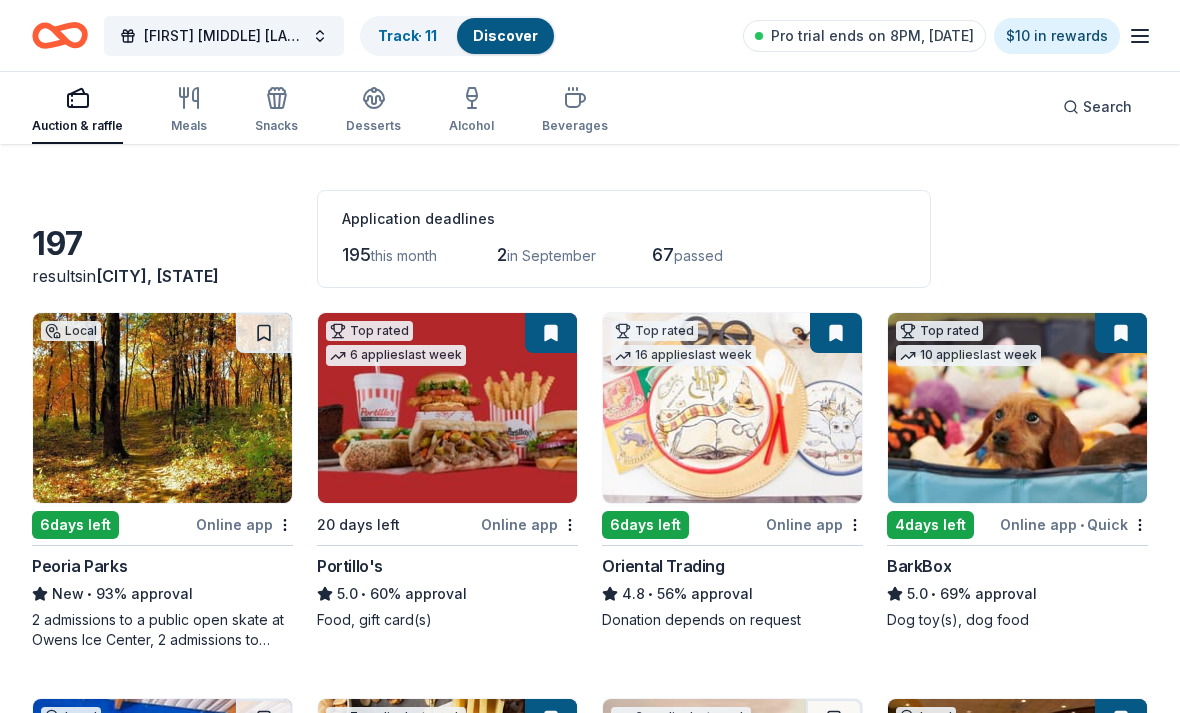 scroll, scrollTop: 57, scrollLeft: 0, axis: vertical 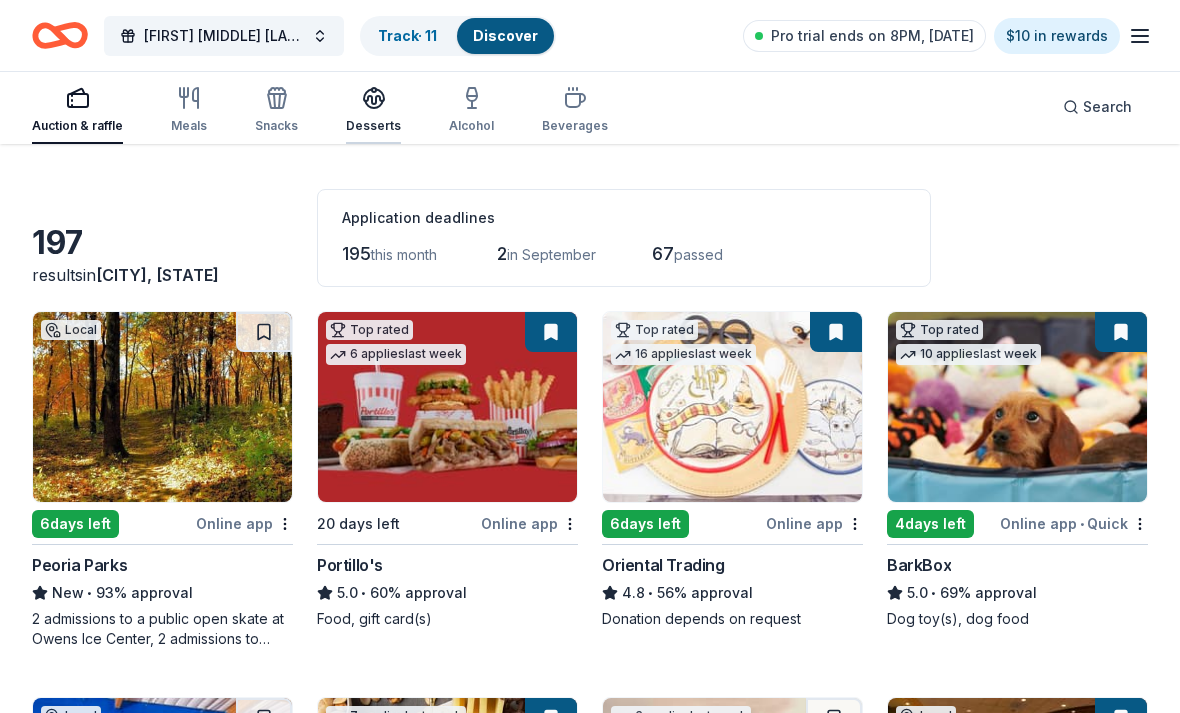 click on "Desserts" at bounding box center (373, 110) 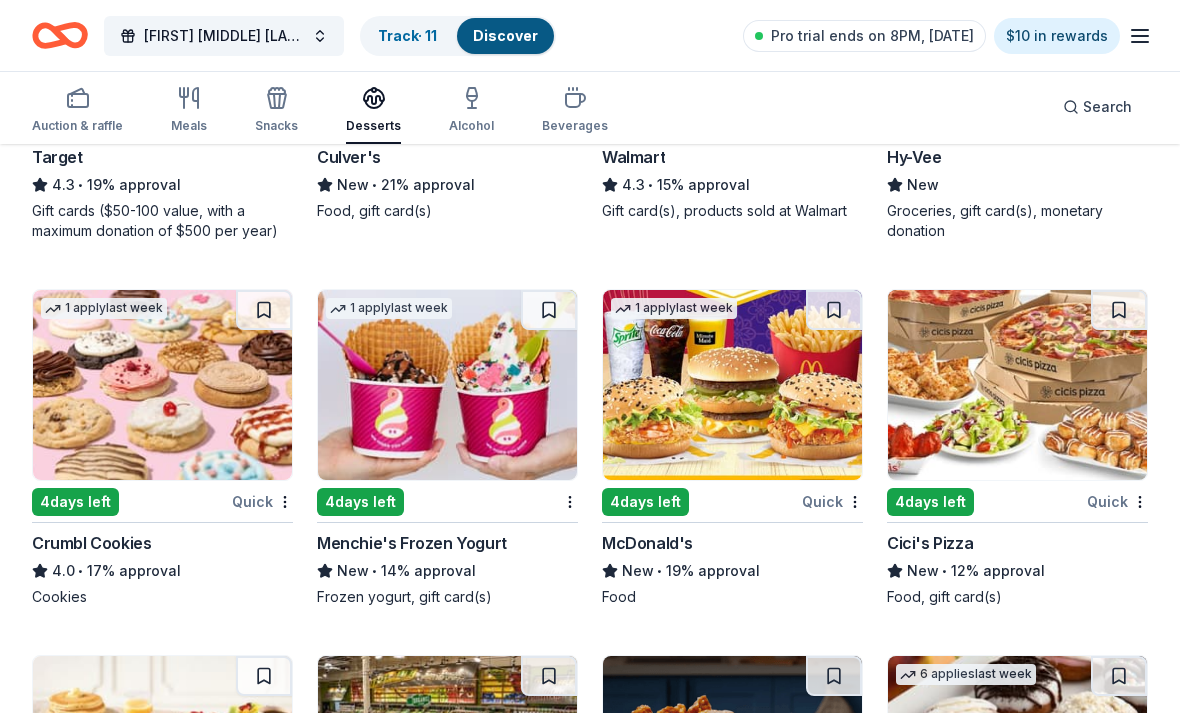 scroll, scrollTop: 2042, scrollLeft: 0, axis: vertical 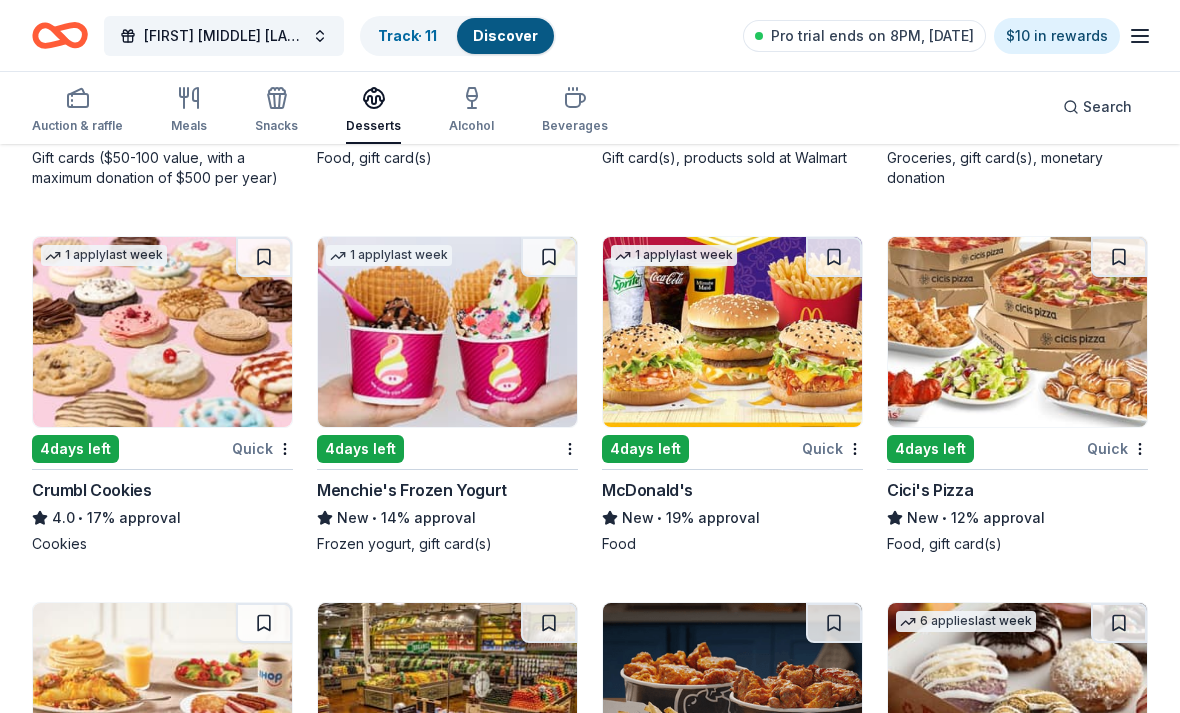 click at bounding box center [162, 332] 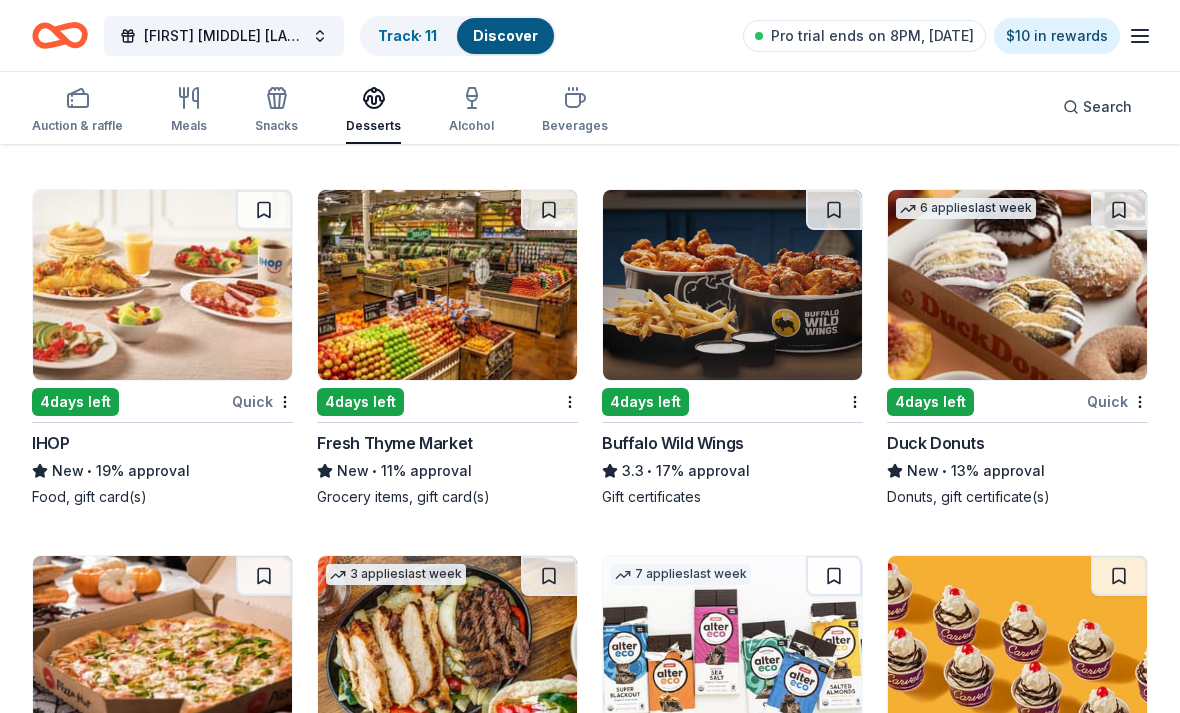 scroll, scrollTop: 2455, scrollLeft: 0, axis: vertical 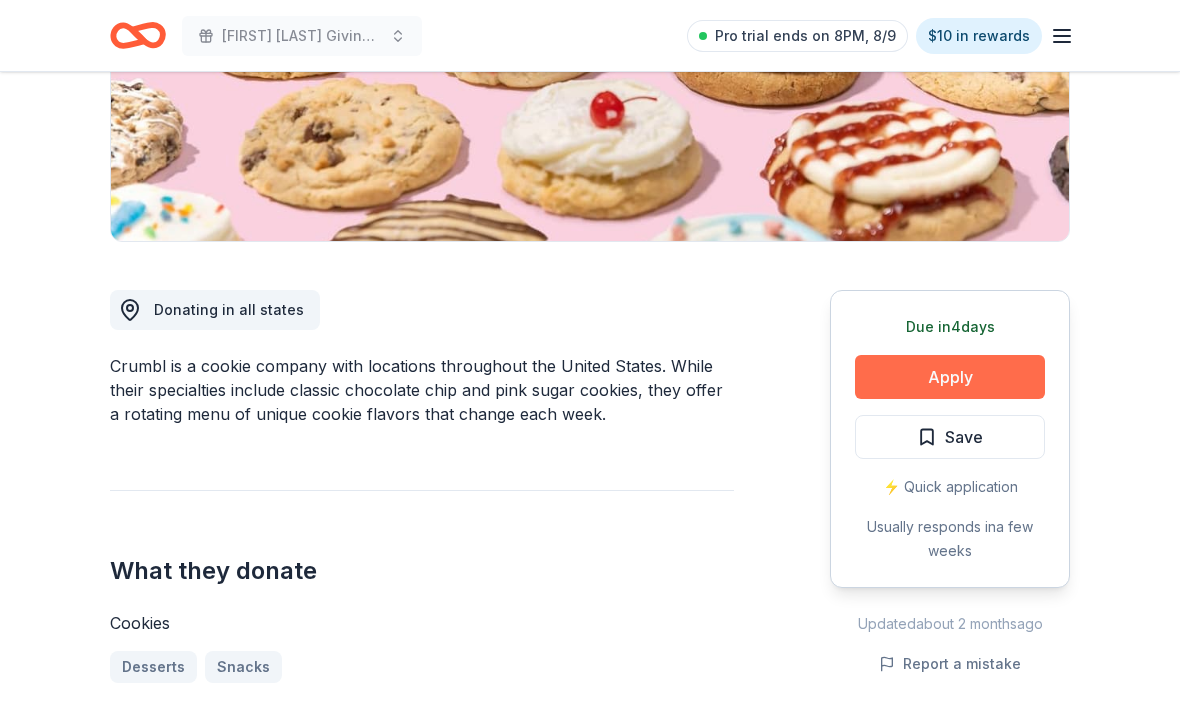 click on "Apply" at bounding box center [950, 378] 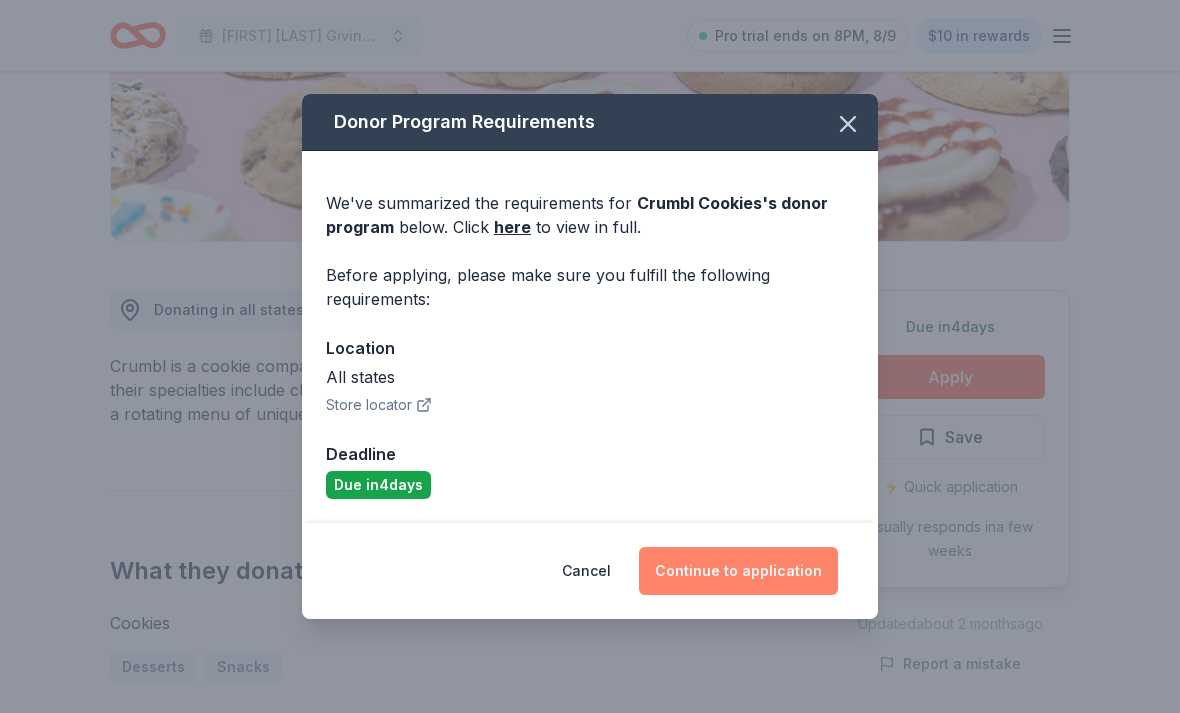 click on "Continue to application" at bounding box center [738, 571] 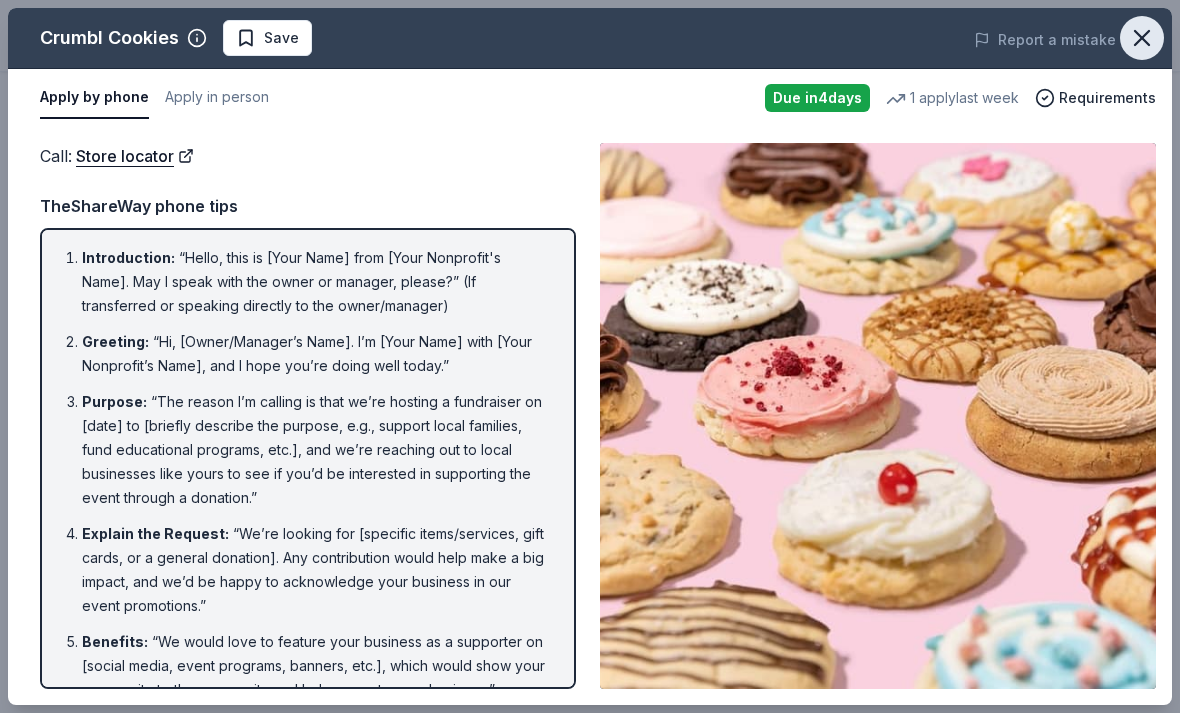 click 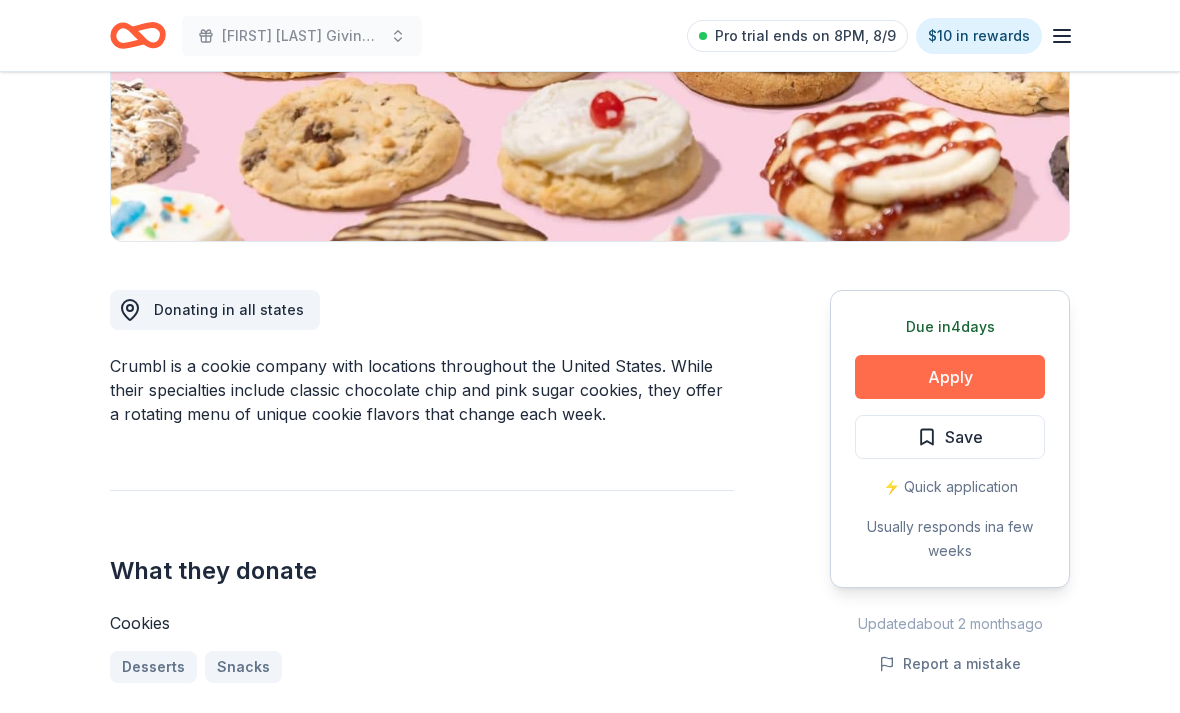 click on "Apply" at bounding box center (950, 377) 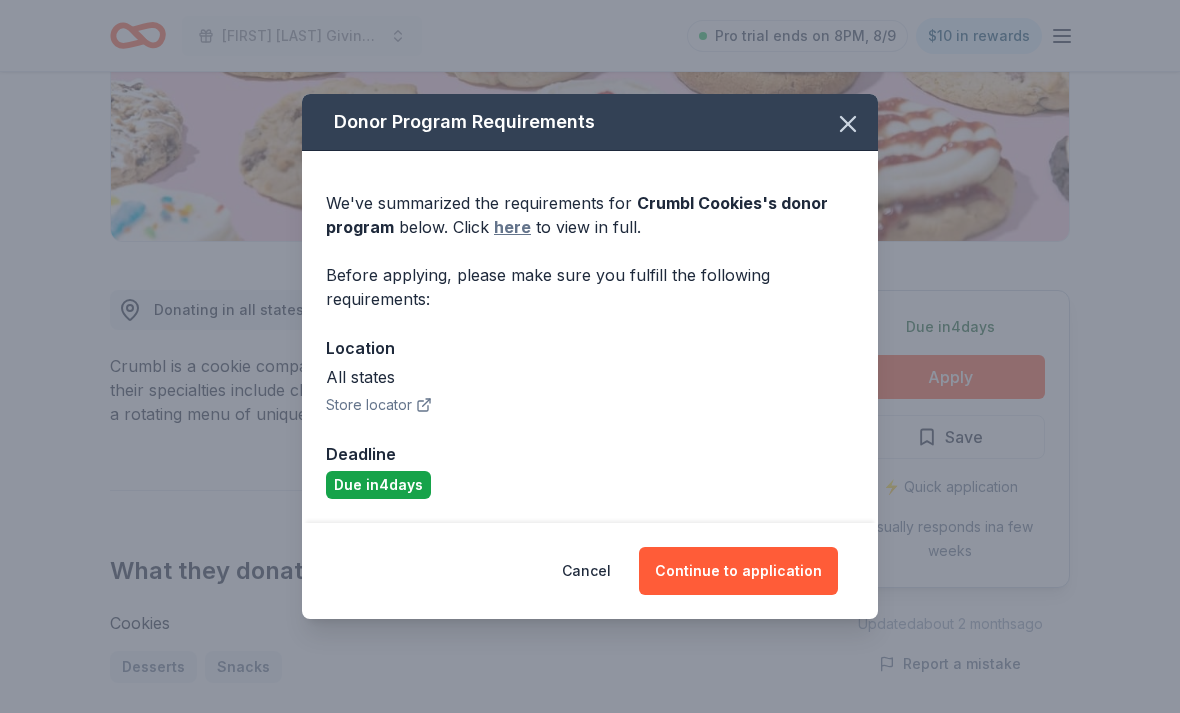 click on "here" at bounding box center [512, 227] 